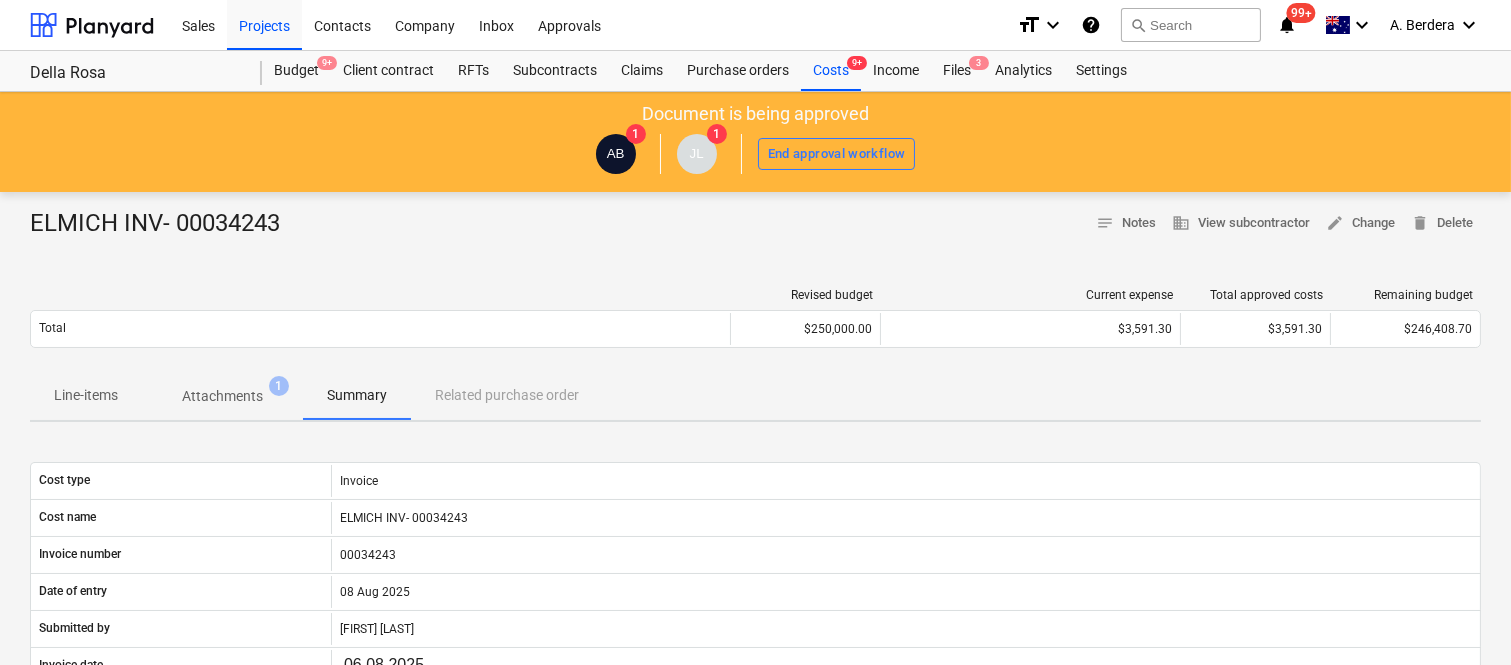 scroll, scrollTop: 550, scrollLeft: 0, axis: vertical 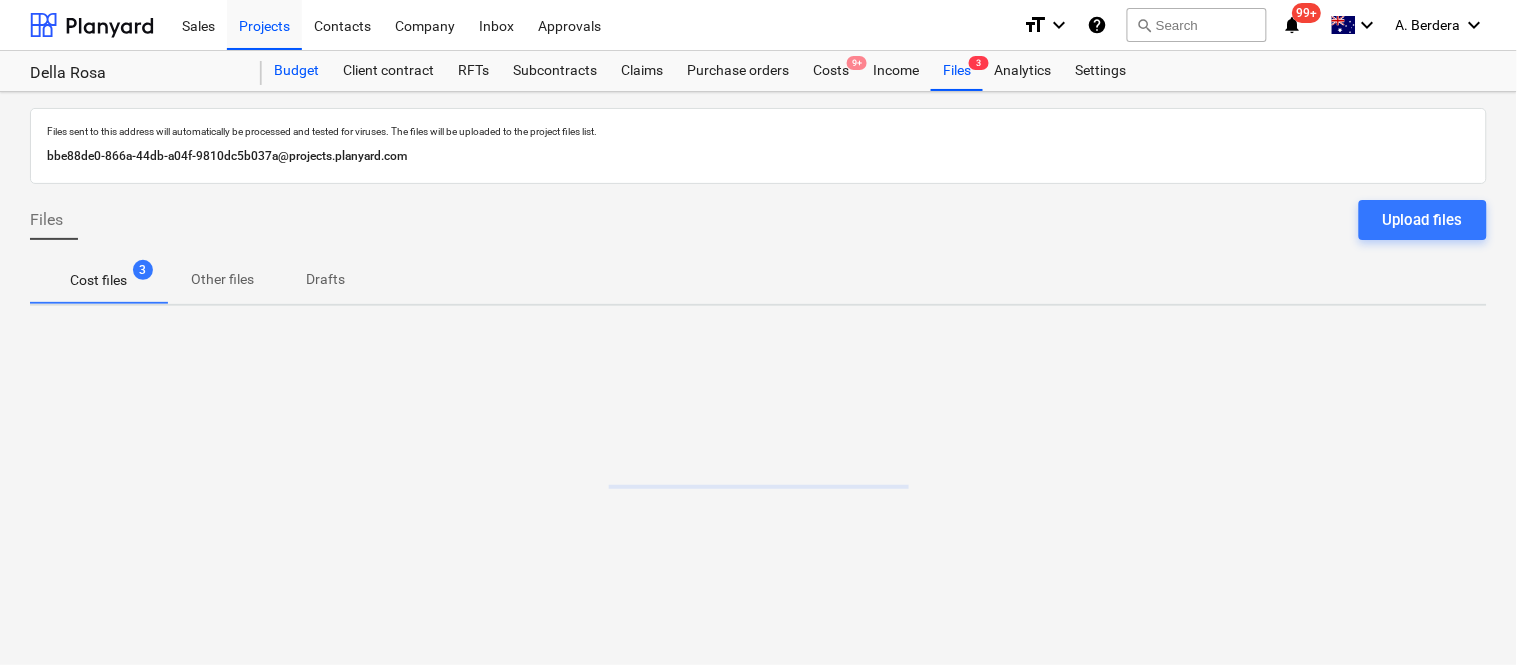 click on "Budget" at bounding box center [296, 71] 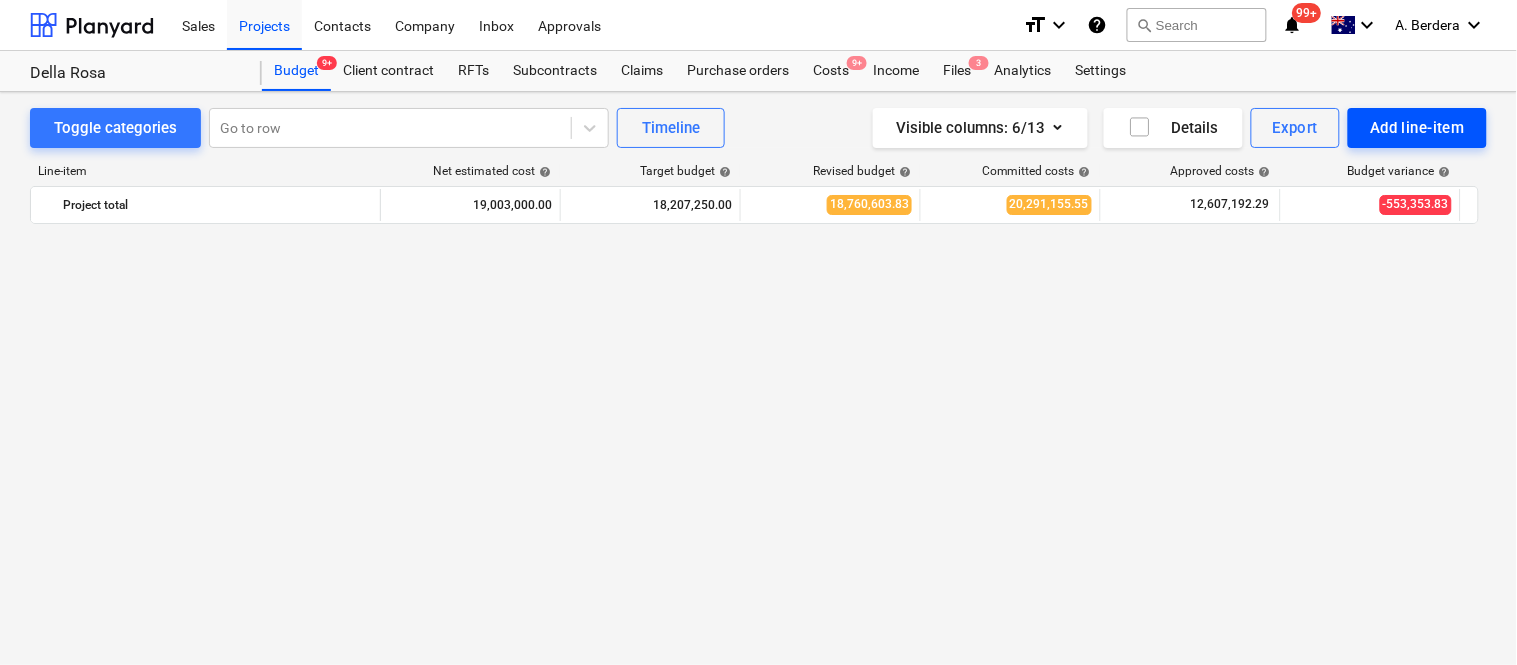 scroll, scrollTop: 3675, scrollLeft: 0, axis: vertical 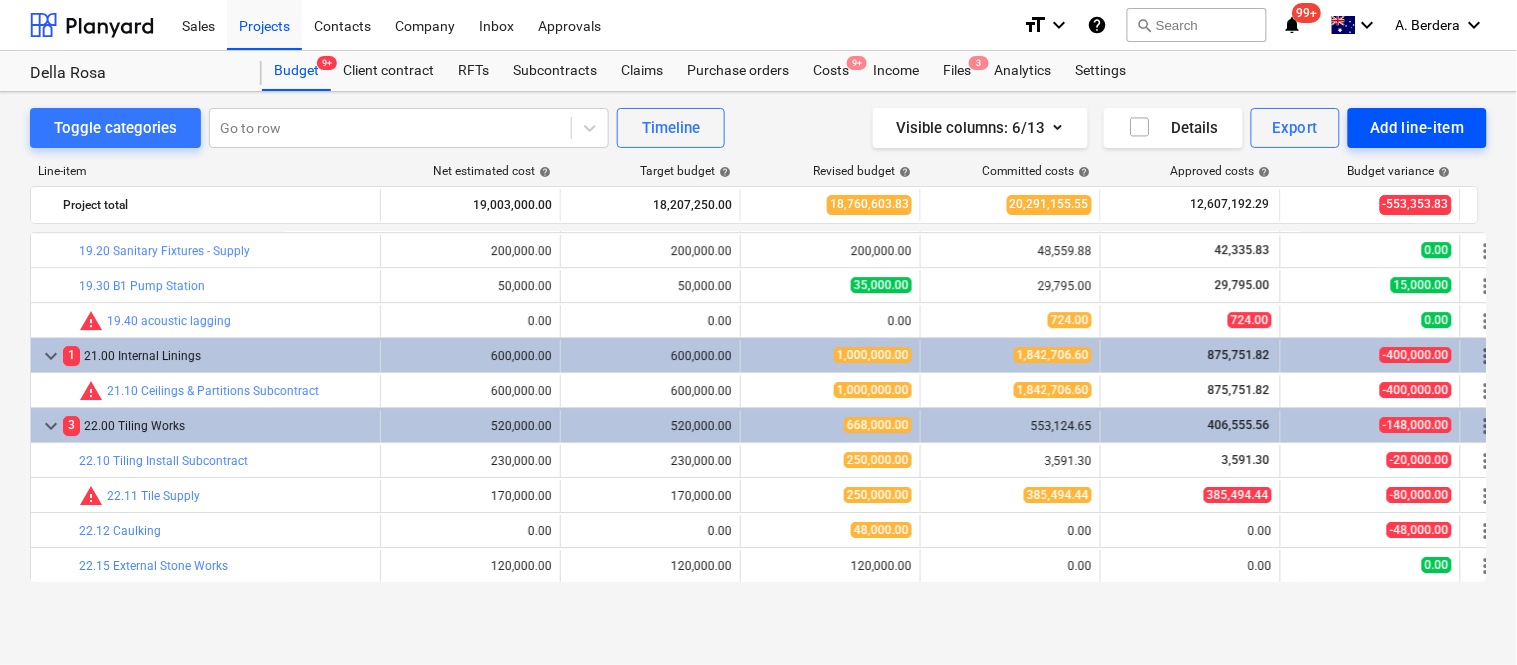 click on "Add line-item" at bounding box center [1417, 128] 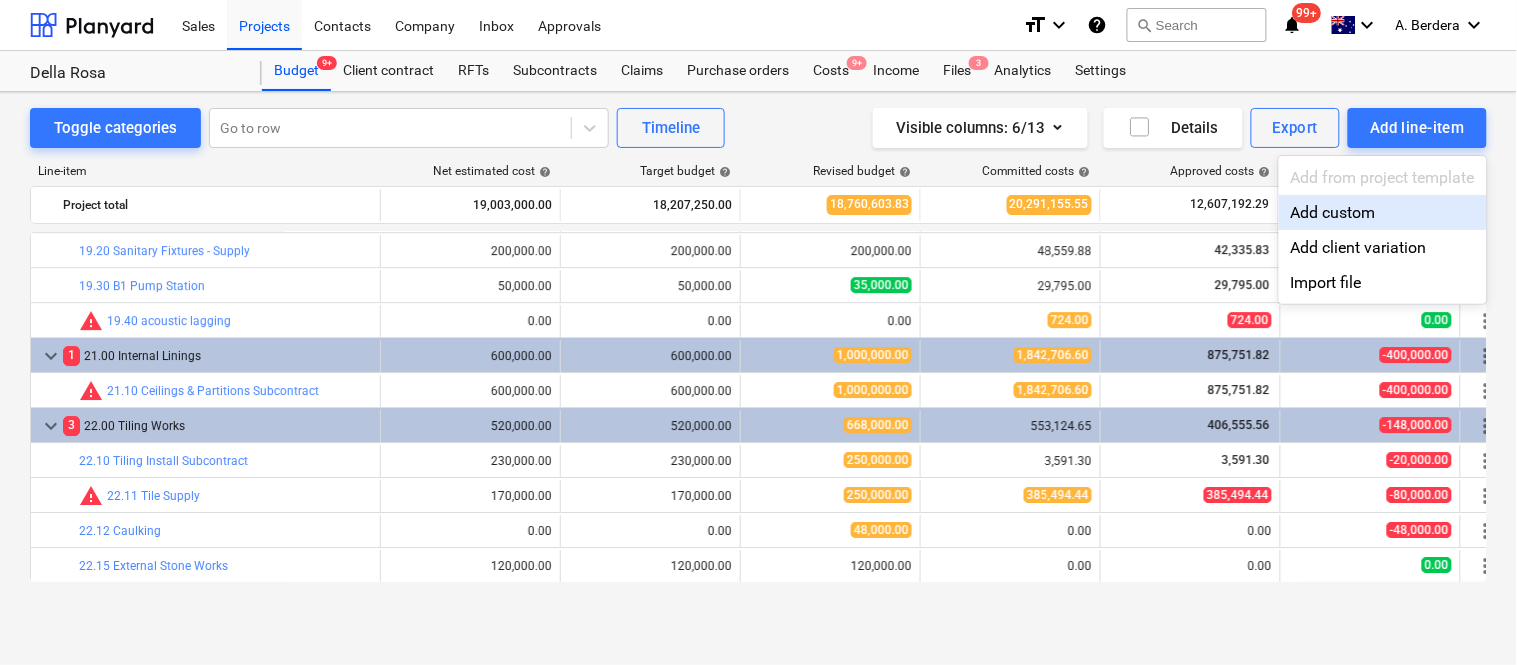 click on "Add custom" at bounding box center [1383, 212] 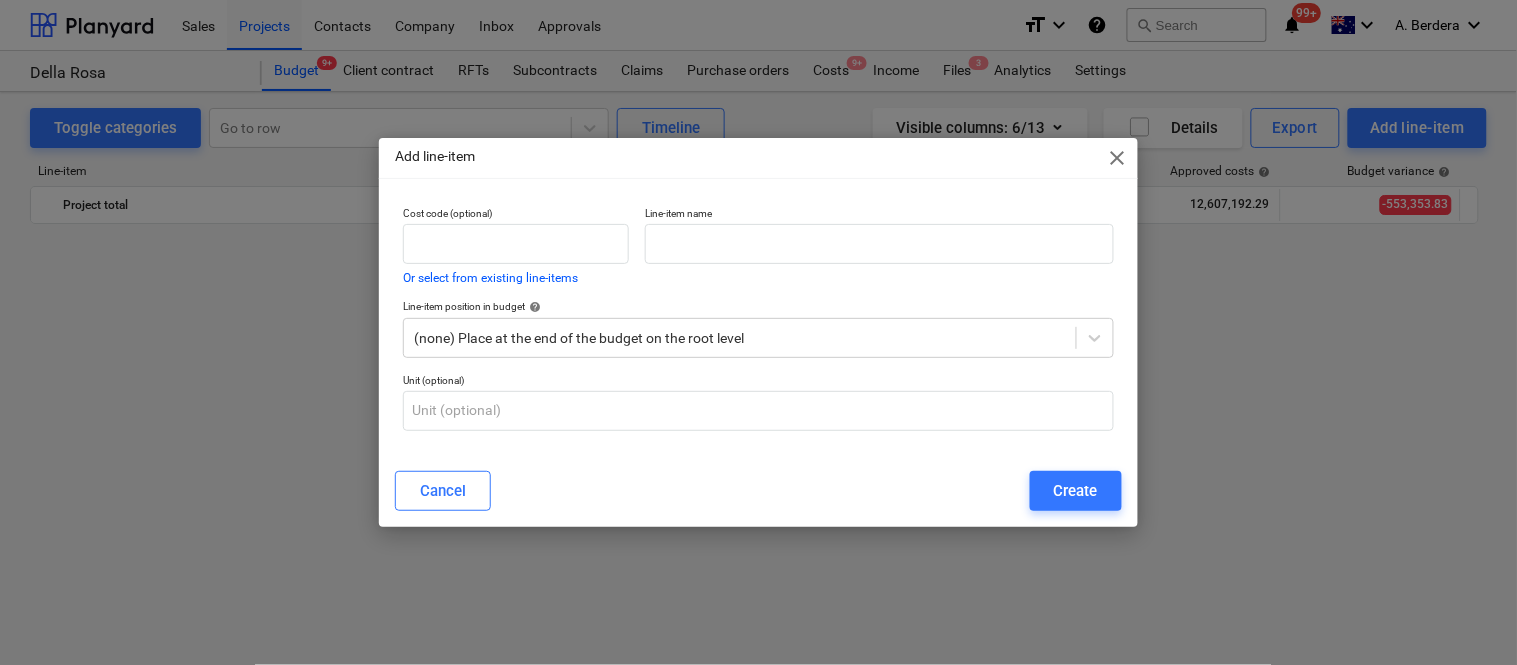 scroll, scrollTop: 3675, scrollLeft: 0, axis: vertical 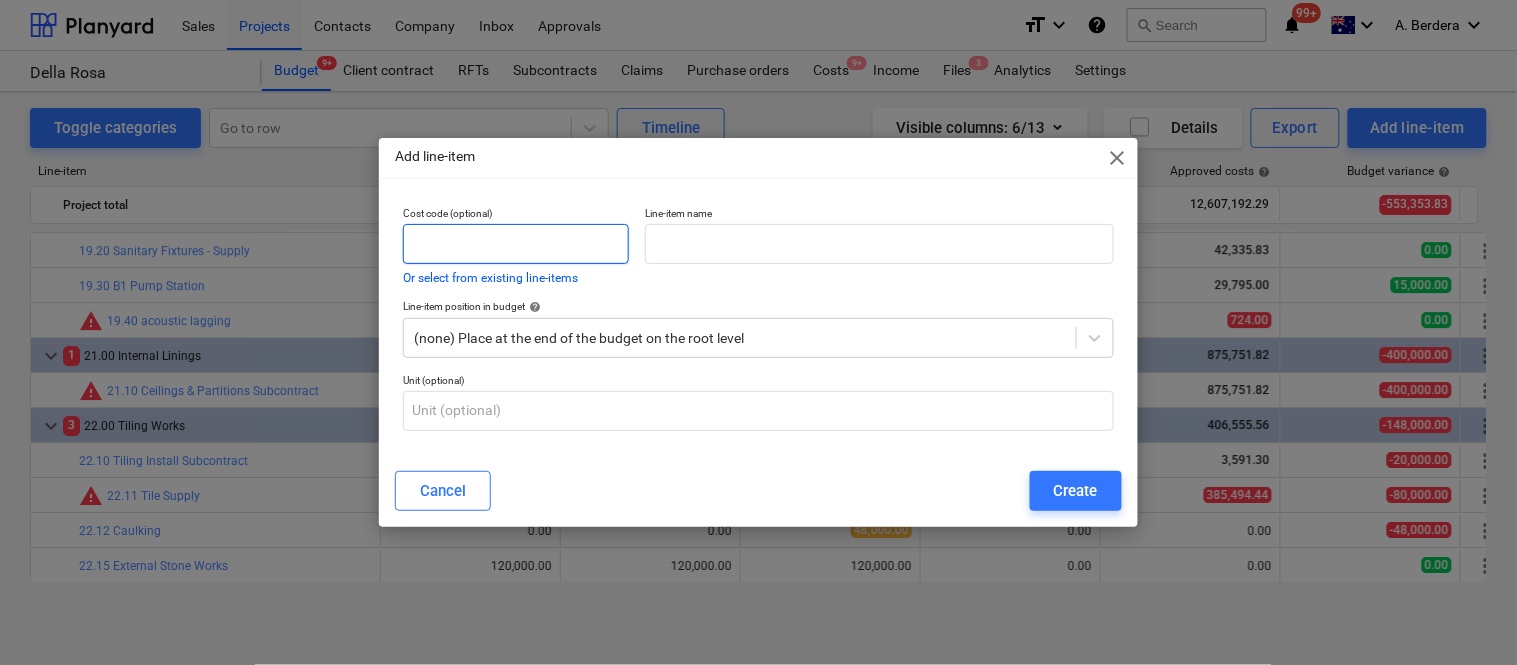 click at bounding box center (516, 244) 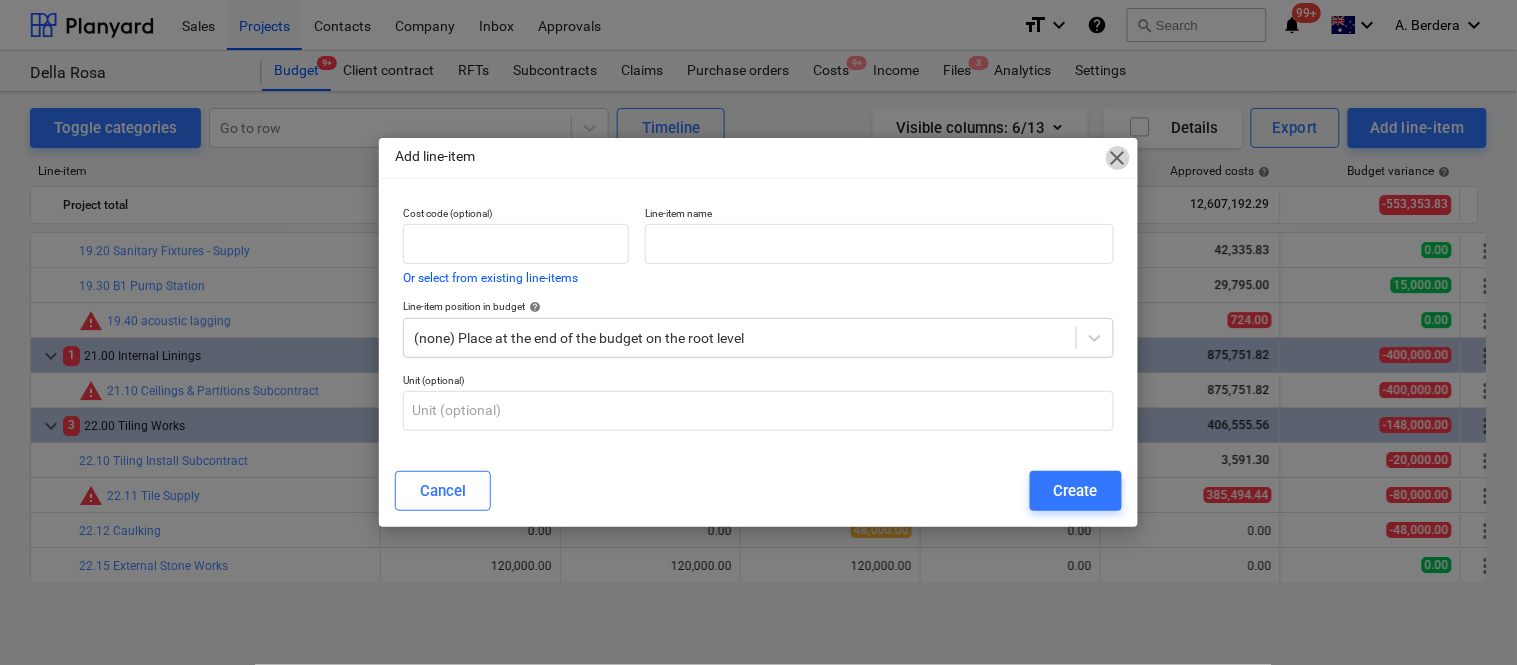 click on "close" at bounding box center (1118, 158) 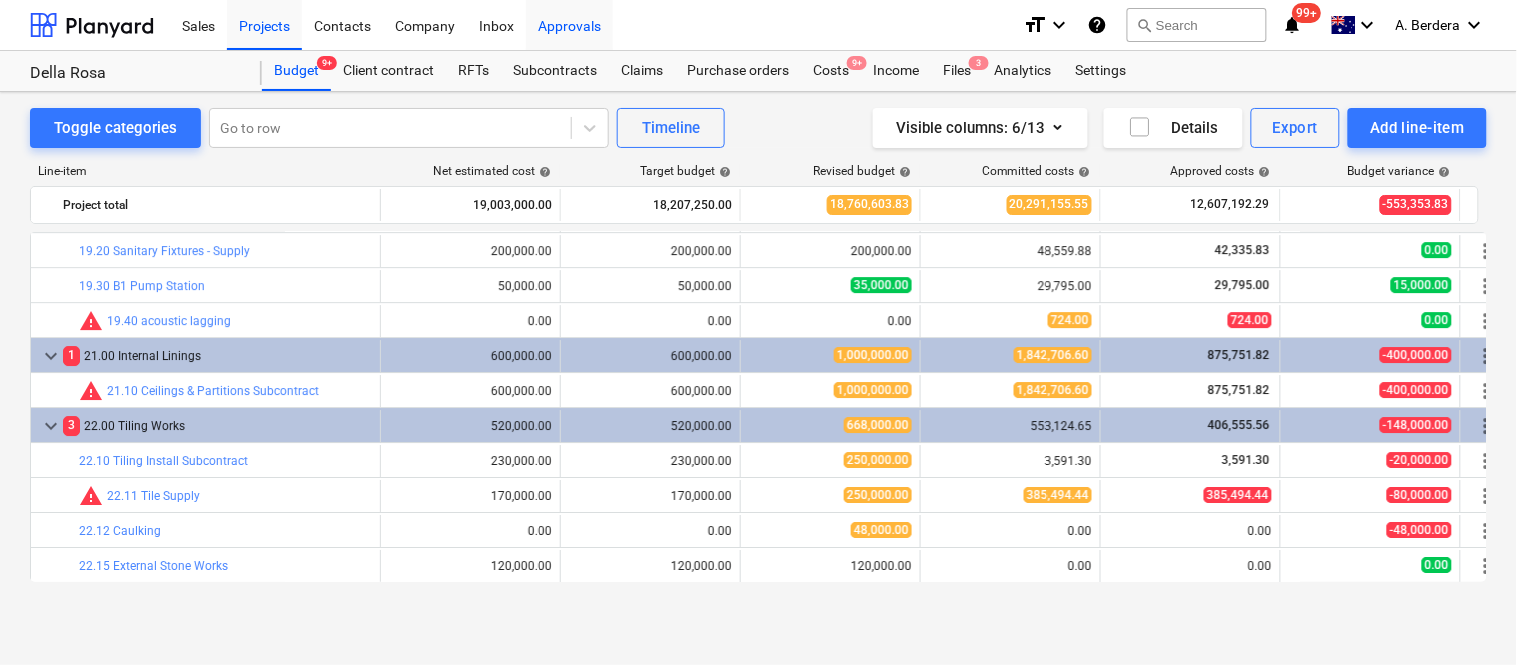 scroll, scrollTop: 3675, scrollLeft: 0, axis: vertical 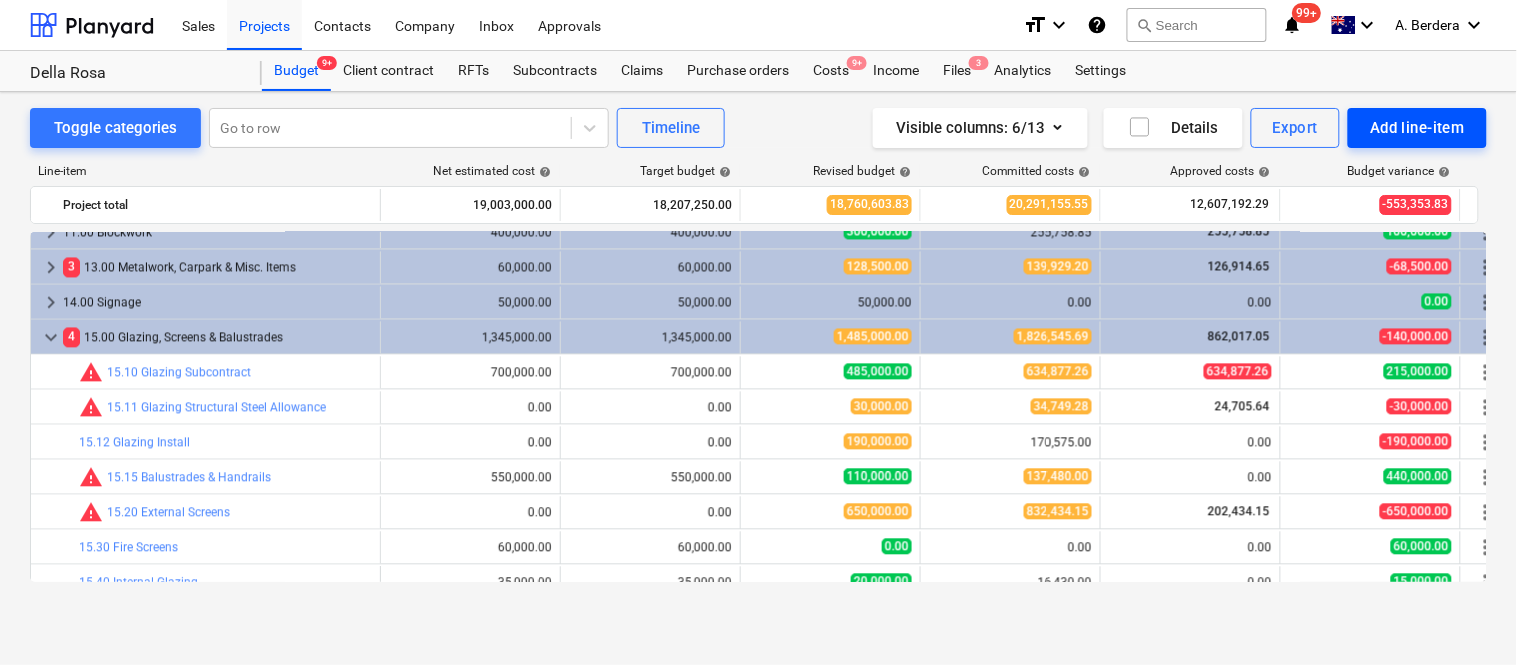 click on "Add line-item" at bounding box center [1417, 128] 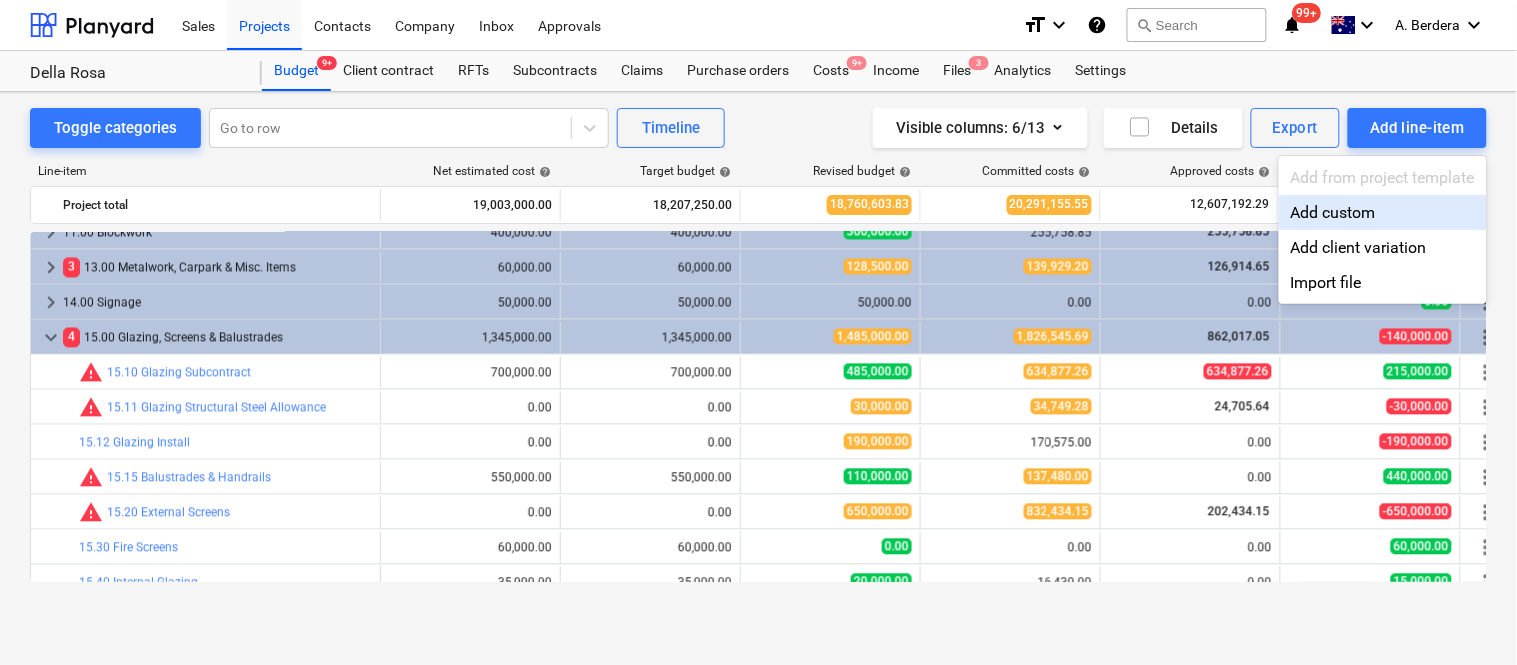 click on "Add custom" at bounding box center [1383, 212] 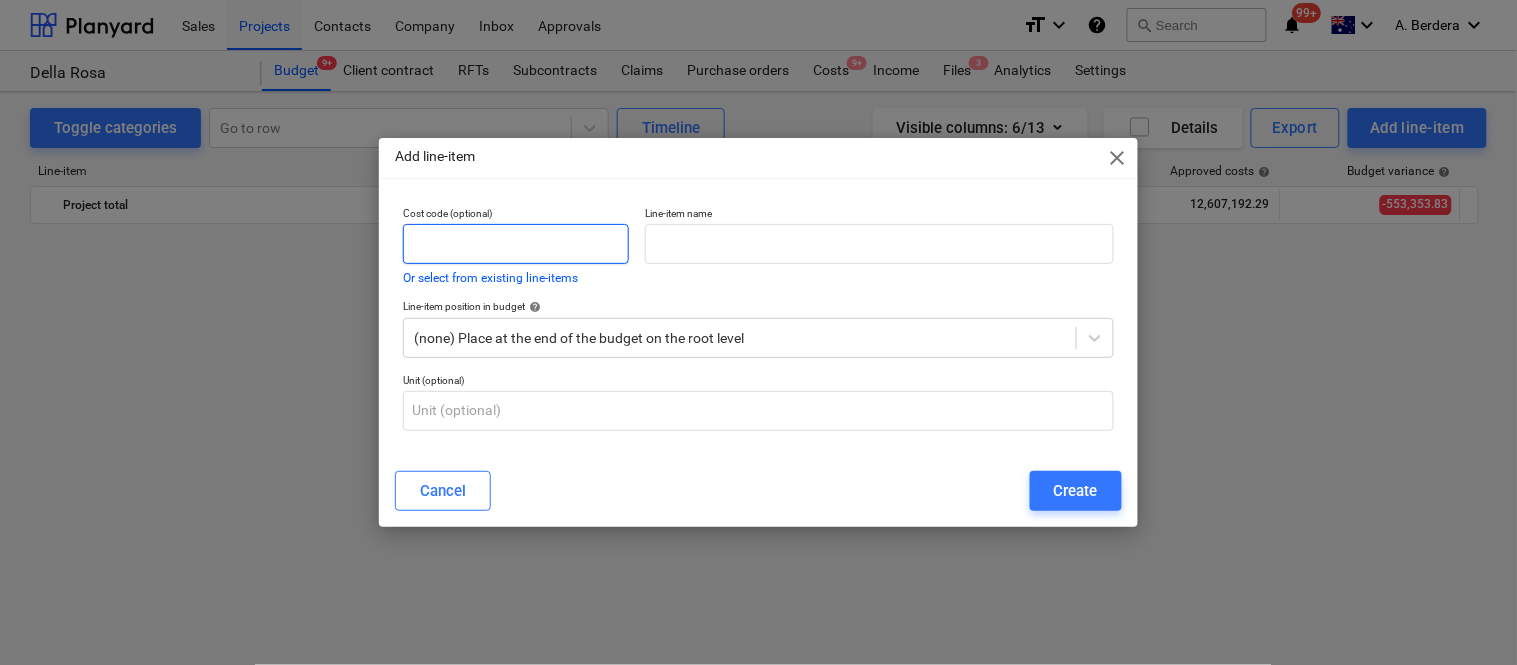 scroll, scrollTop: 3063, scrollLeft: 0, axis: vertical 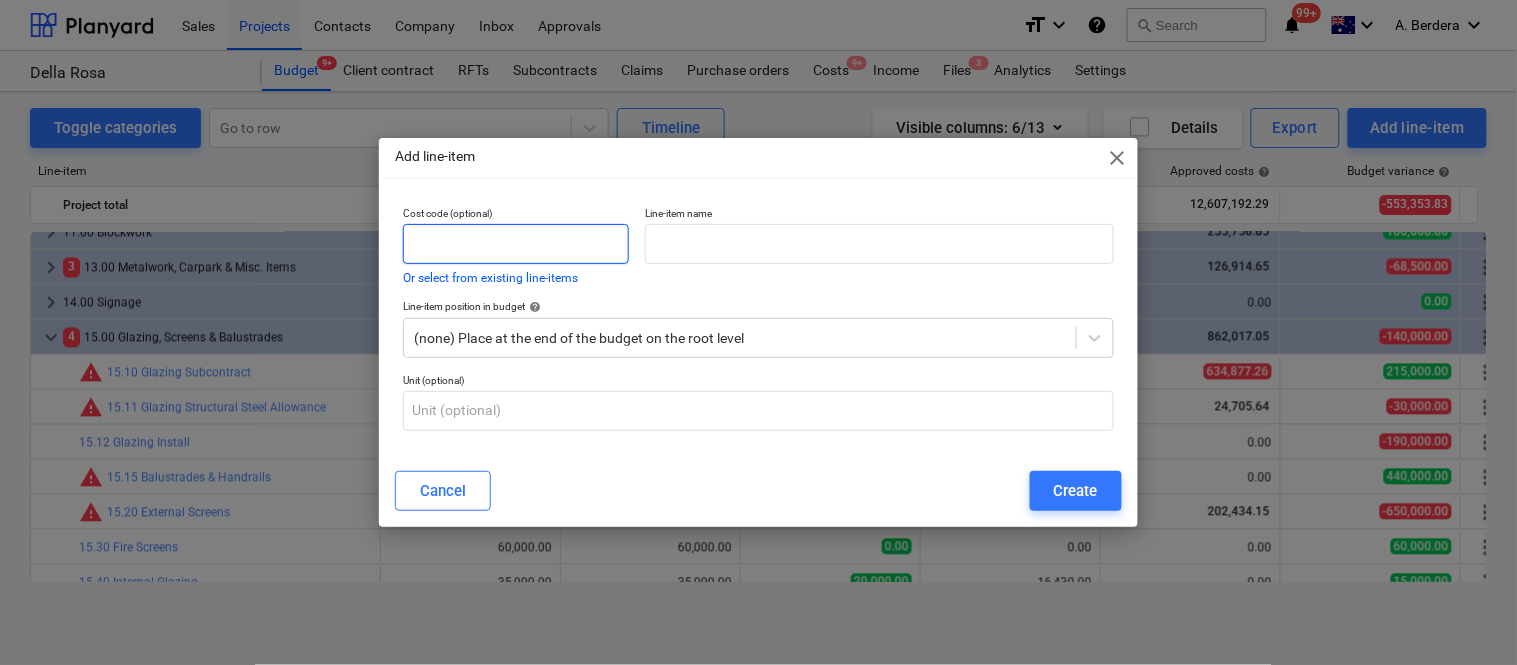 click at bounding box center [516, 244] 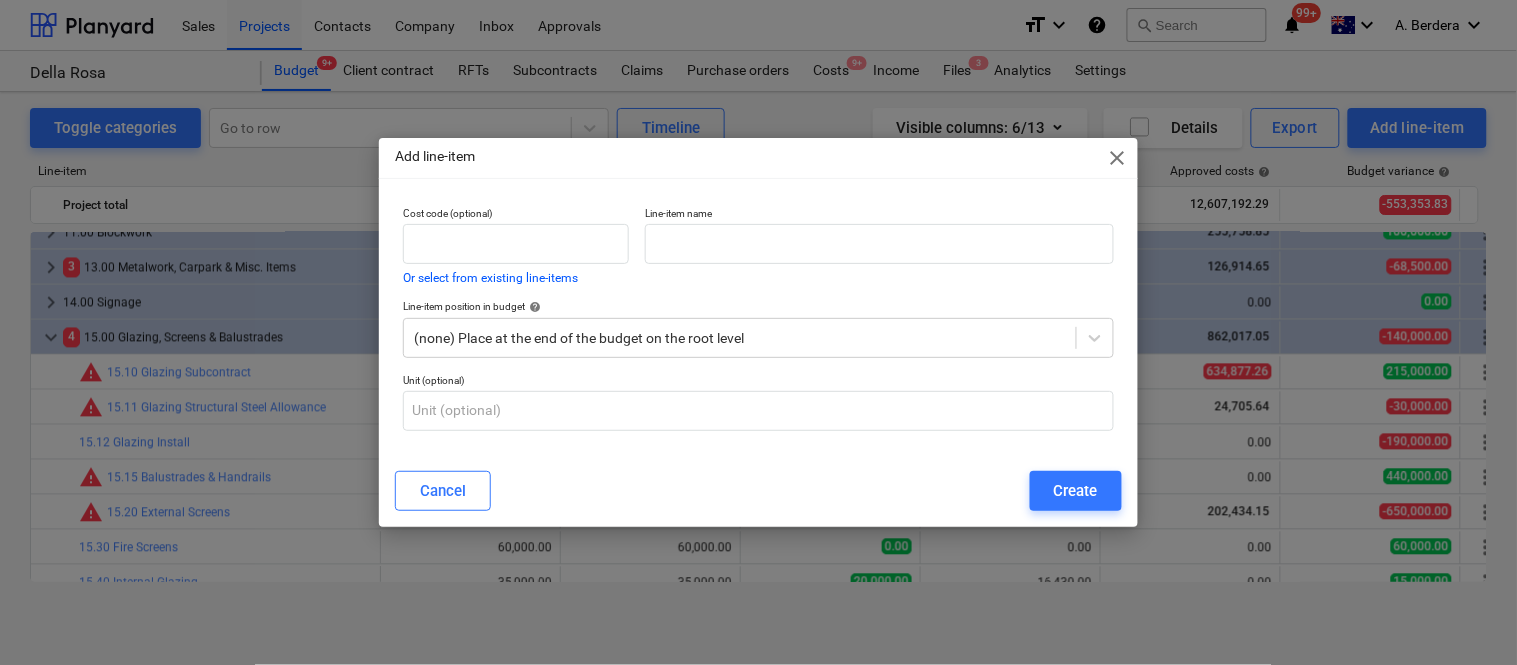 click on "close" at bounding box center (1118, 158) 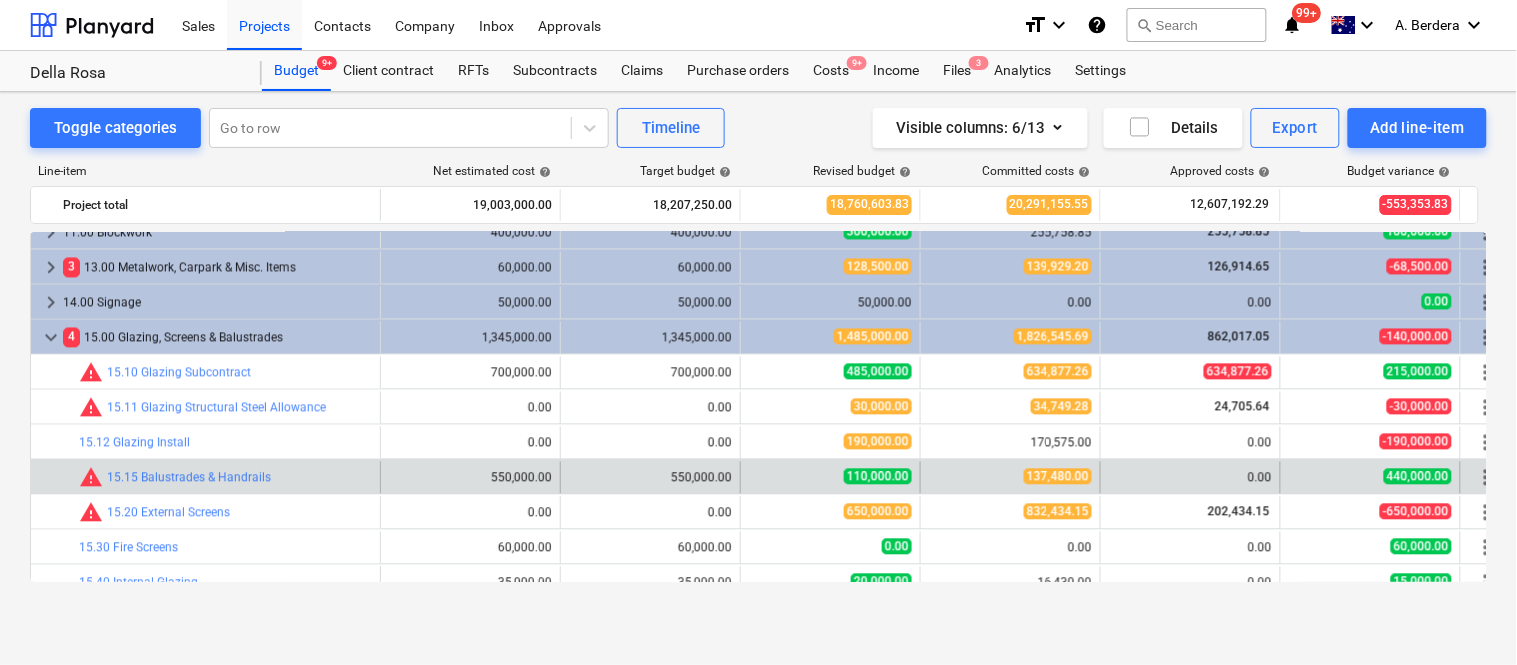 type 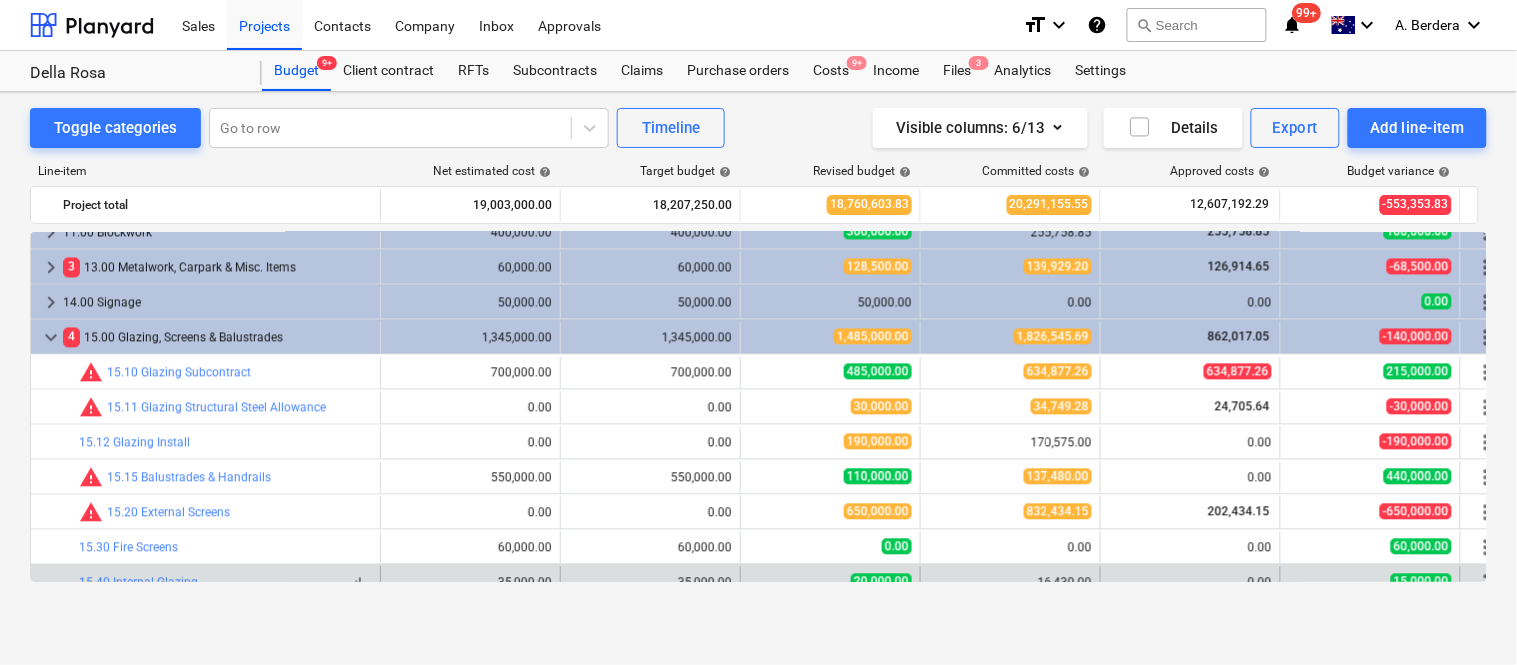 scroll, scrollTop: 3370, scrollLeft: 0, axis: vertical 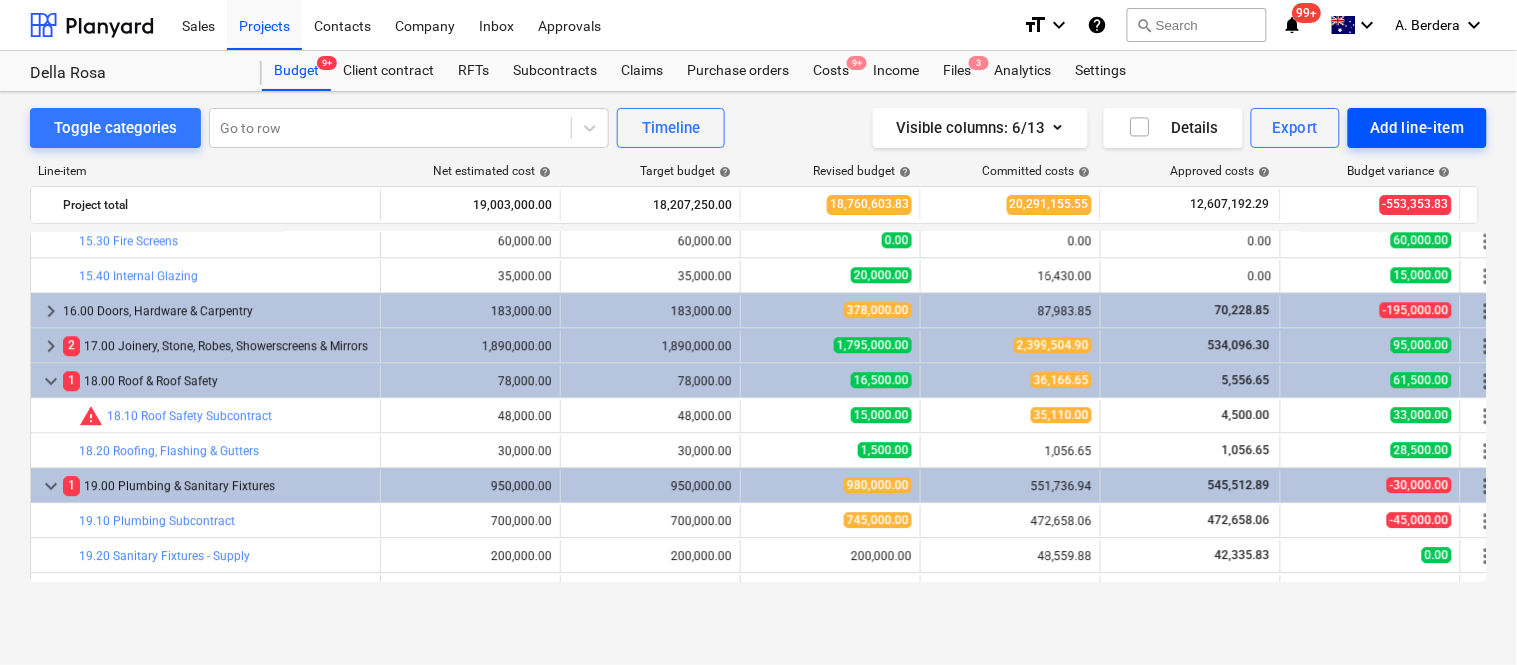 click on "Add line-item" at bounding box center [1417, 128] 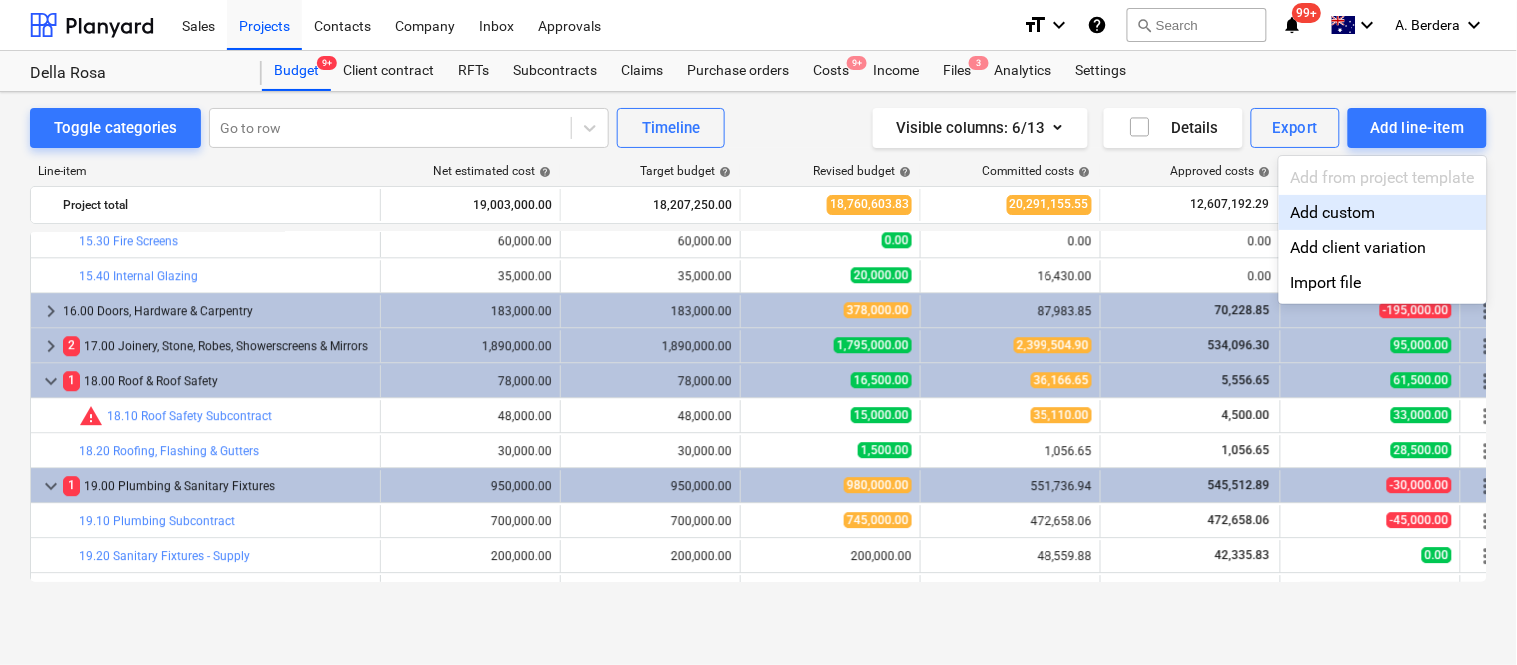 click on "Add custom" at bounding box center (1383, 212) 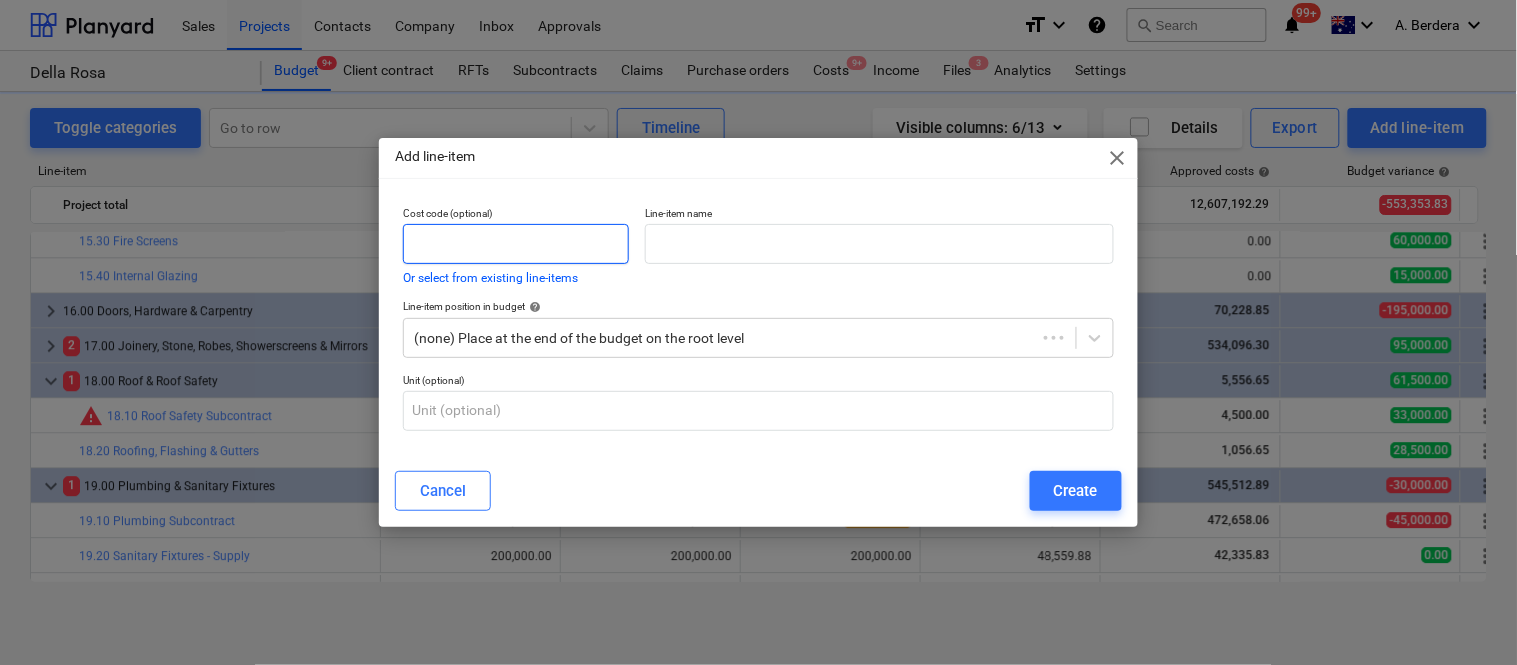 click at bounding box center (516, 244) 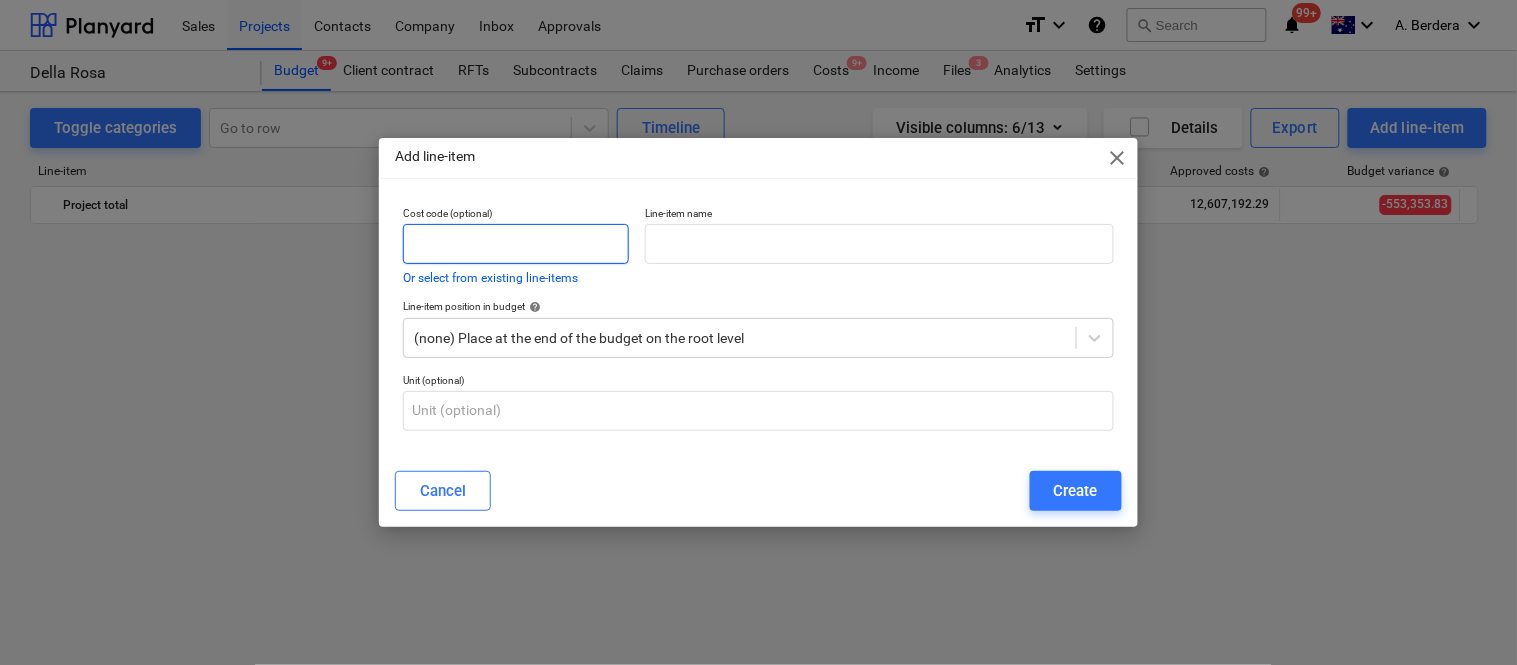 scroll, scrollTop: 3370, scrollLeft: 0, axis: vertical 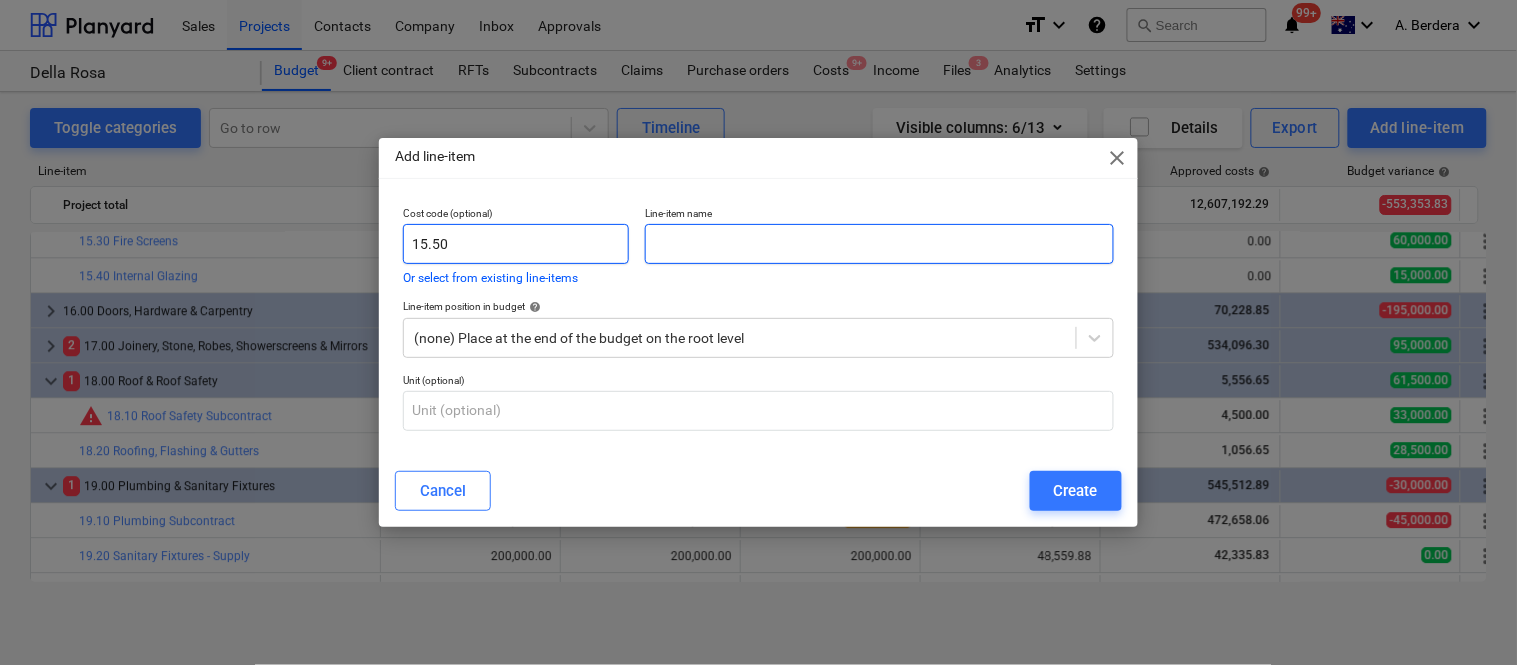 type on "15.50" 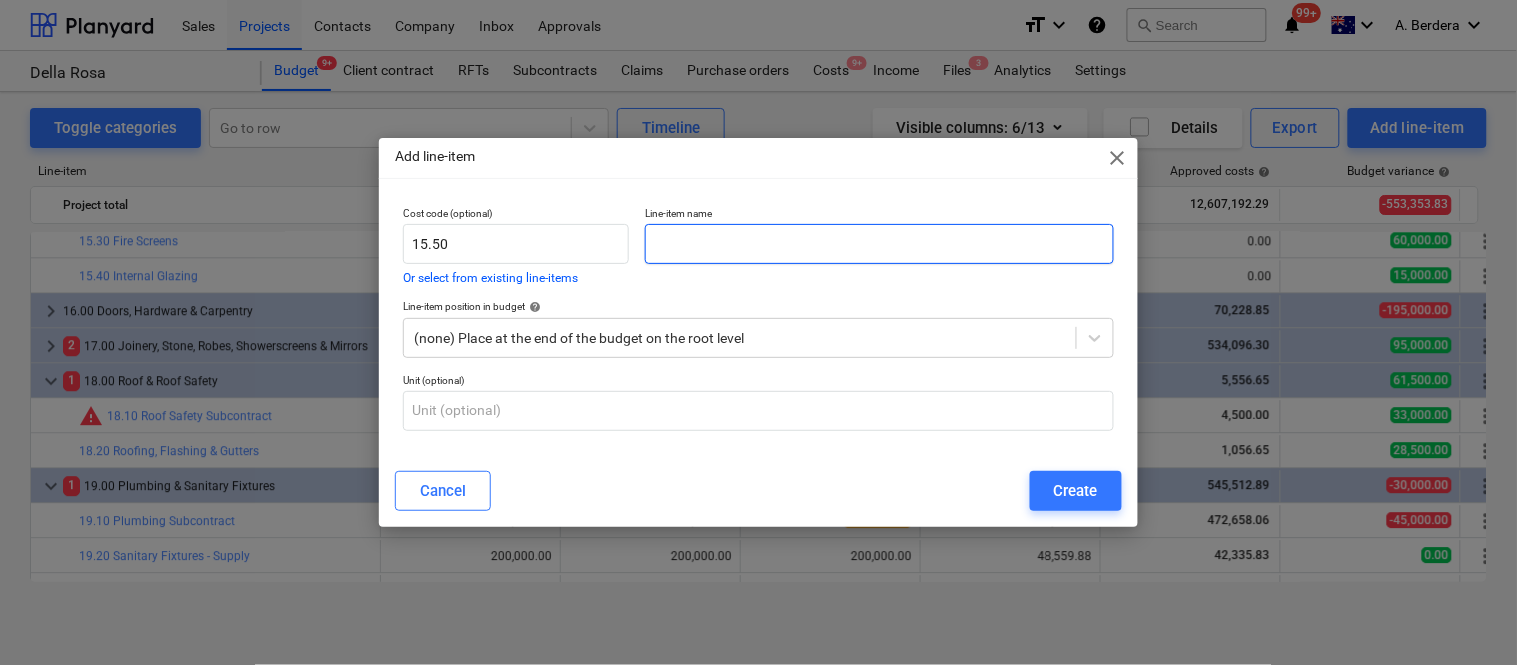 click at bounding box center [879, 244] 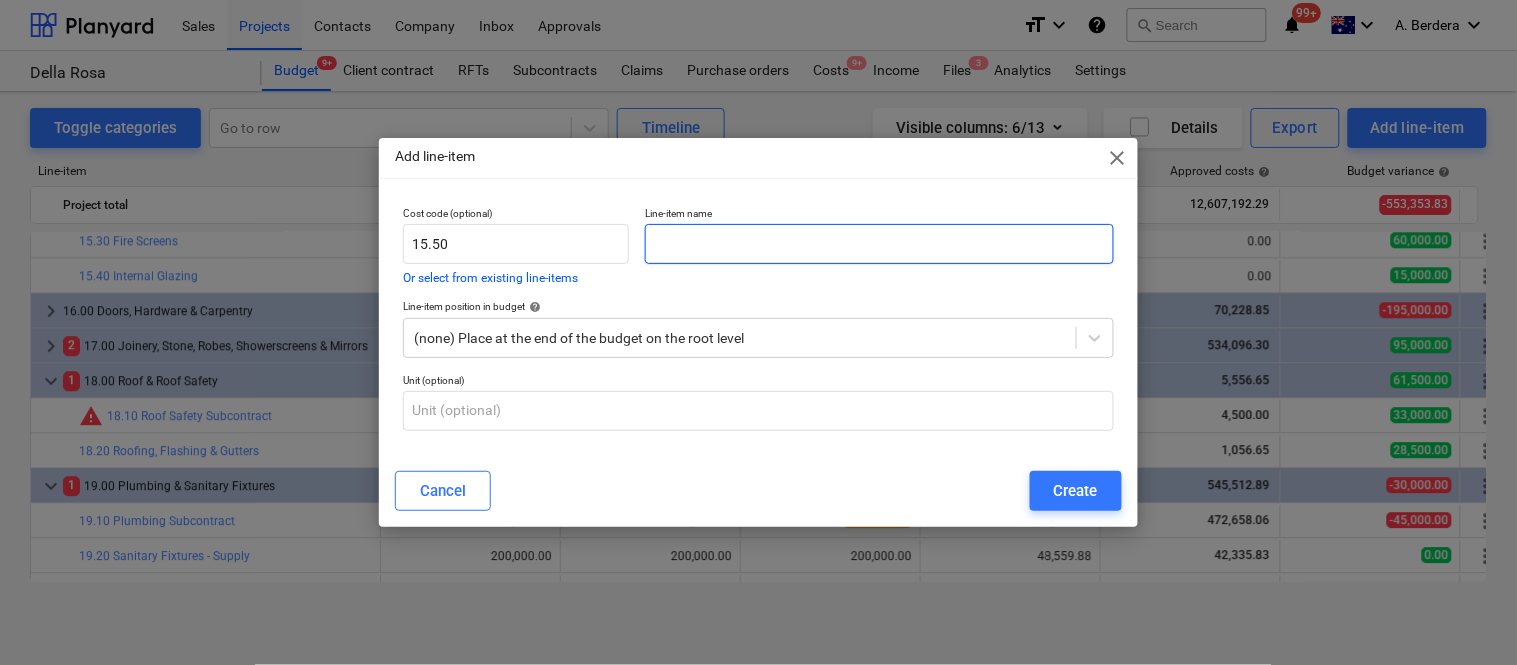 paste on "Blinds and curtains" 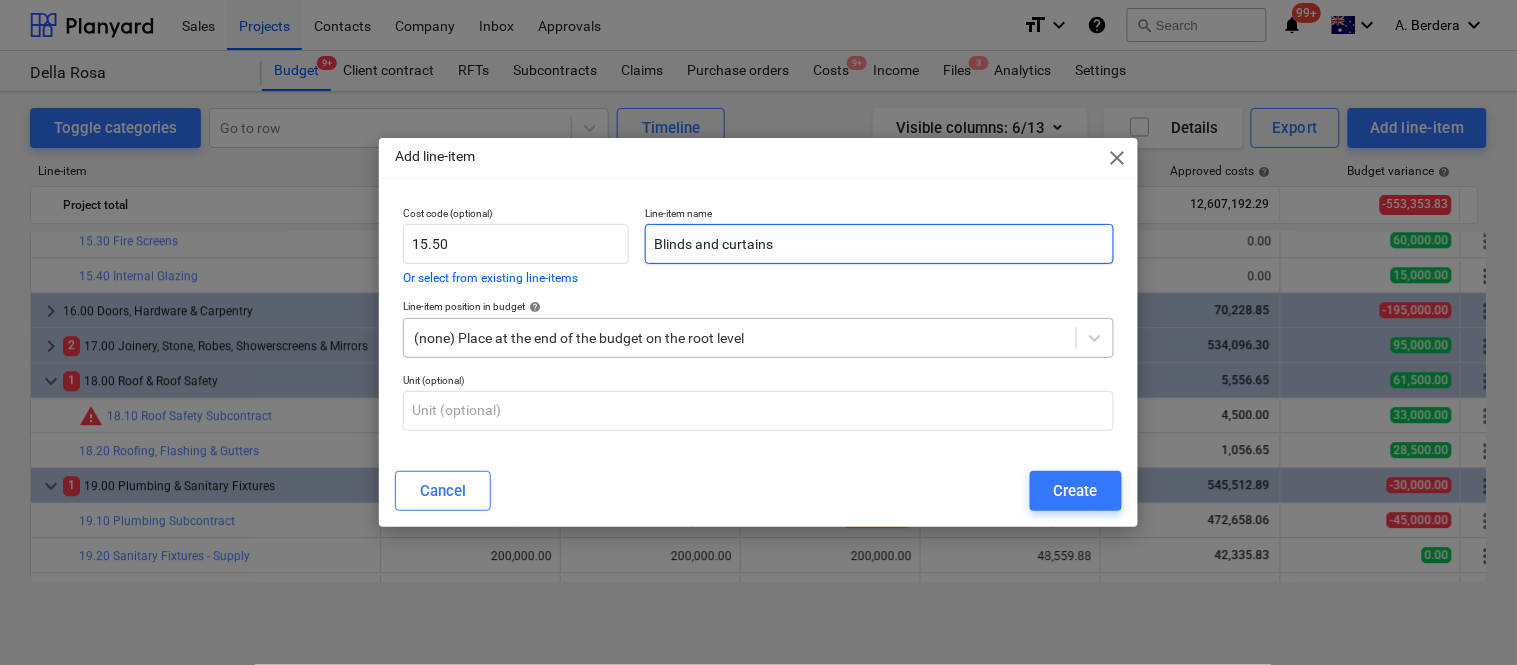 type on "Blinds and curtains" 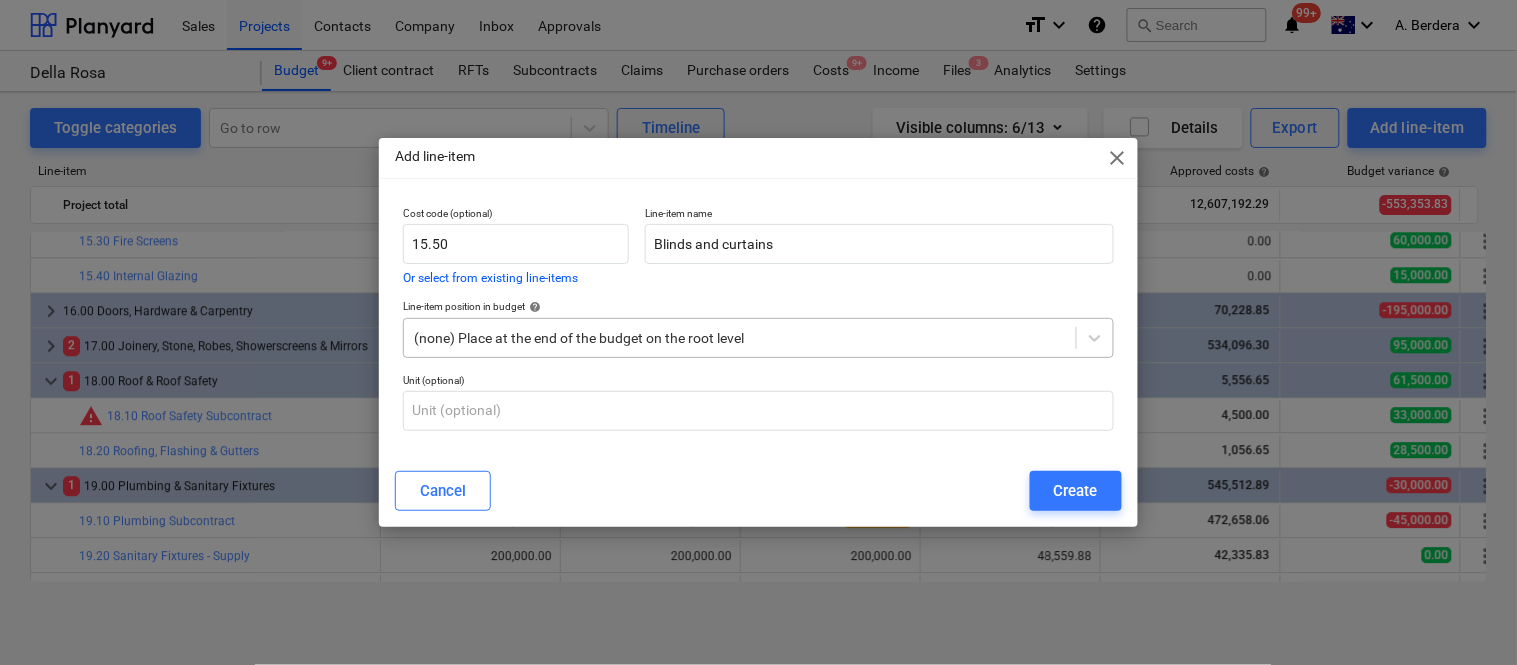 click at bounding box center [740, 338] 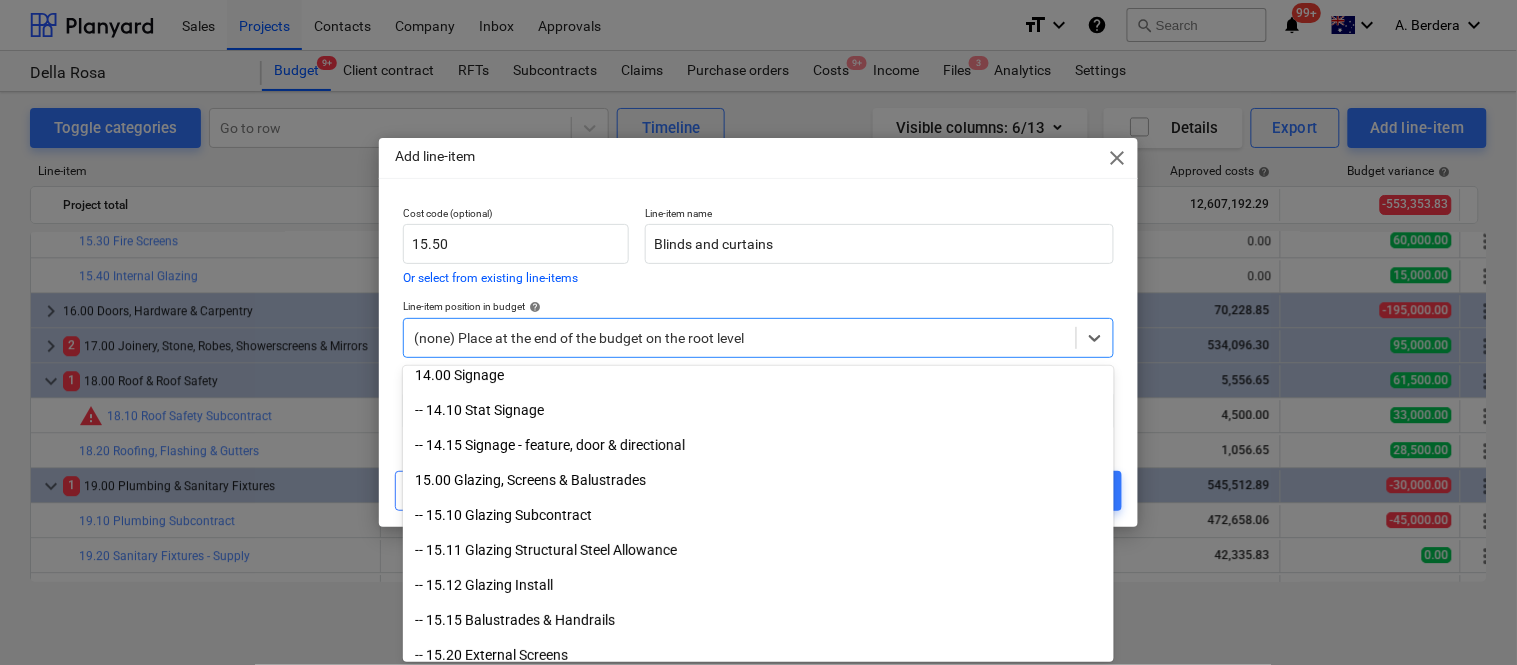 scroll, scrollTop: 3821, scrollLeft: 0, axis: vertical 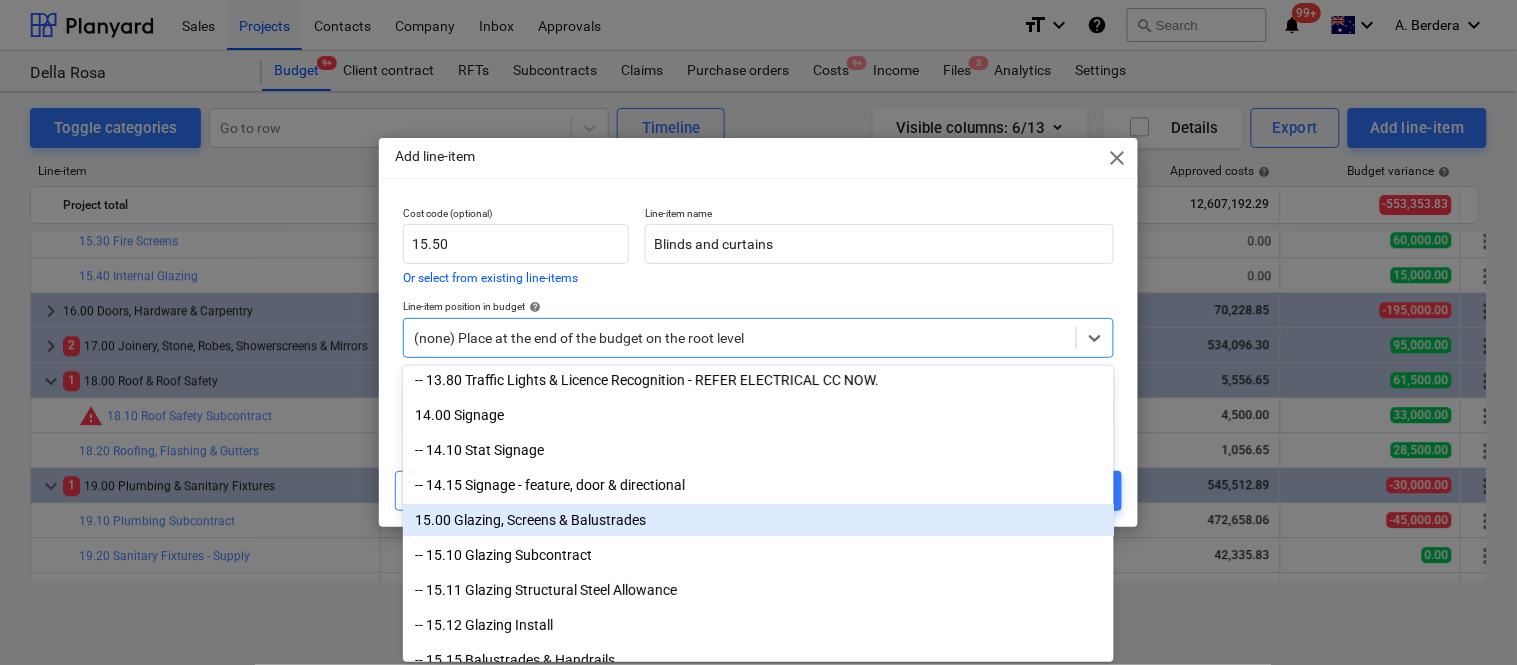 click on "15.00 Glazing, Screens & Balustrades" at bounding box center (758, 520) 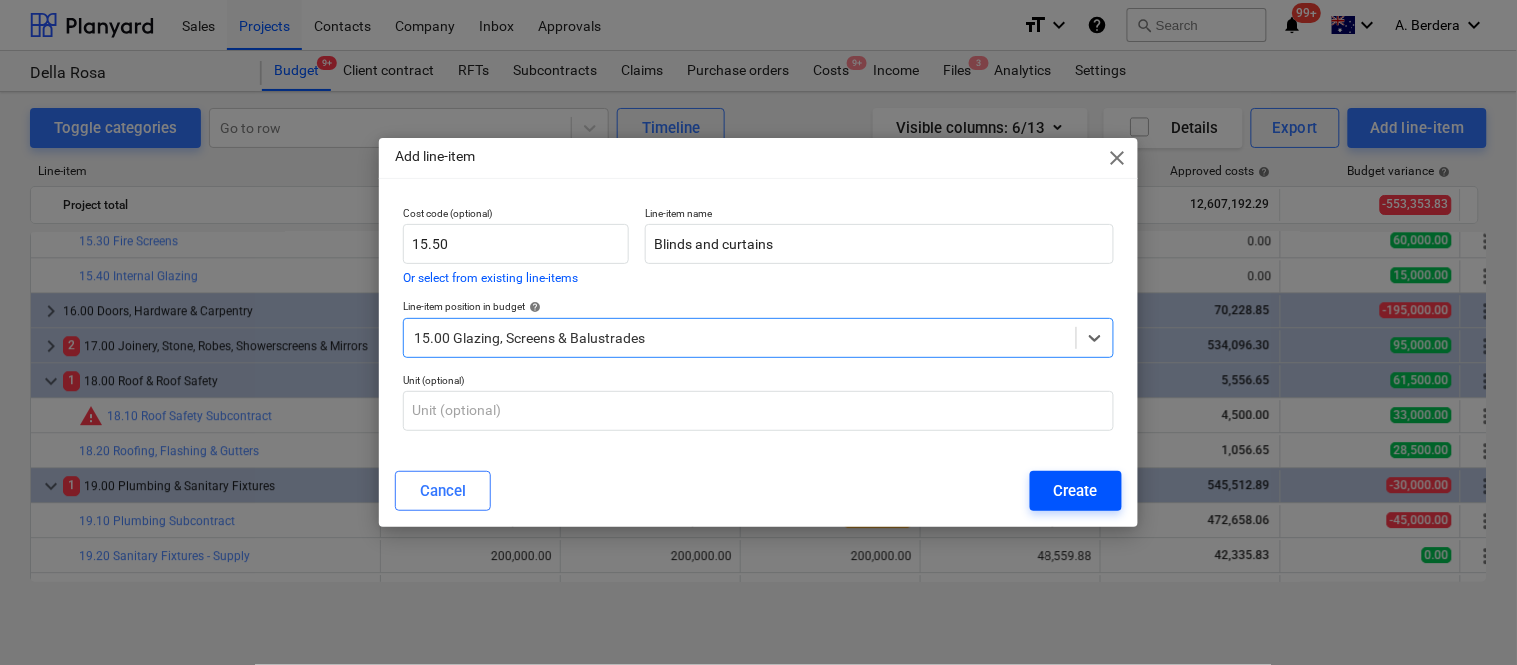 click on "Create" at bounding box center [1076, 491] 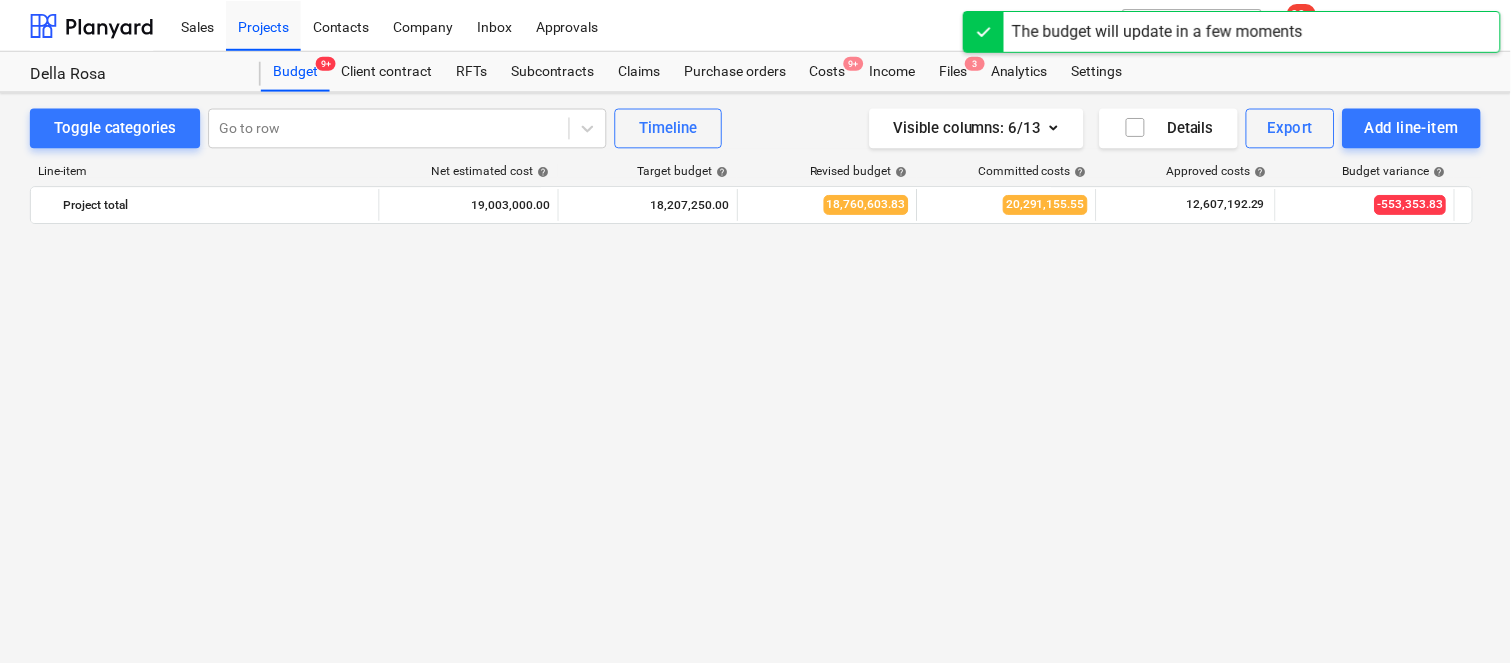 scroll, scrollTop: 3370, scrollLeft: 0, axis: vertical 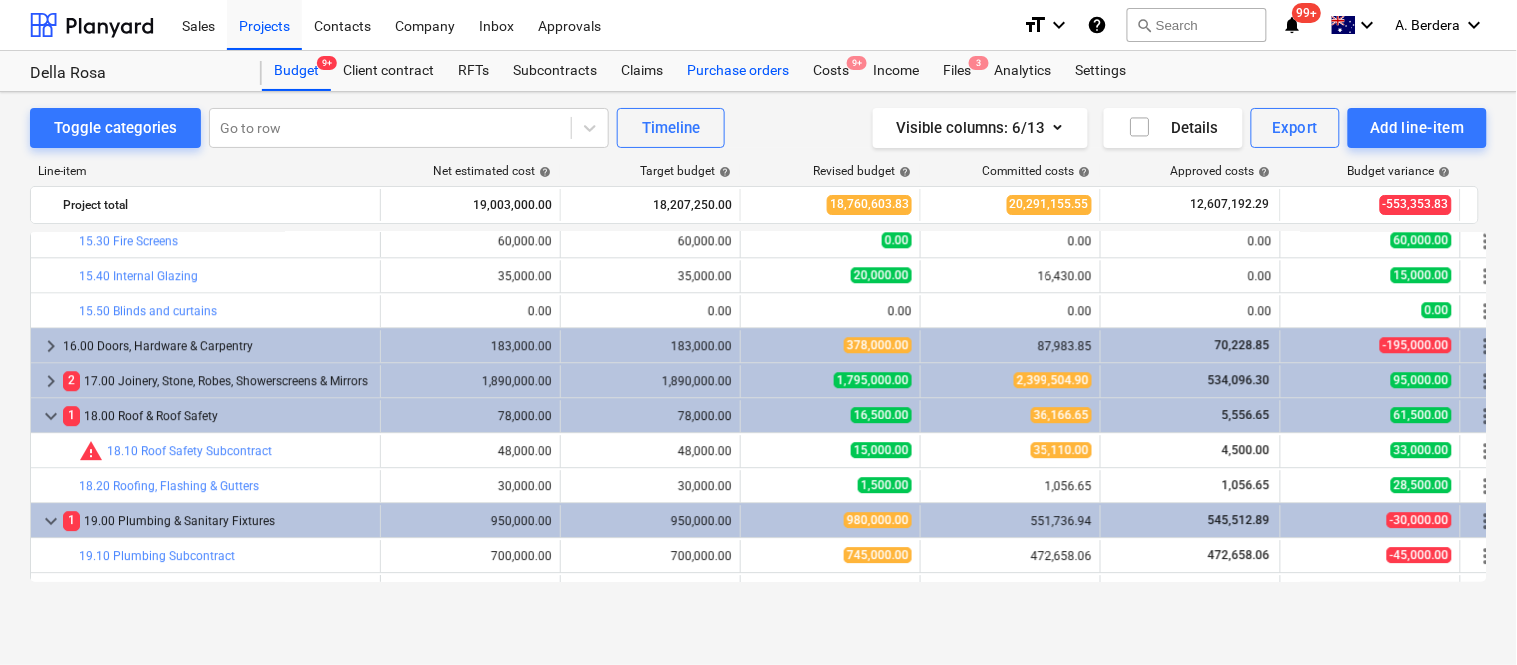 click on "Purchase orders" at bounding box center (738, 71) 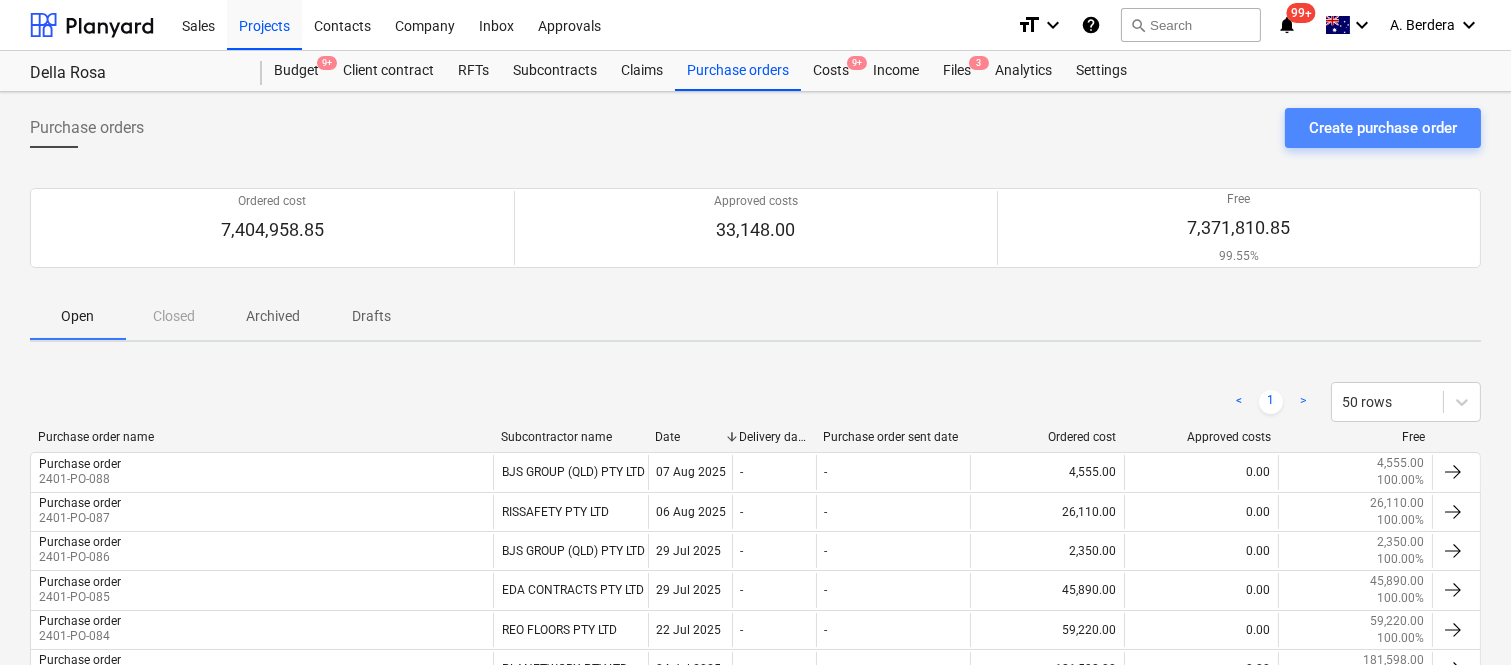 click on "Create purchase order" at bounding box center [1383, 128] 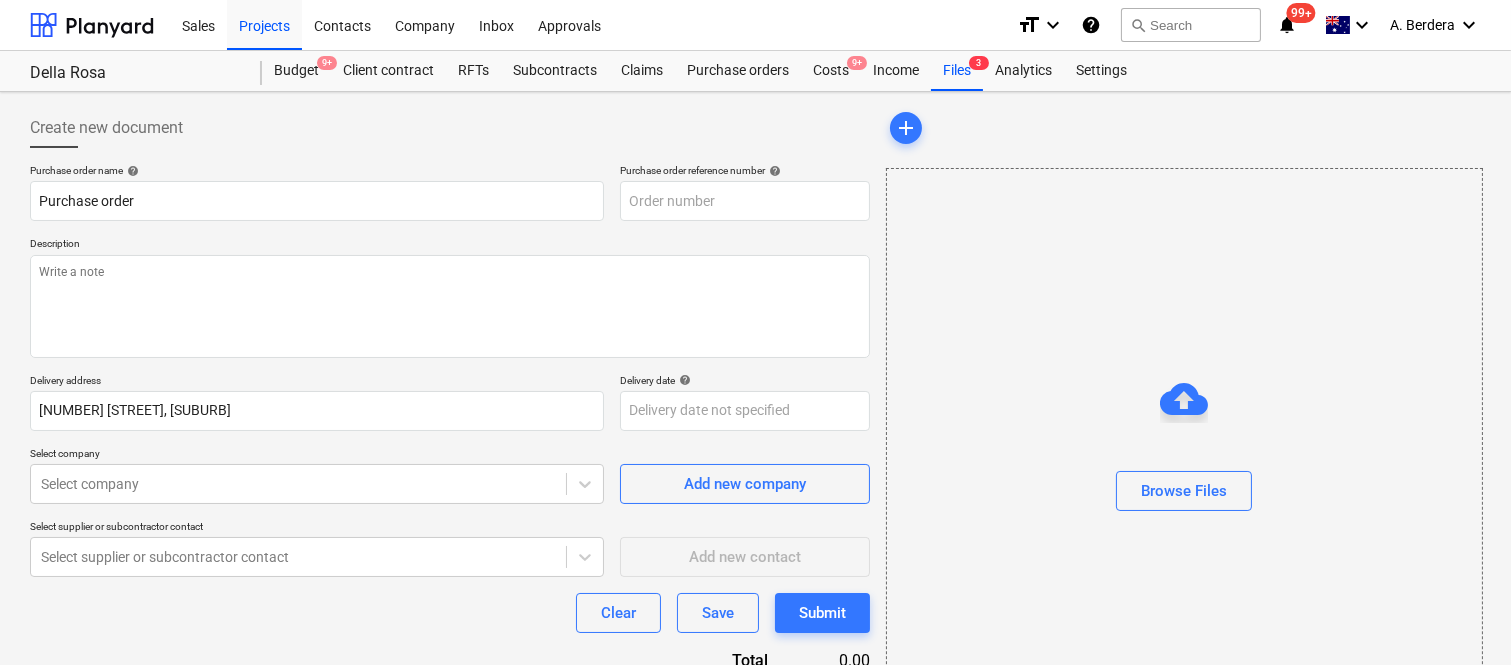 type on "x" 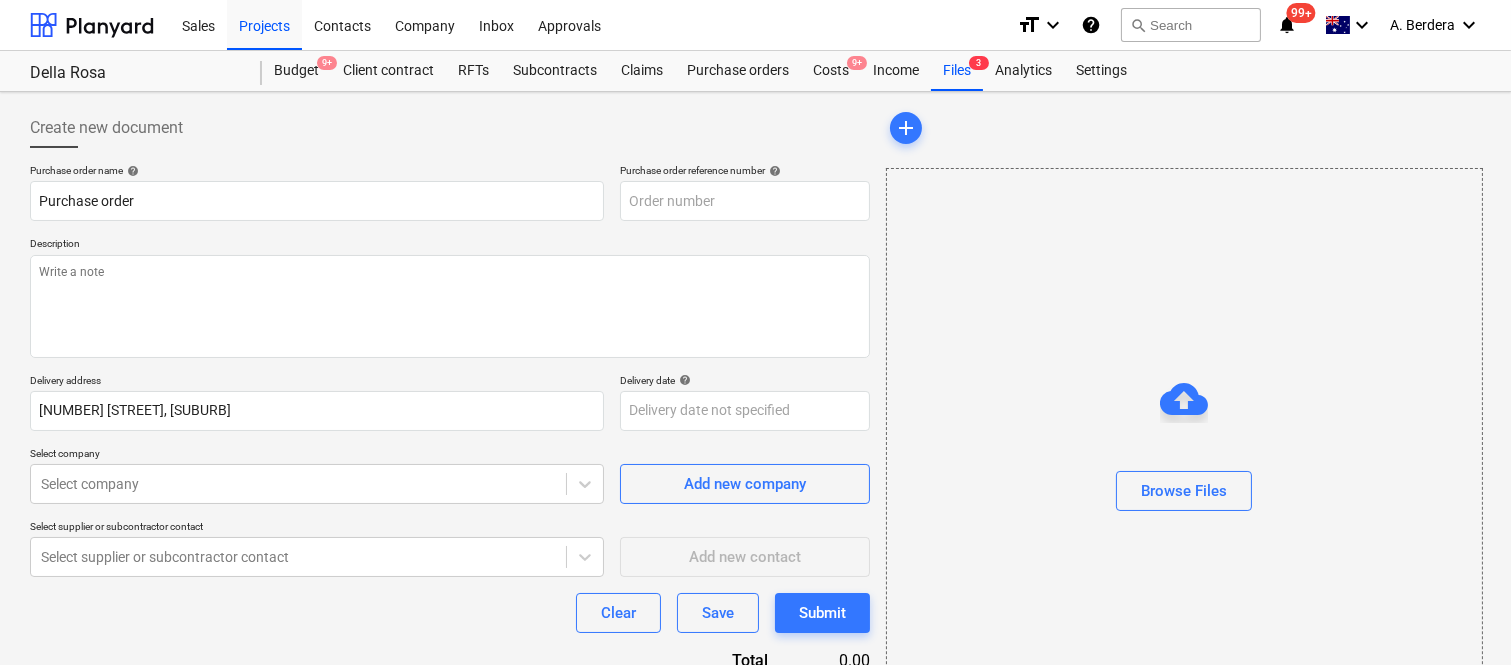 type on "2401-PO-090" 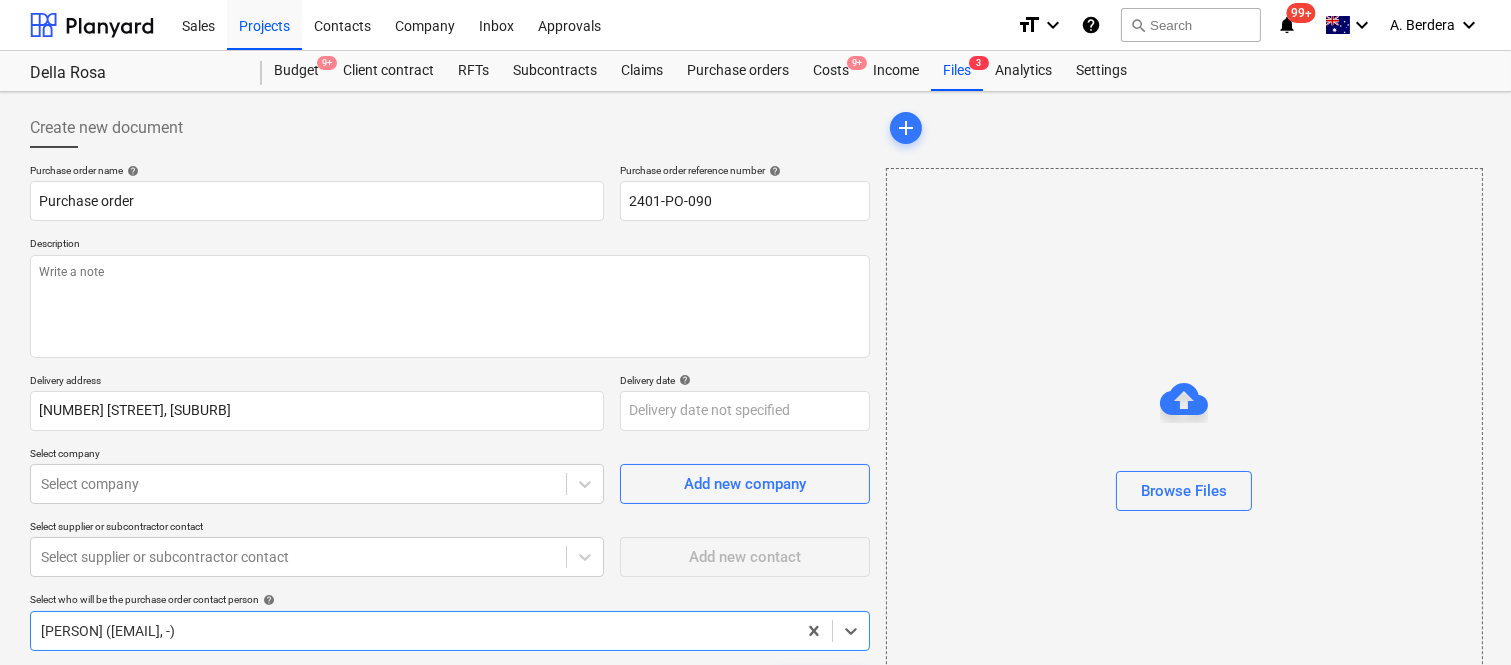 scroll, scrollTop: 171, scrollLeft: 0, axis: vertical 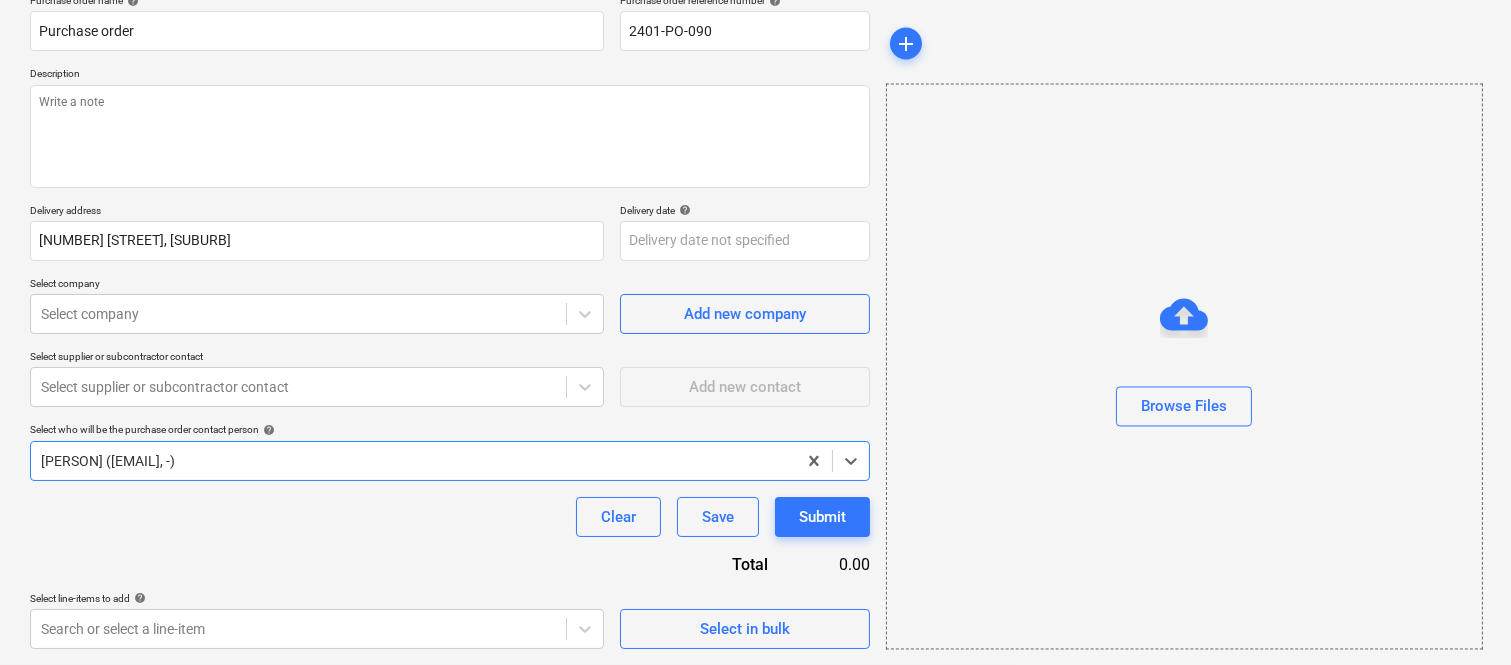 type on "x" 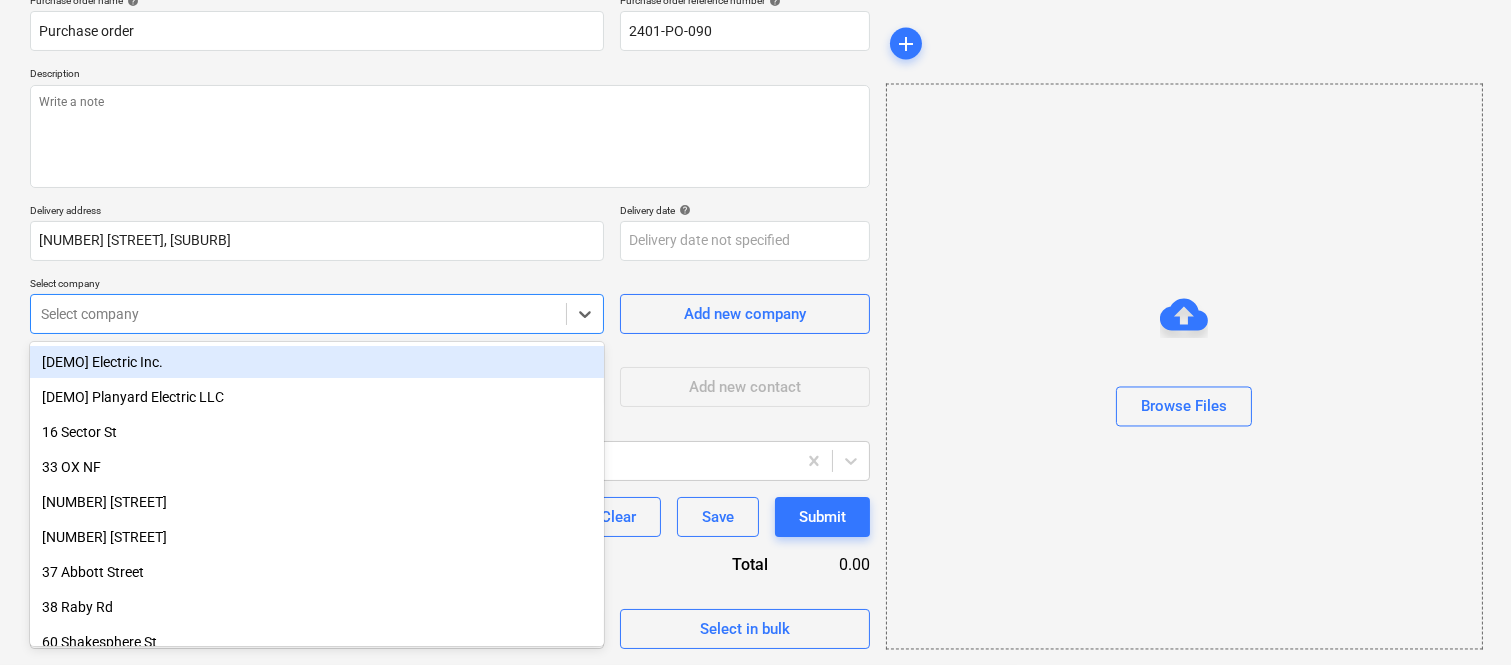 click at bounding box center [298, 314] 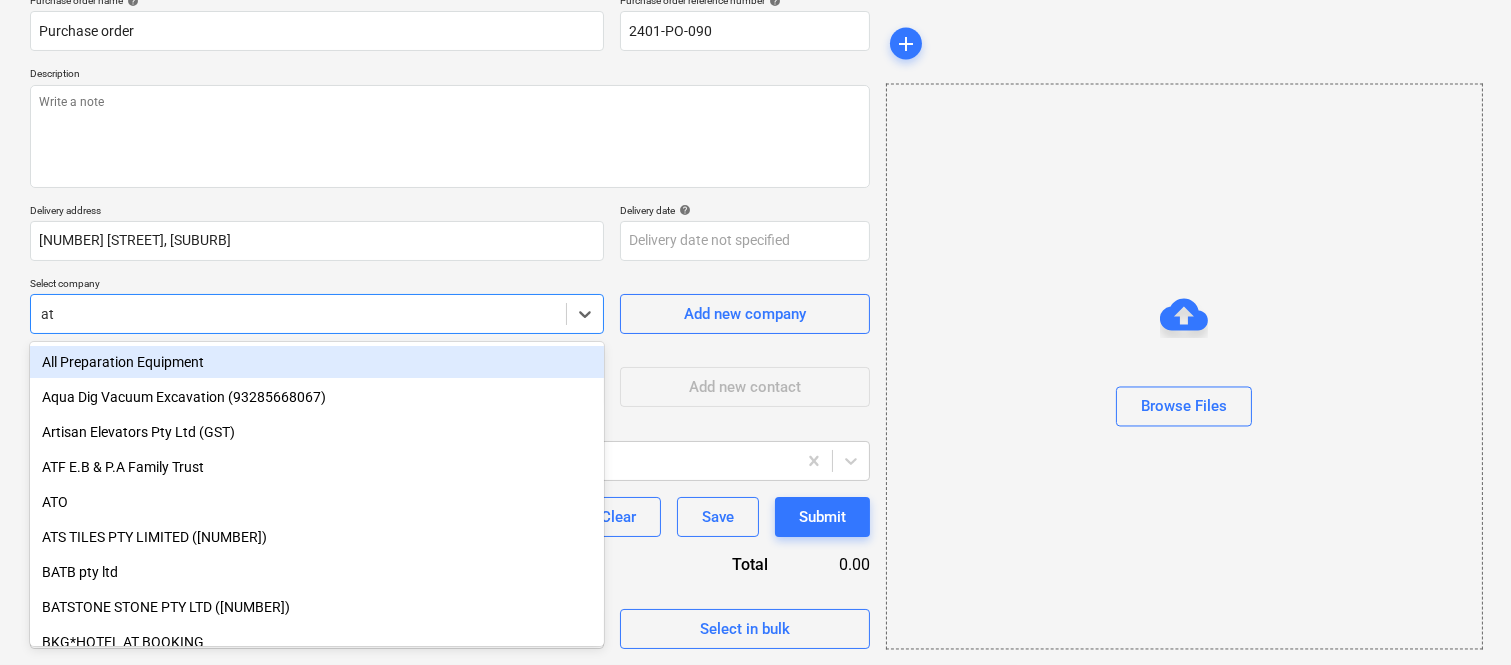type on "a" 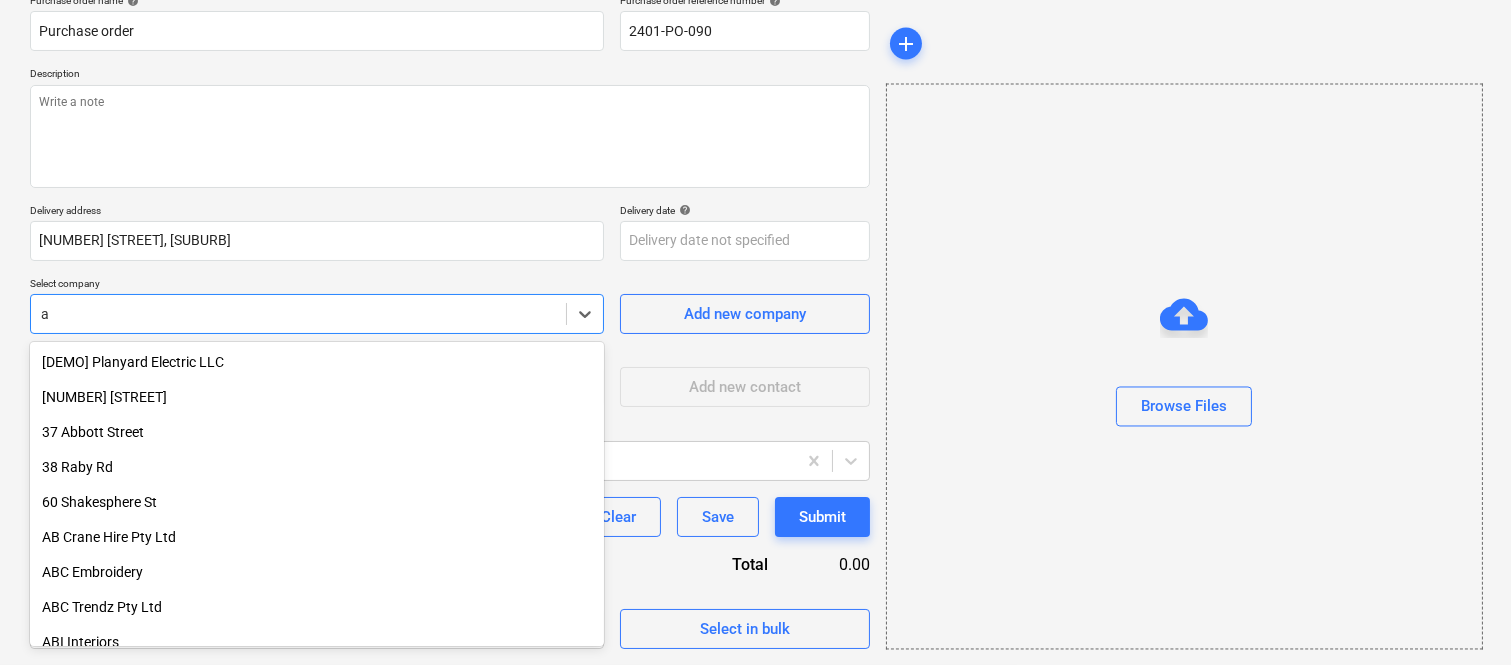 type 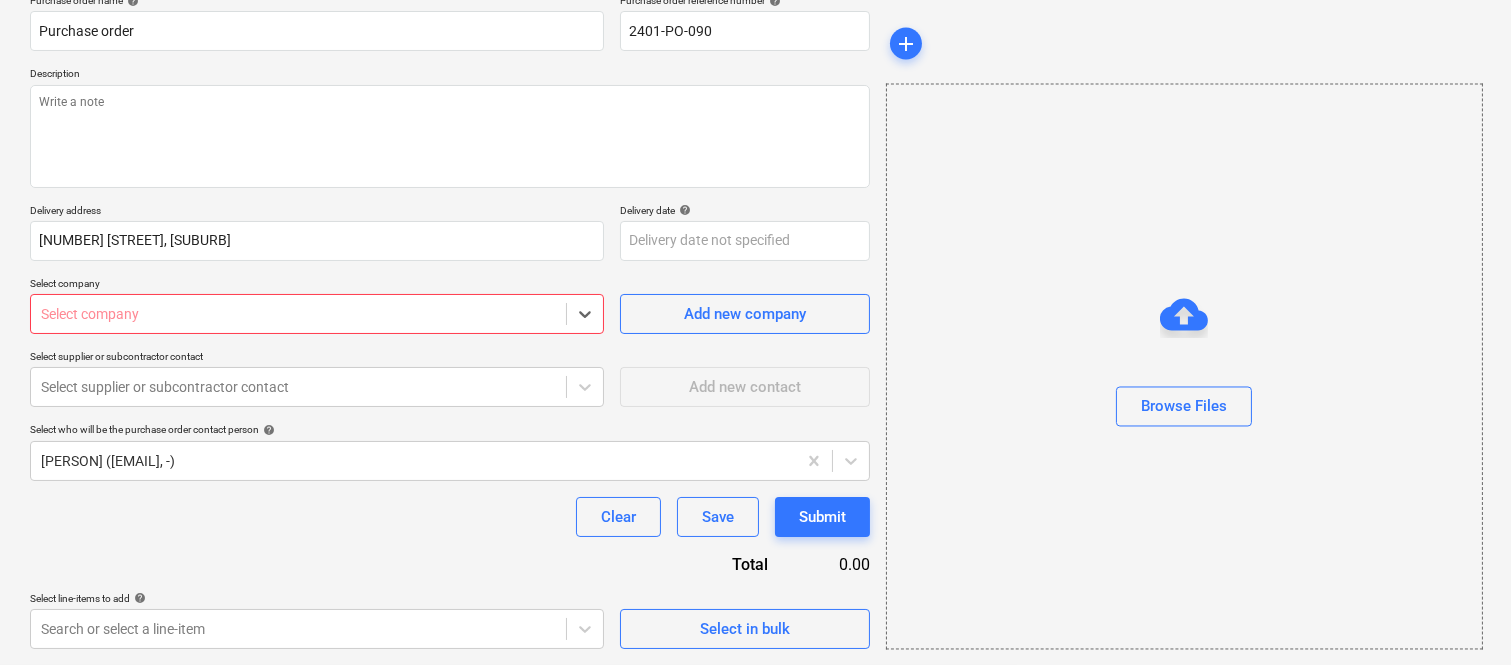type on "x" 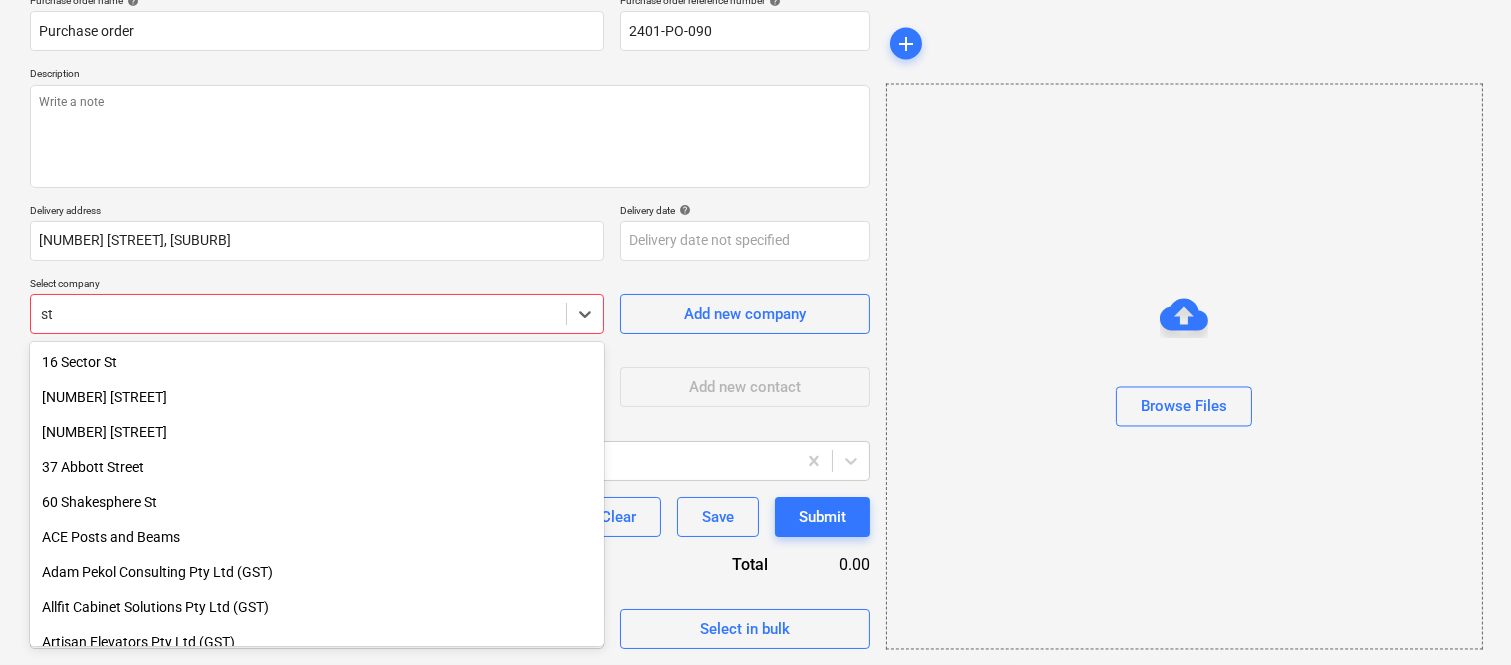 type on "s" 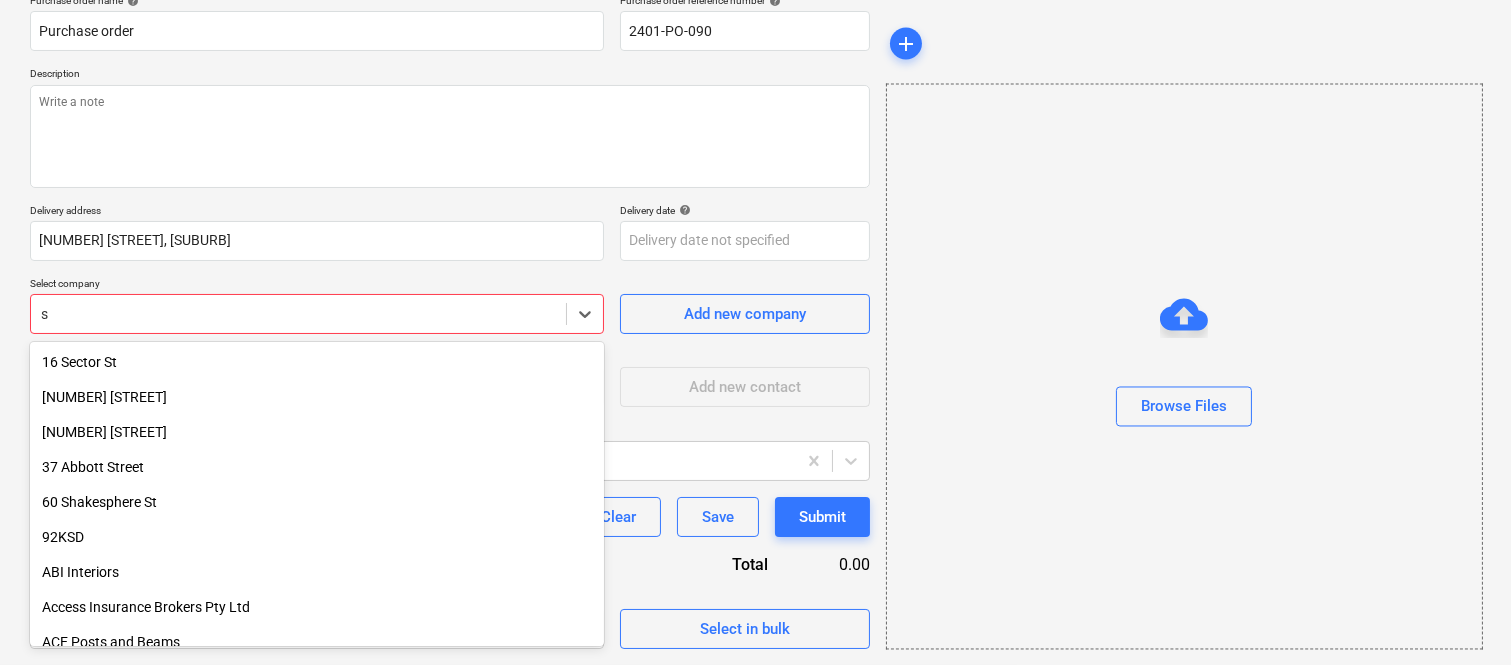 type 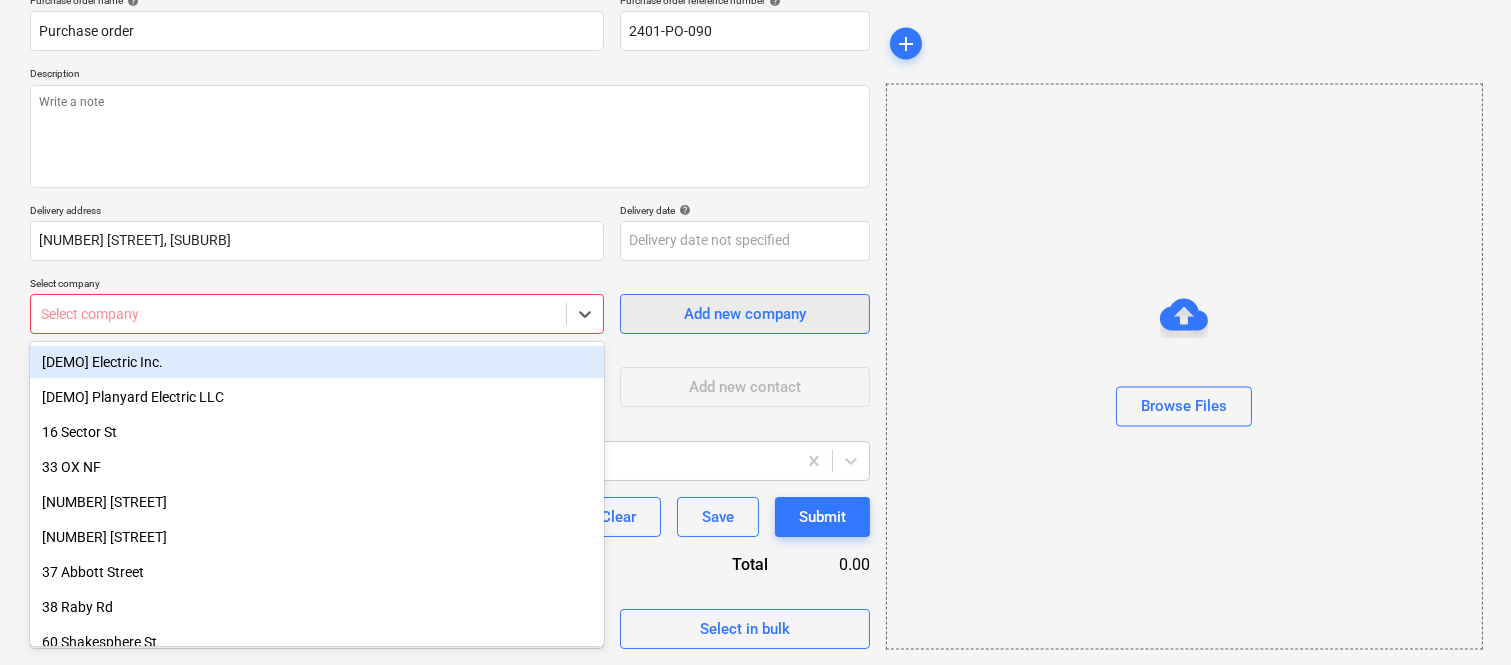 click on "Add new company" at bounding box center [745, 314] 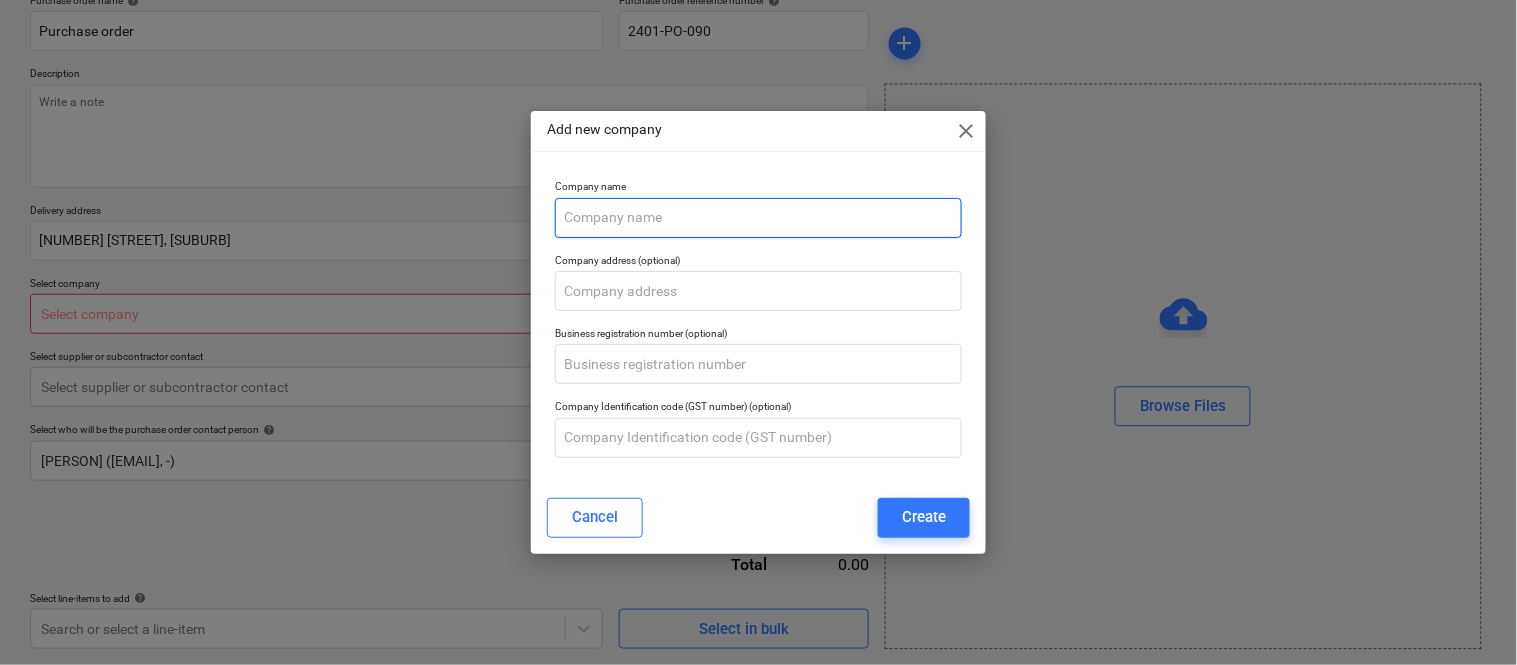 click at bounding box center [758, 218] 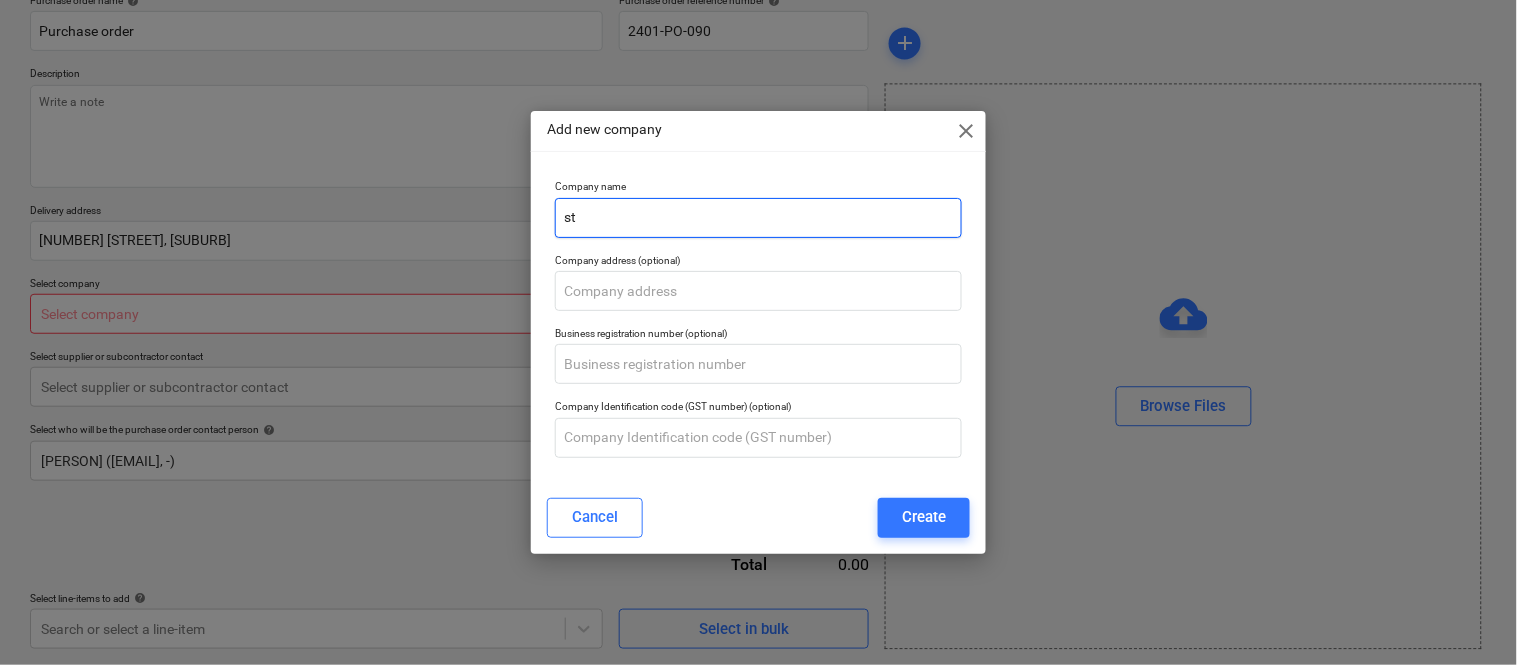type on "s" 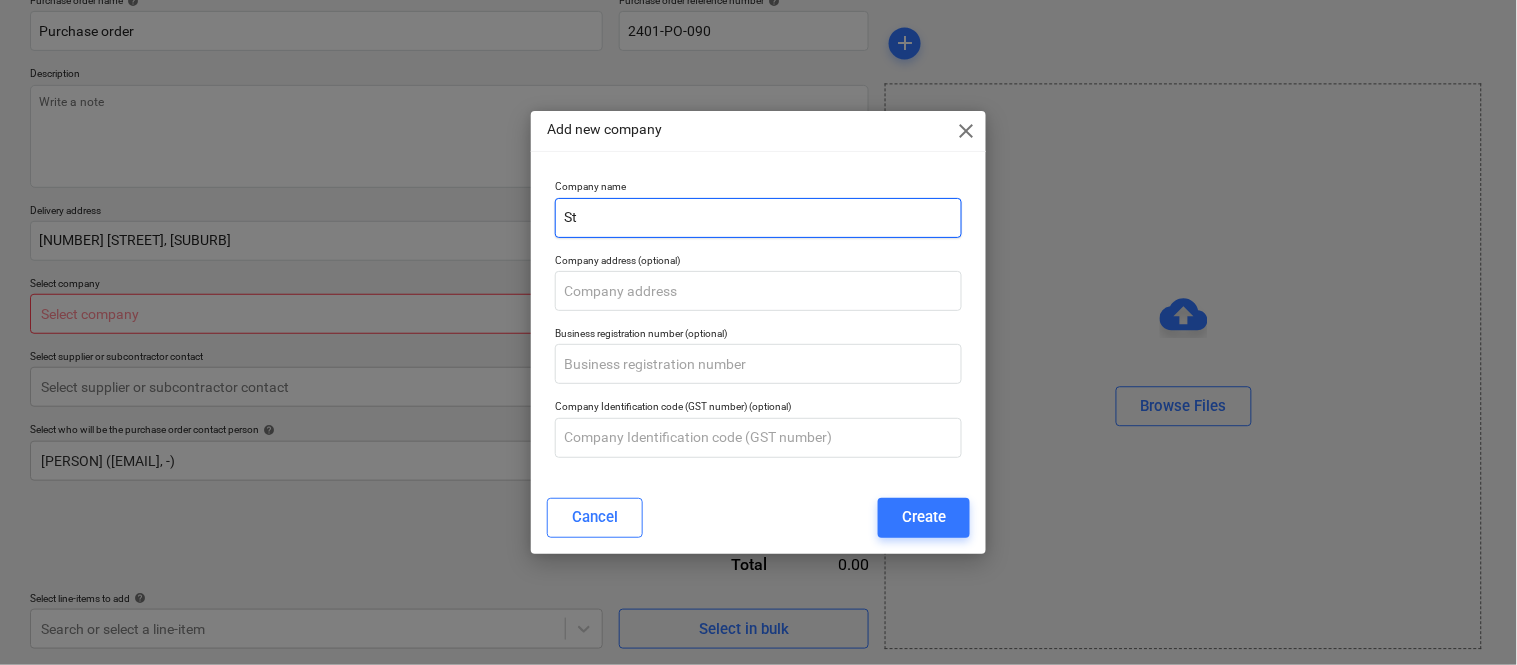 type on "S" 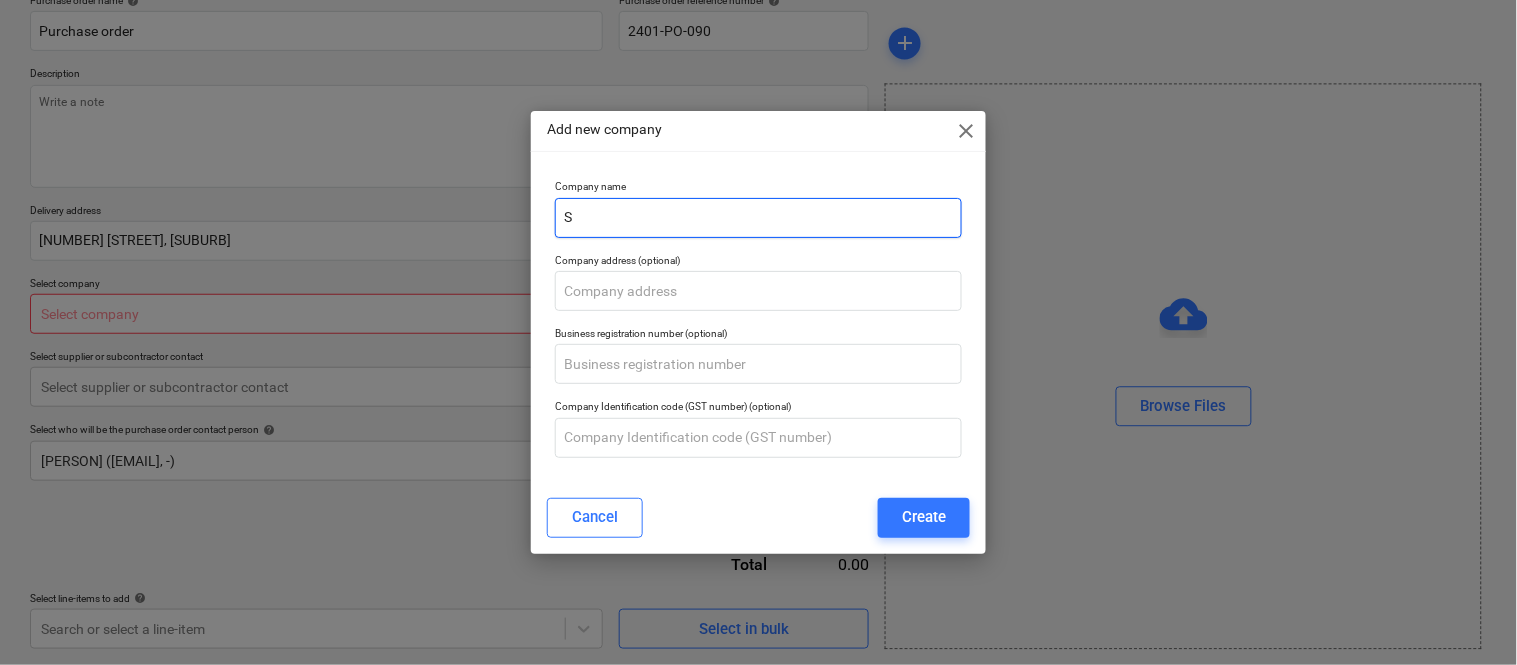 type 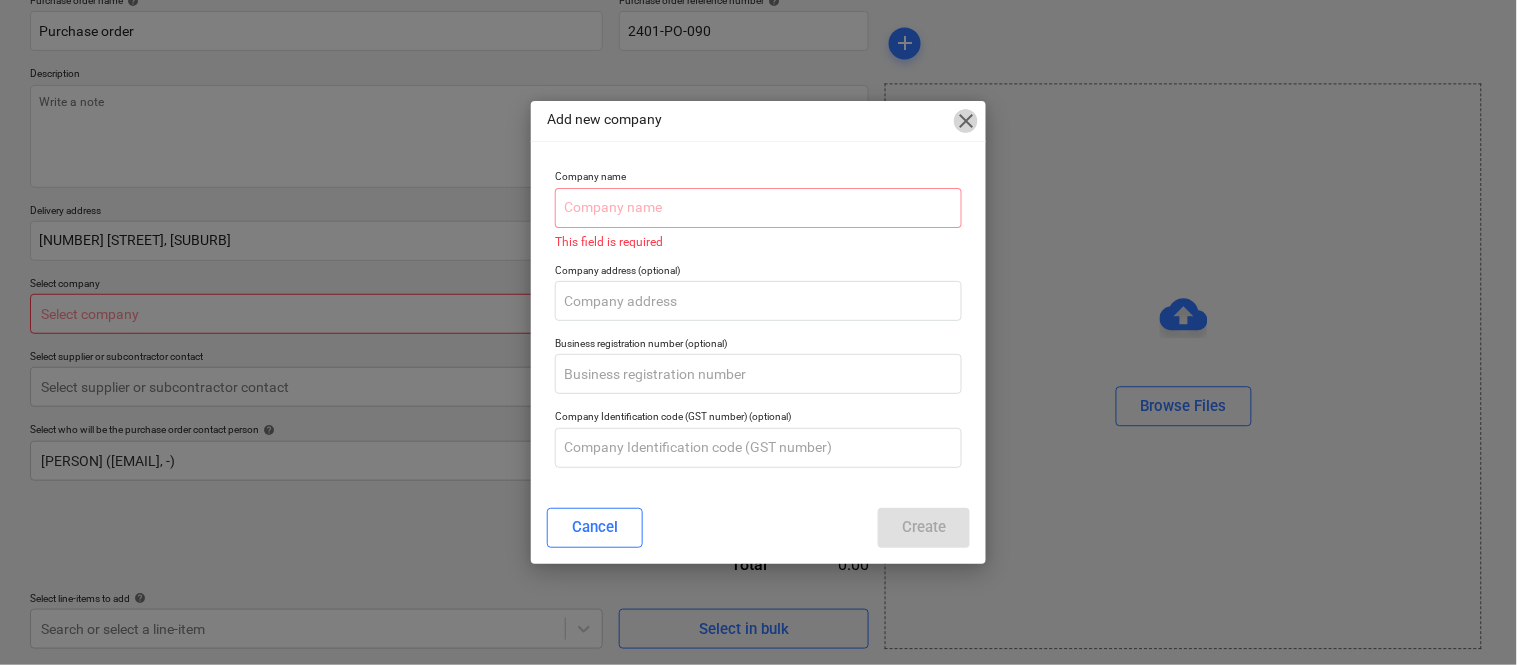 click on "close" at bounding box center (966, 121) 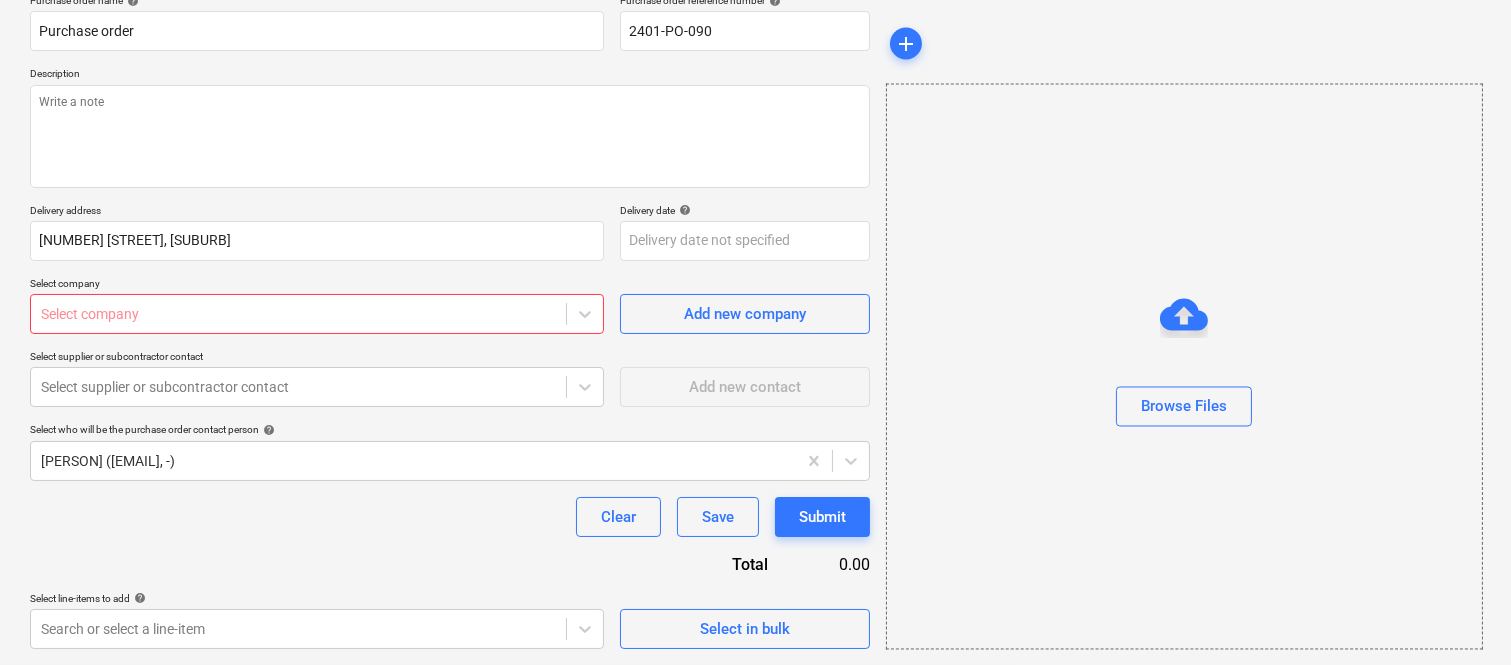 drag, startPoint x: 1510, startPoint y: 218, endPoint x: 1516, endPoint y: 263, distance: 45.39824 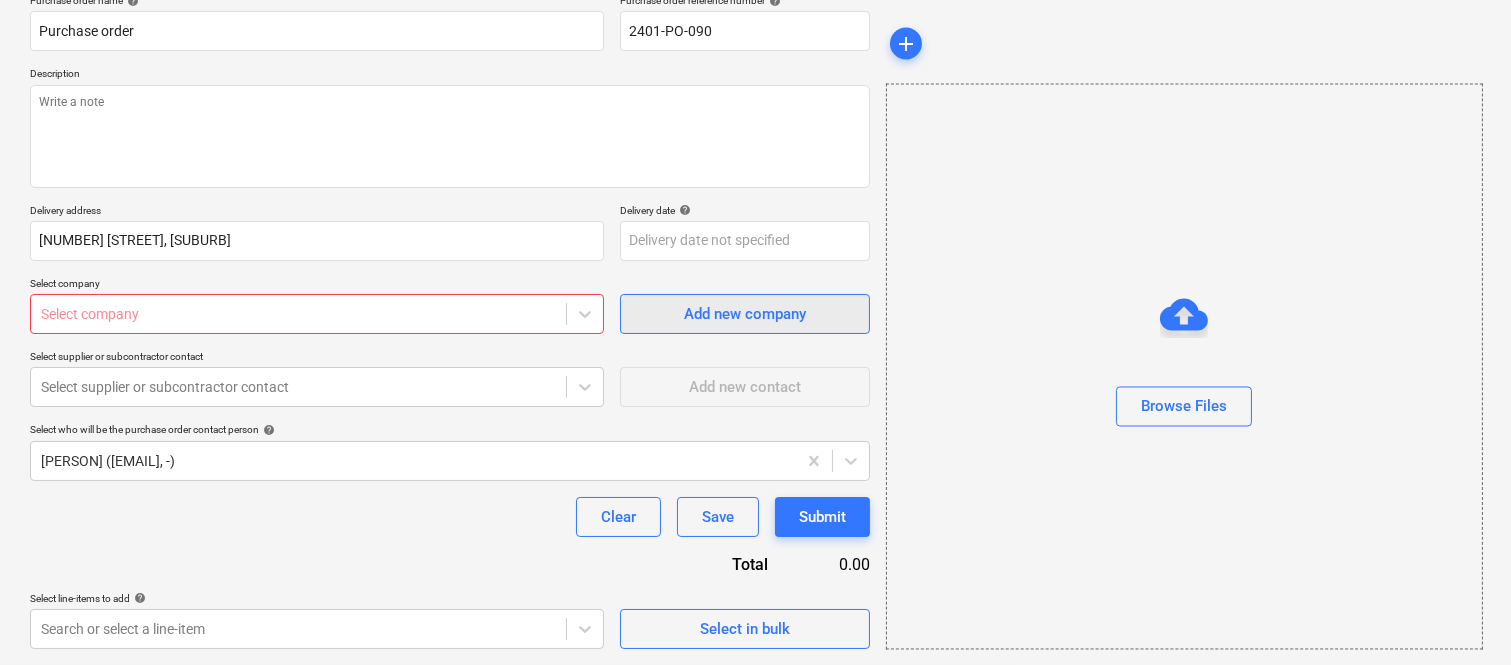 click on "Add new company" at bounding box center (745, 314) 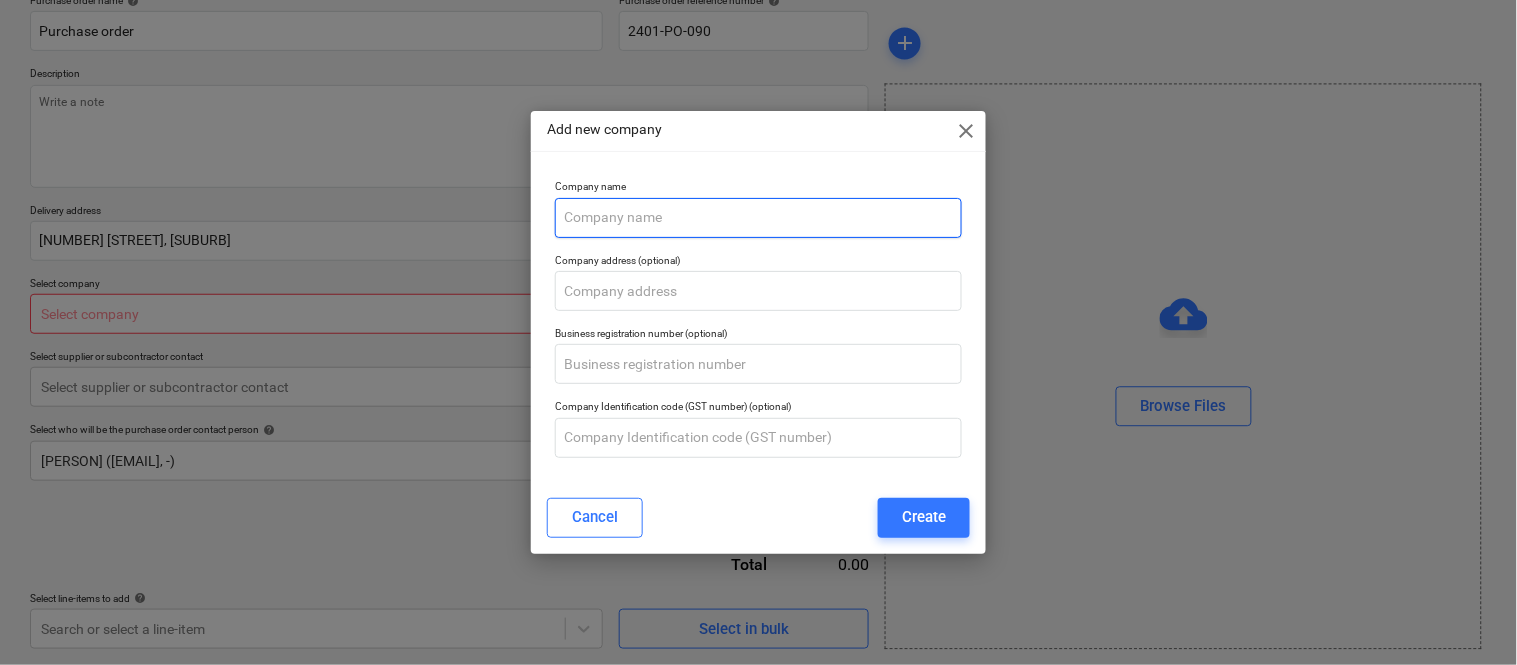 click at bounding box center [758, 218] 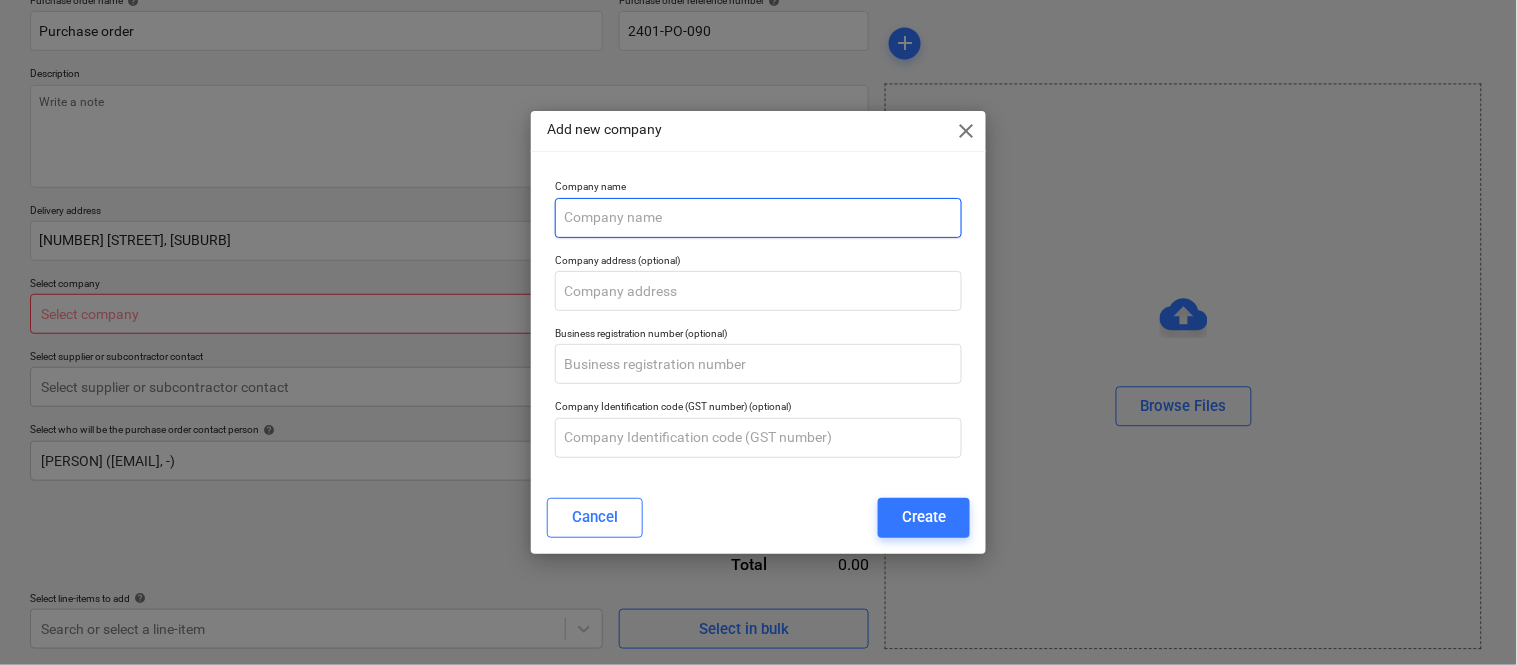 paste on "ELEVATING SPACES PTY LTD" 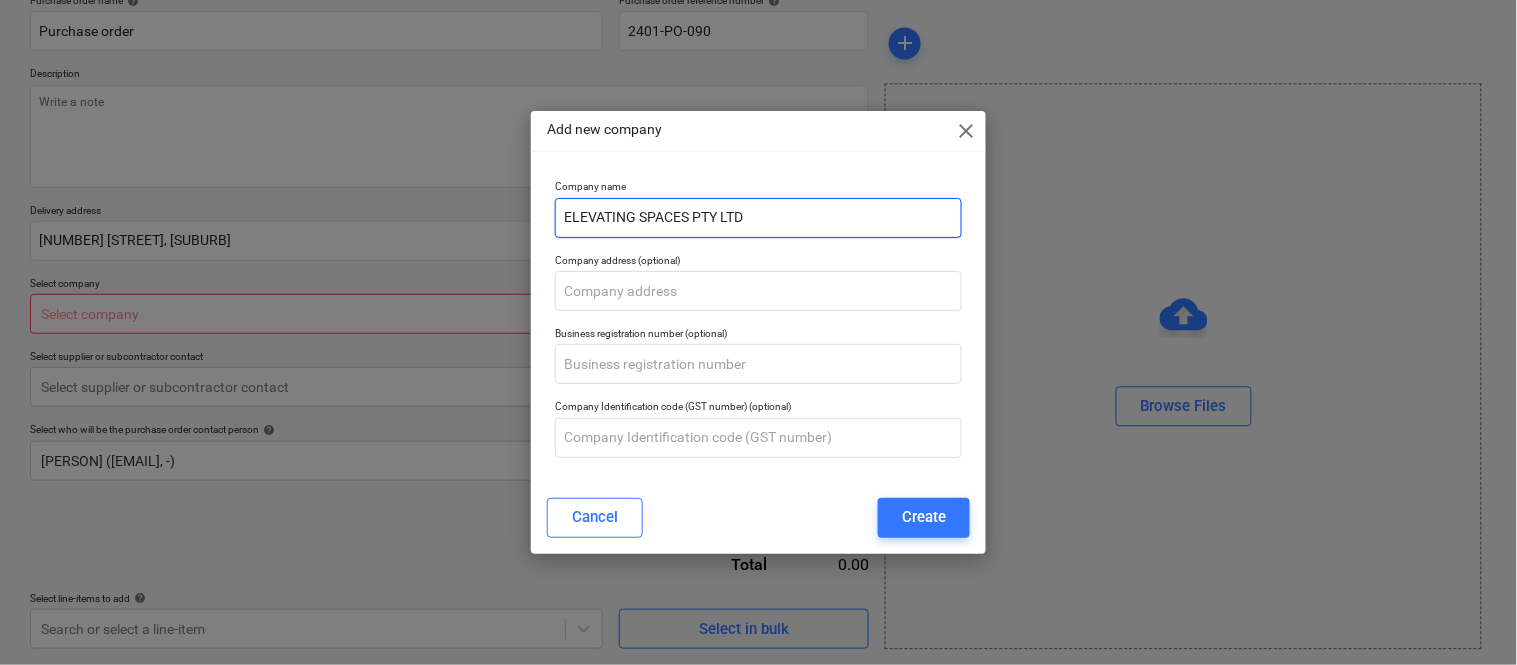 type on "ELEVATING SPACES PTY LTD" 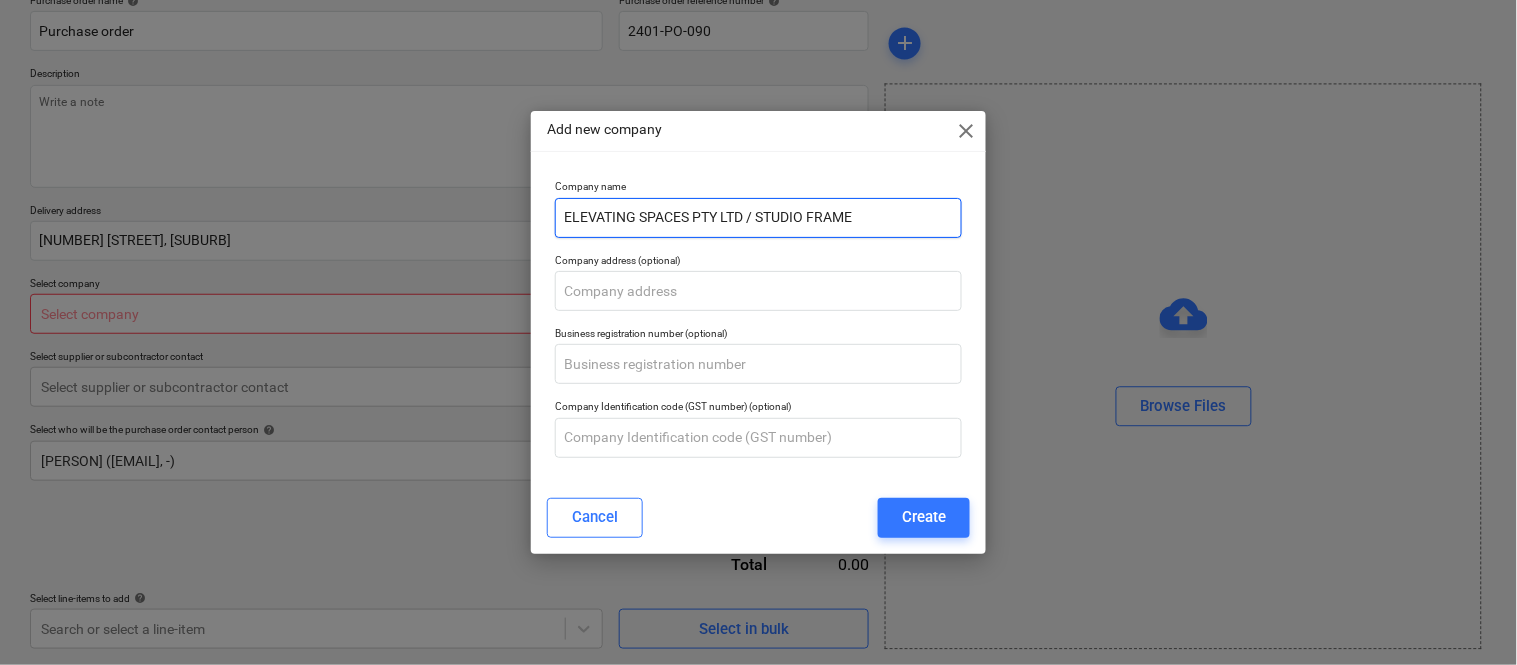 type on "ELEVATING SPACES PTY LTD / STUDIO FRAME" 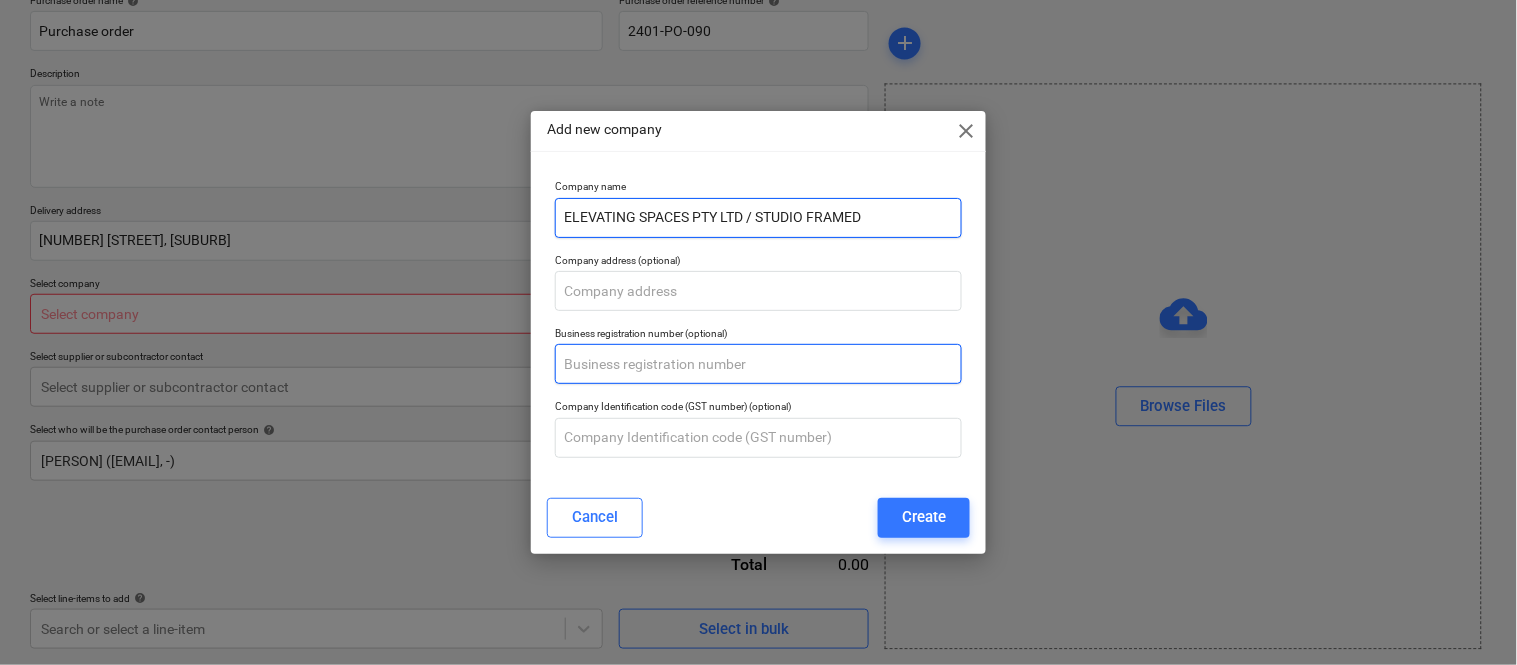 type on "ELEVATING SPACES PTY LTD / STUDIO FRAMED" 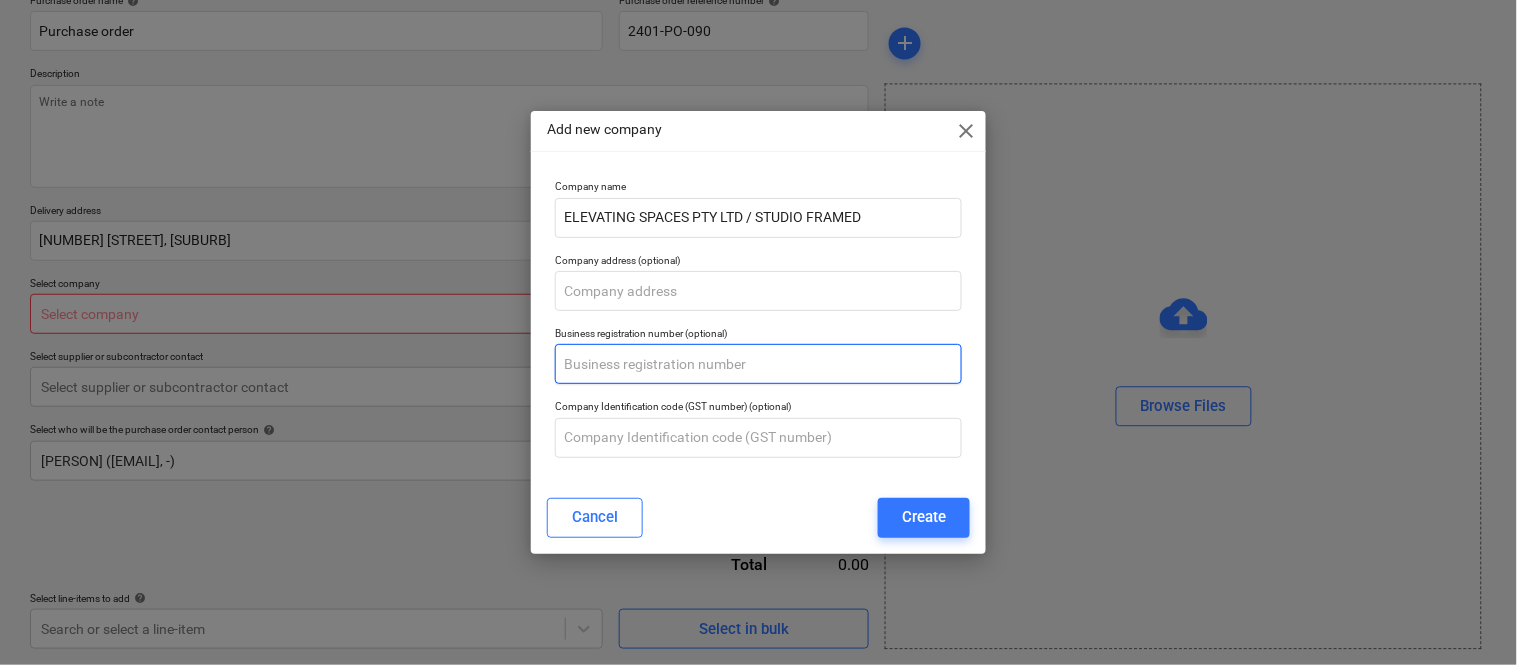 click at bounding box center (758, 364) 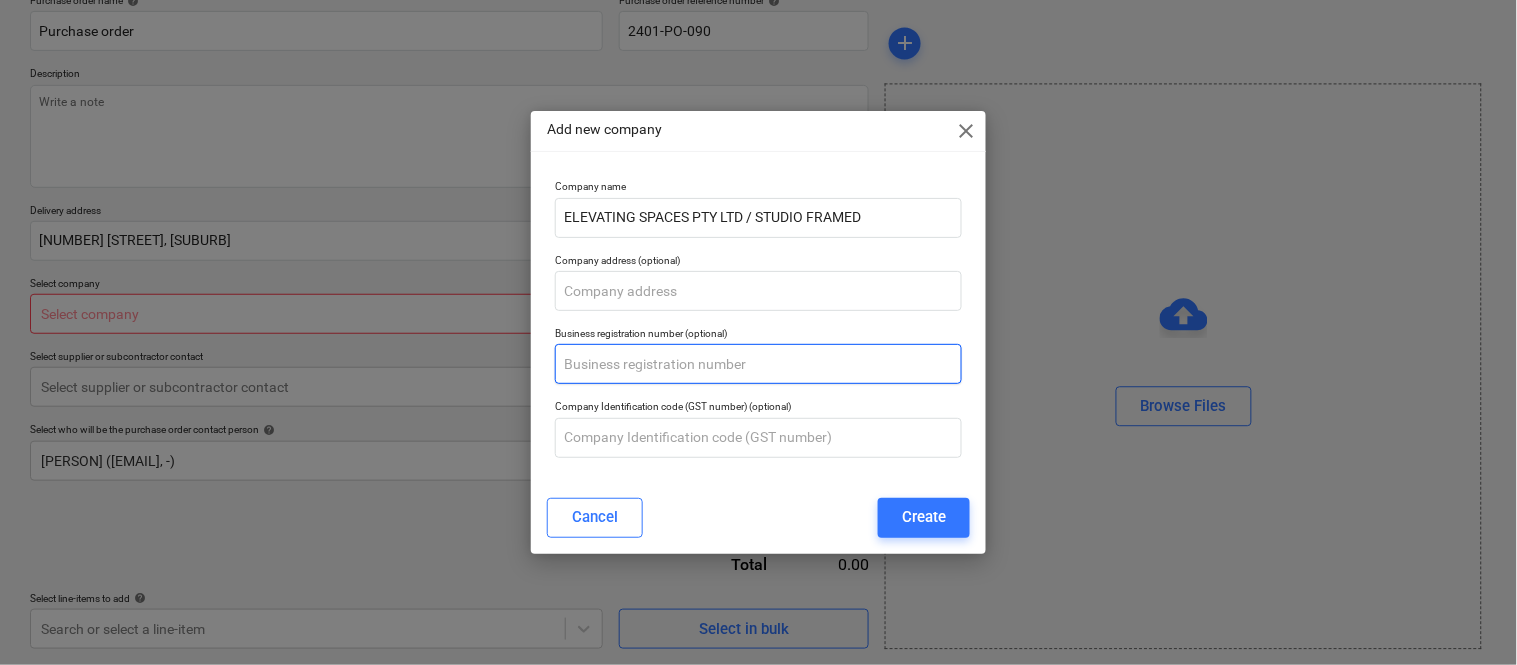 paste on "[NUMBER] [NUMBER] [NUMBER] [NUMBER]" 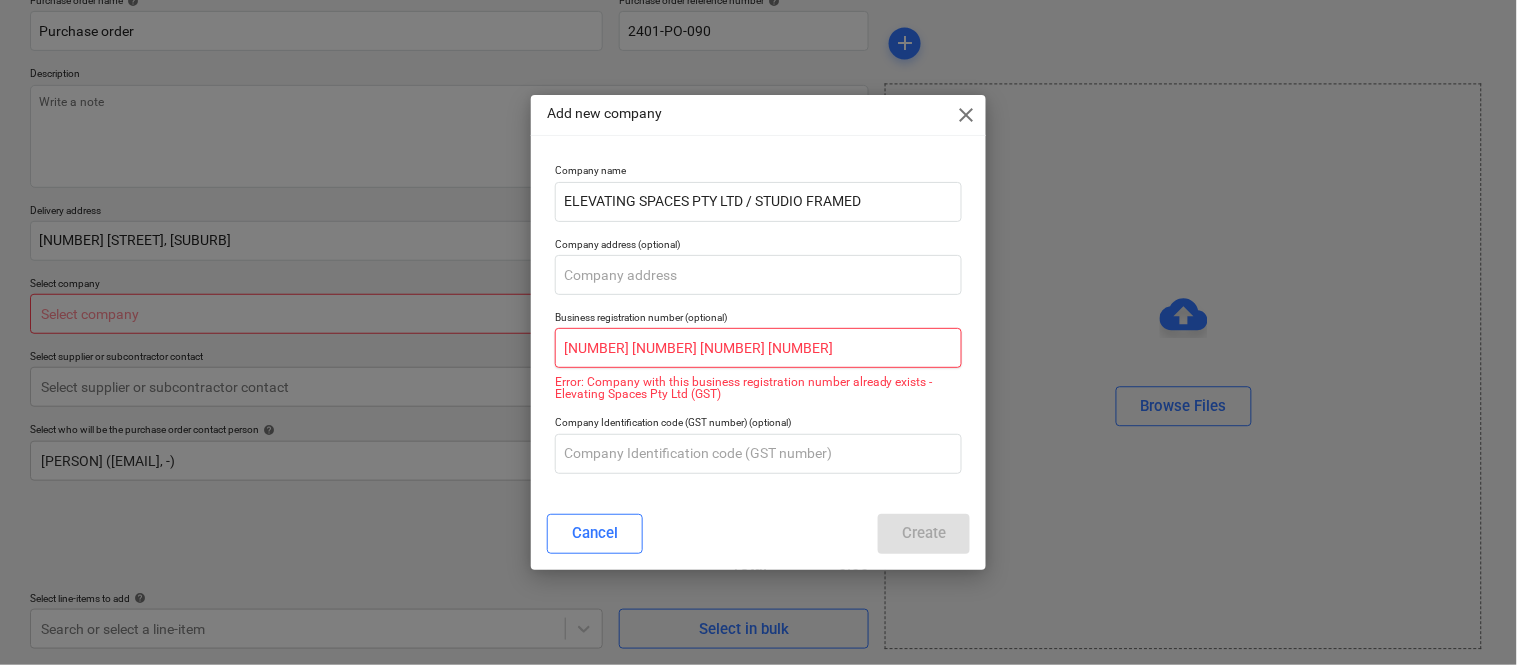 type on "[NUMBER] [NUMBER] [NUMBER] [NUMBER]" 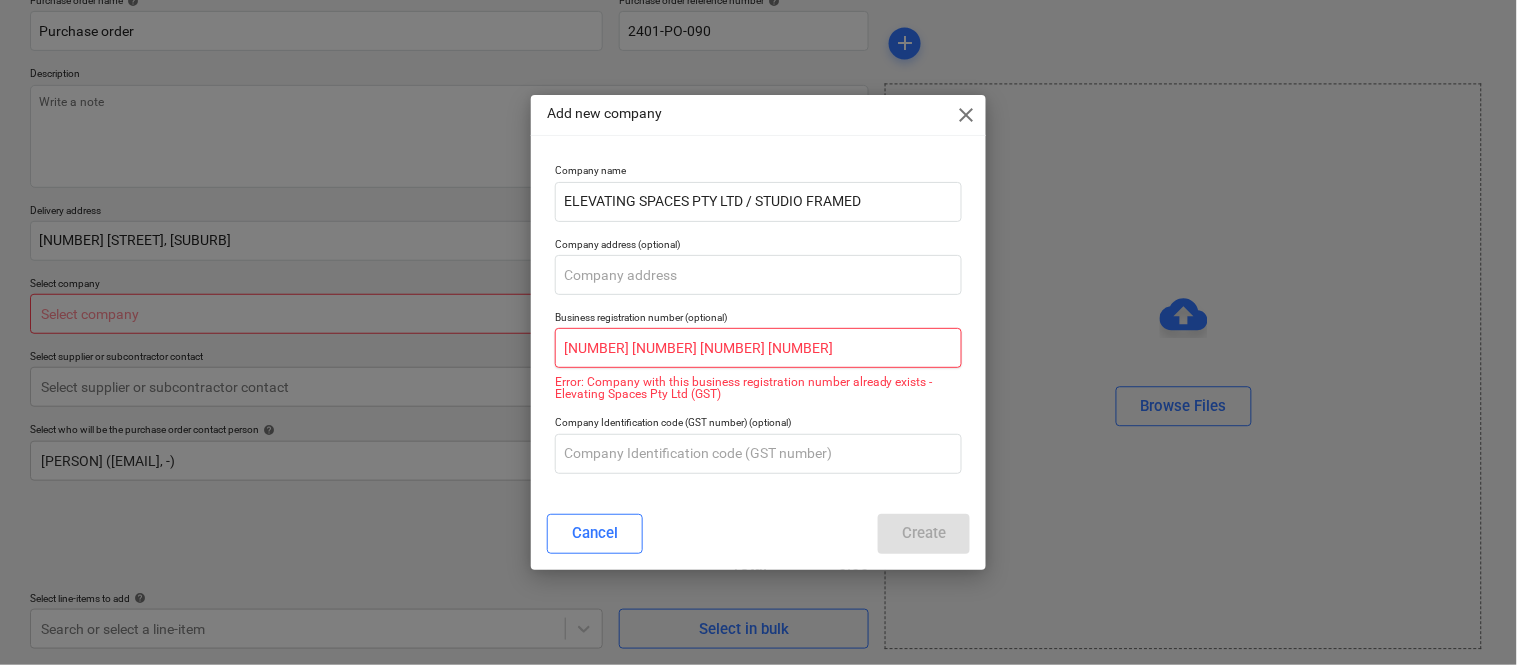 click on "[NUMBER] [NUMBER] [NUMBER] [NUMBER]" at bounding box center (758, 348) 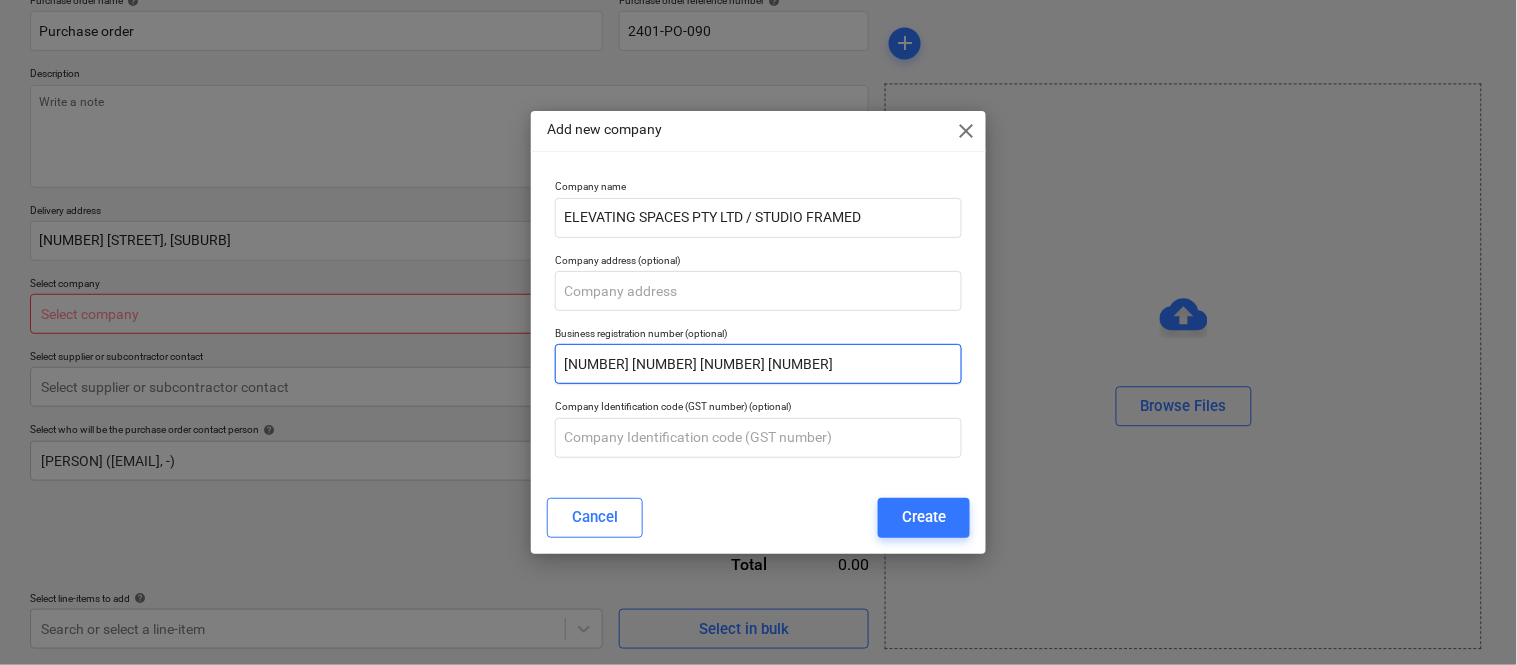 click on "[NUMBER] [NUMBER] [NUMBER] [NUMBER]" at bounding box center [758, 364] 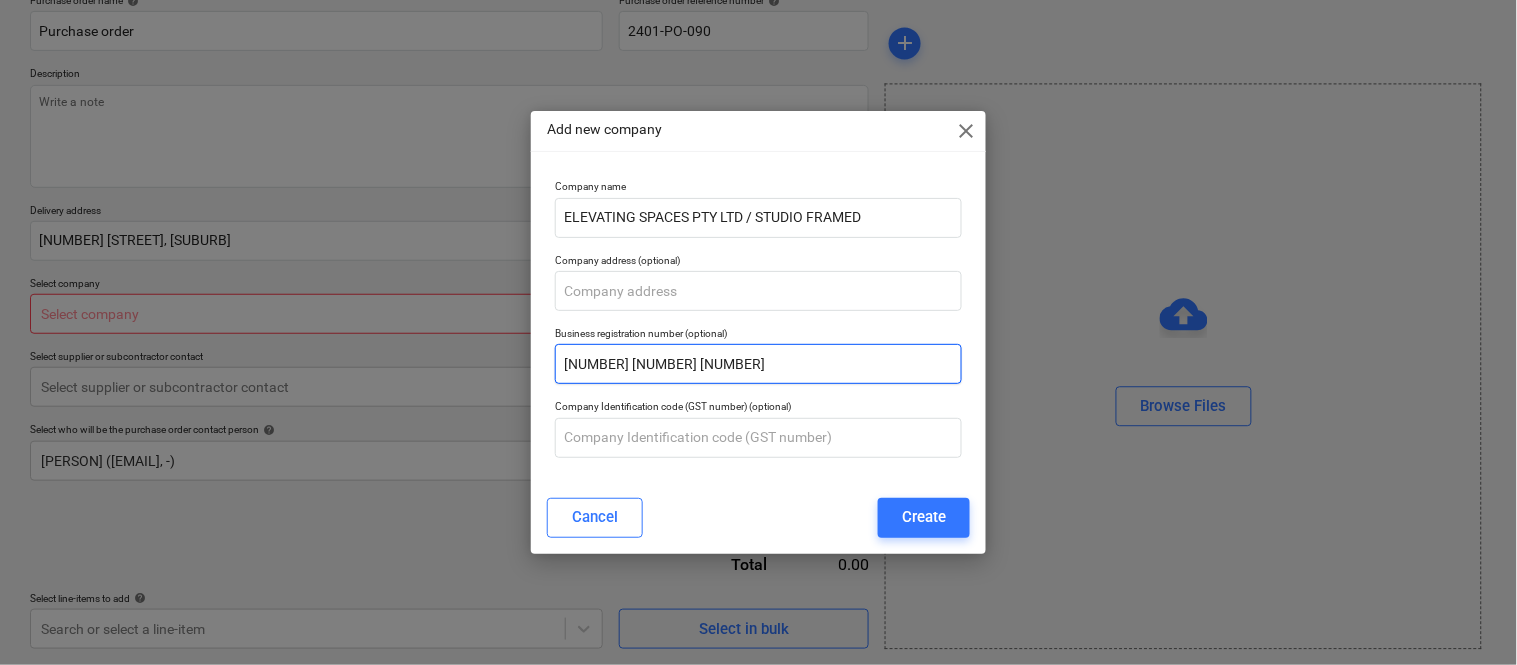 click on "[NUMBER] [NUMBER] [NUMBER]" at bounding box center [758, 364] 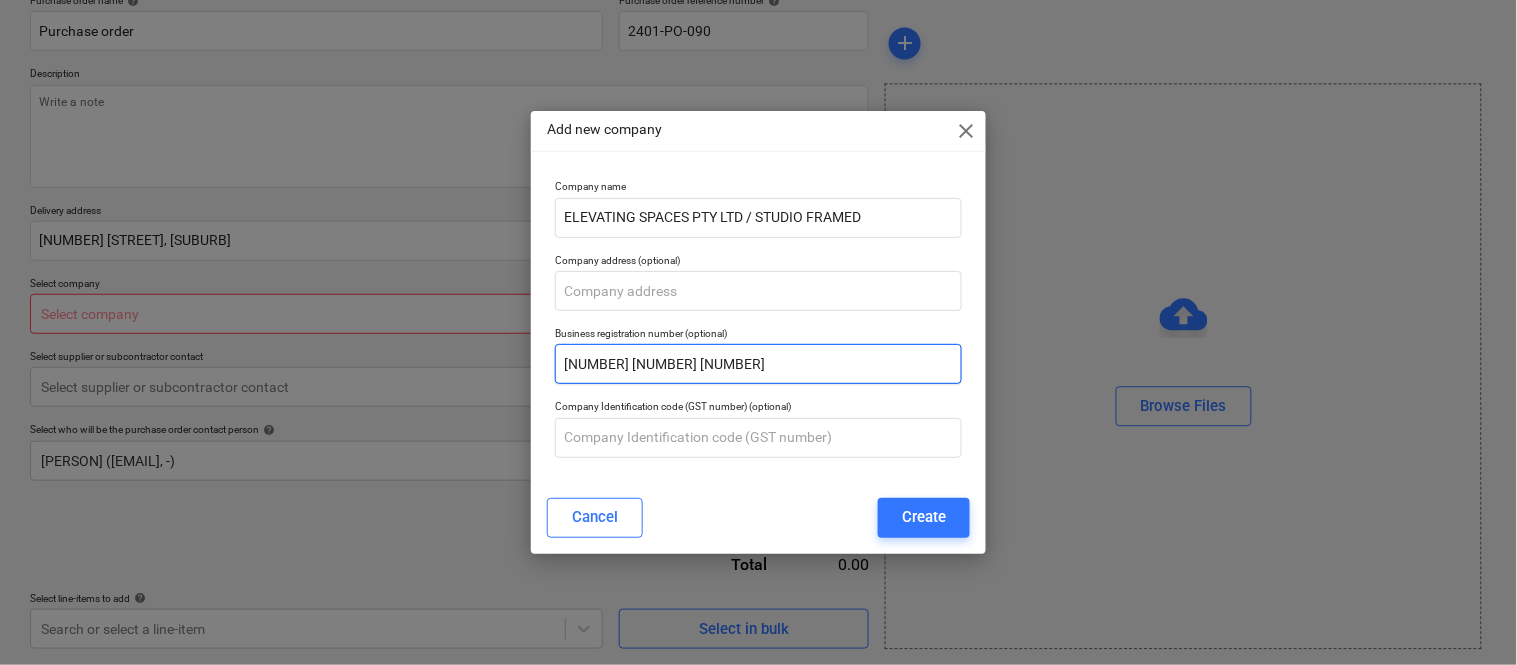 click on "[NUMBER] [NUMBER] [NUMBER]" at bounding box center (758, 364) 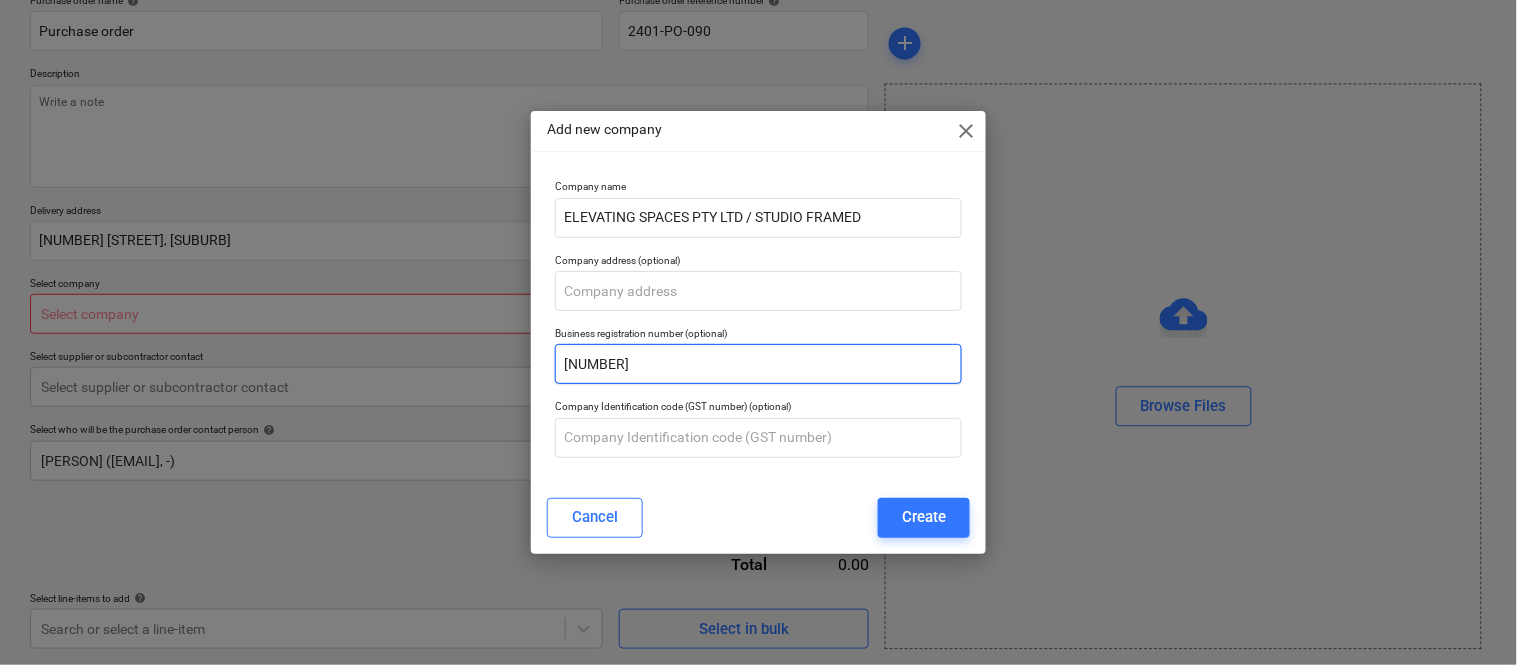 type on "[NUMBER]" 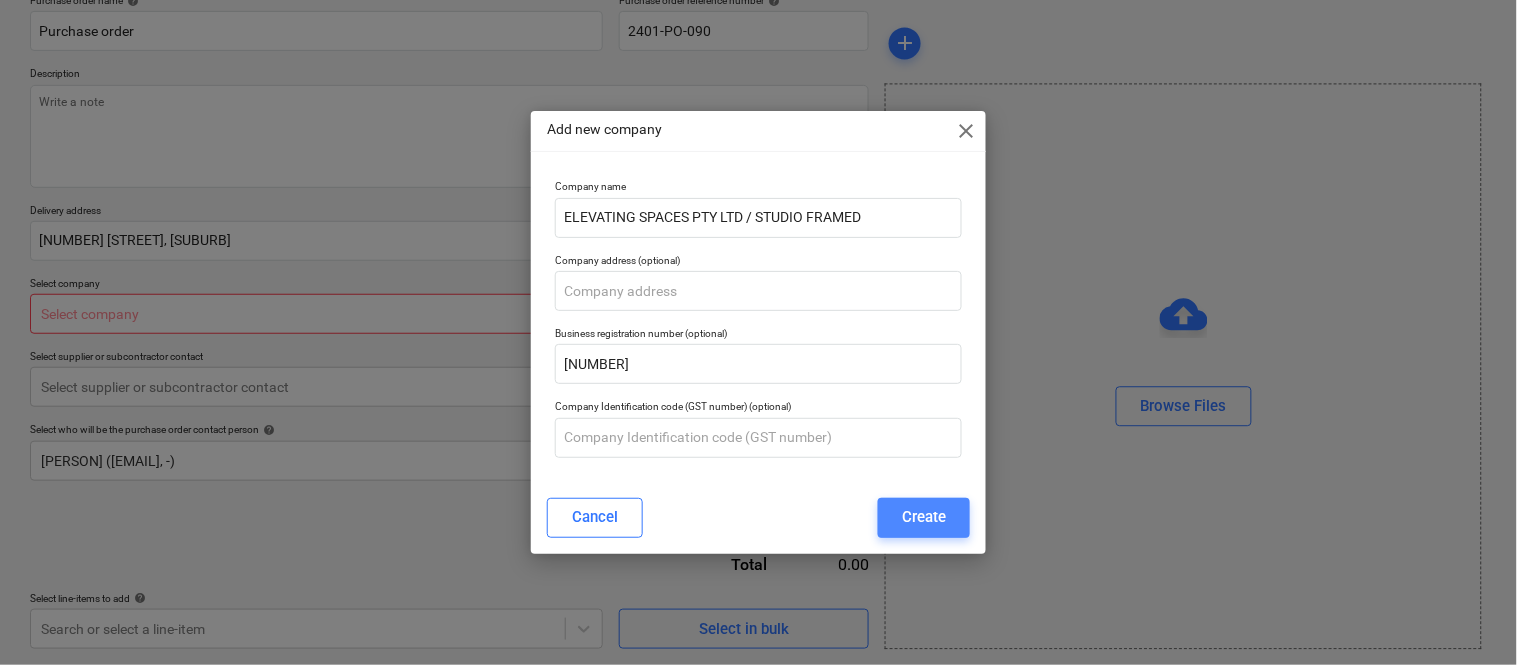 click on "Create" at bounding box center [924, 517] 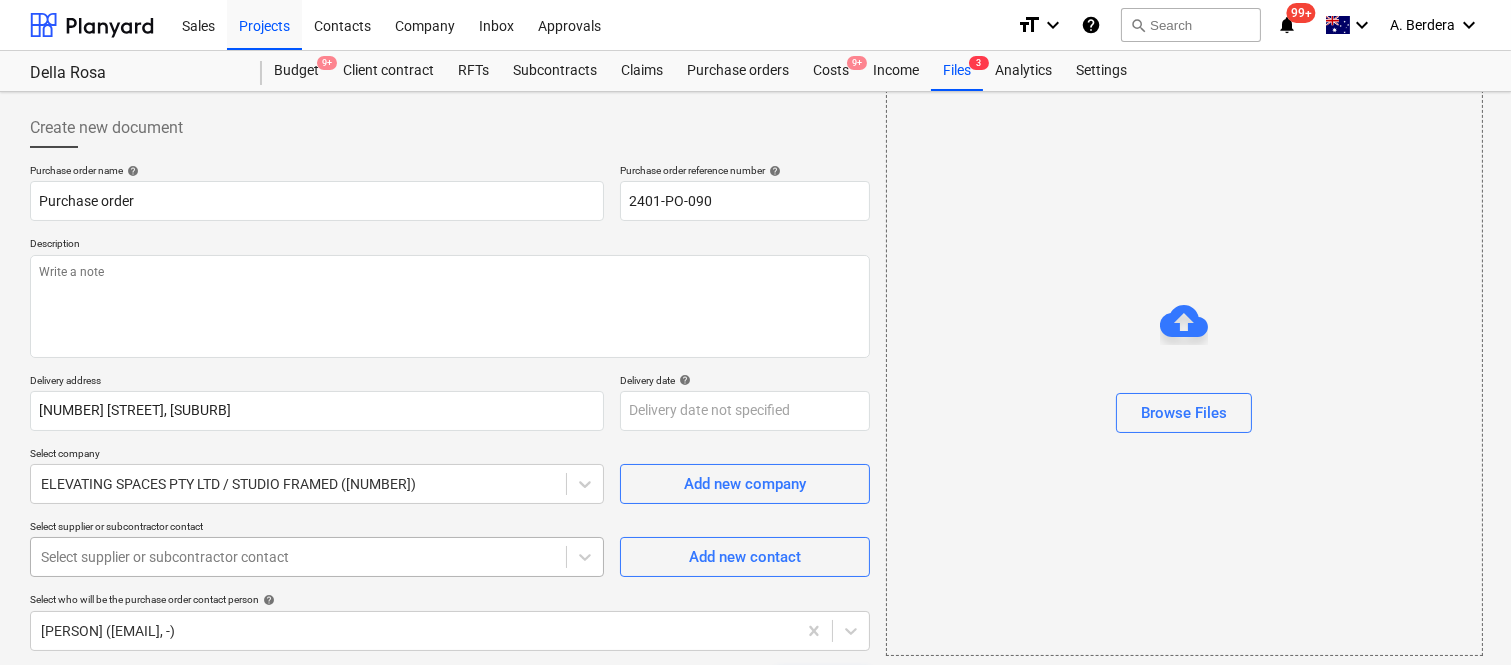scroll, scrollTop: 171, scrollLeft: 0, axis: vertical 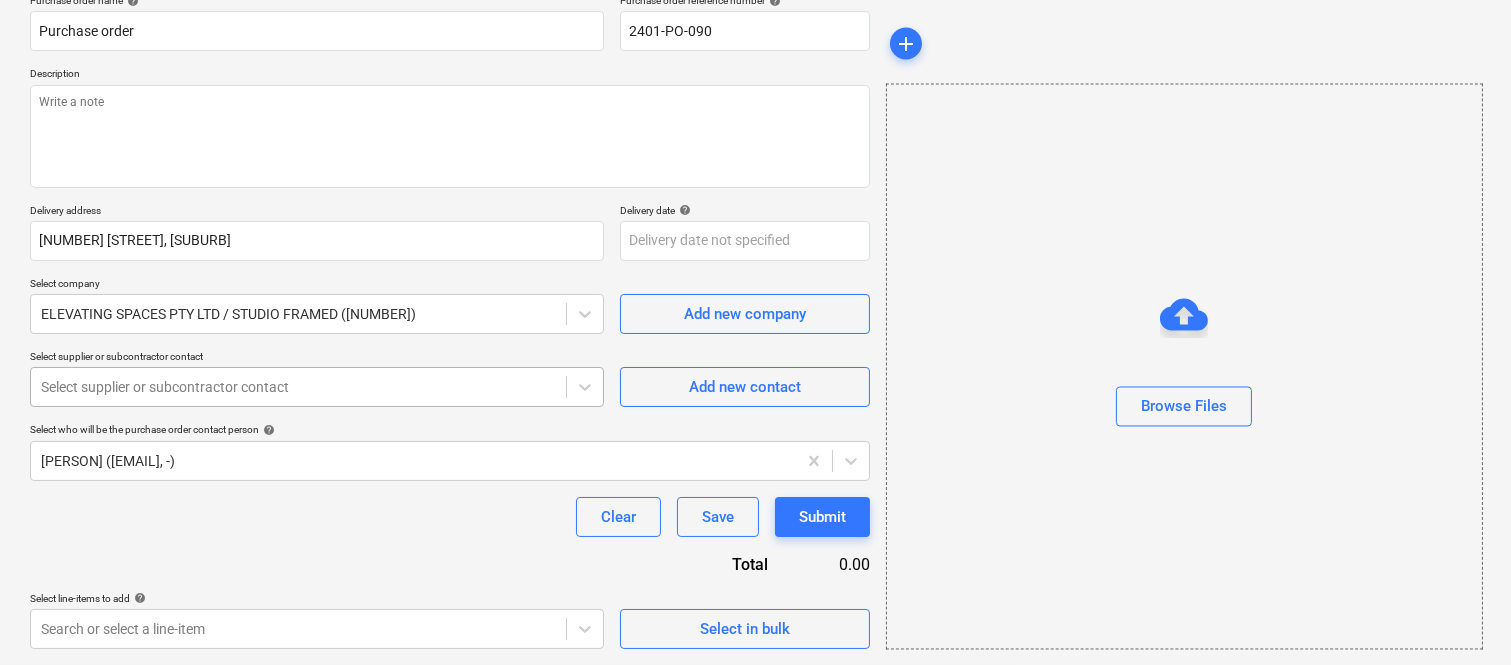 click at bounding box center [298, 387] 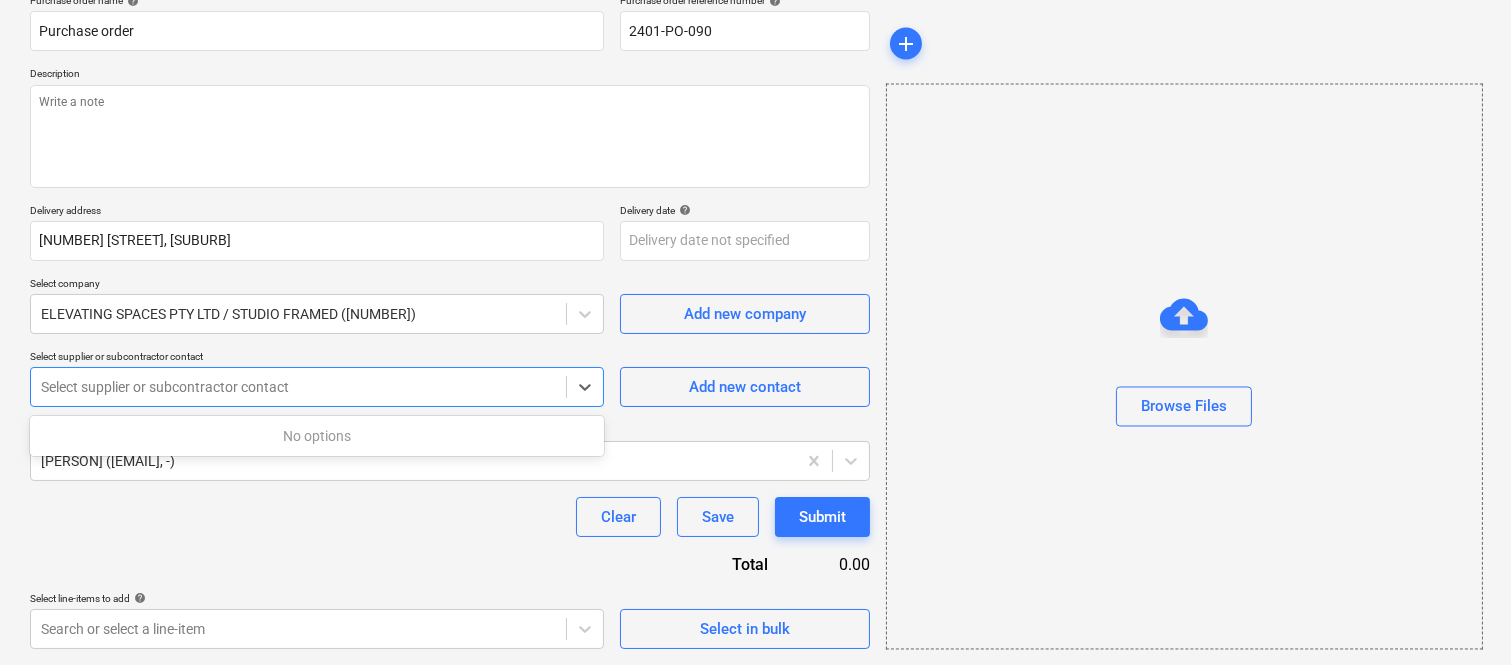 type on "x" 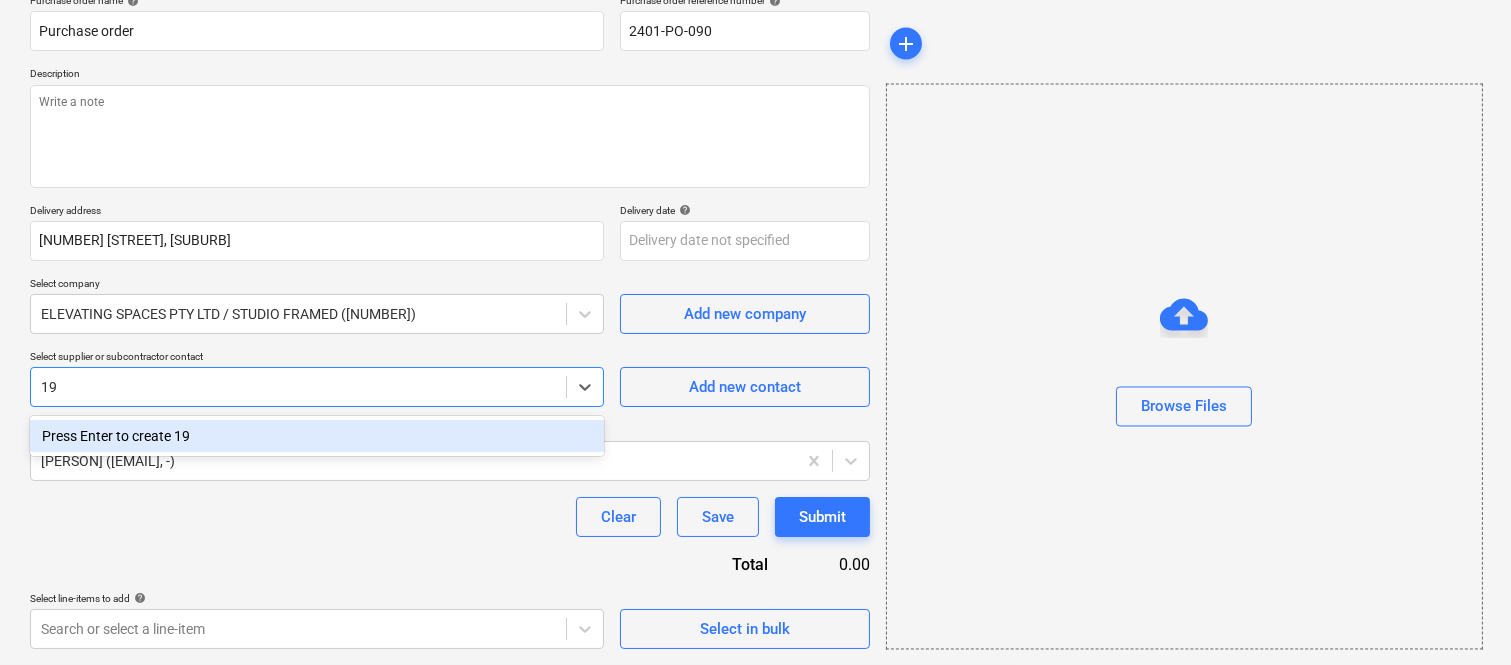 type on "1" 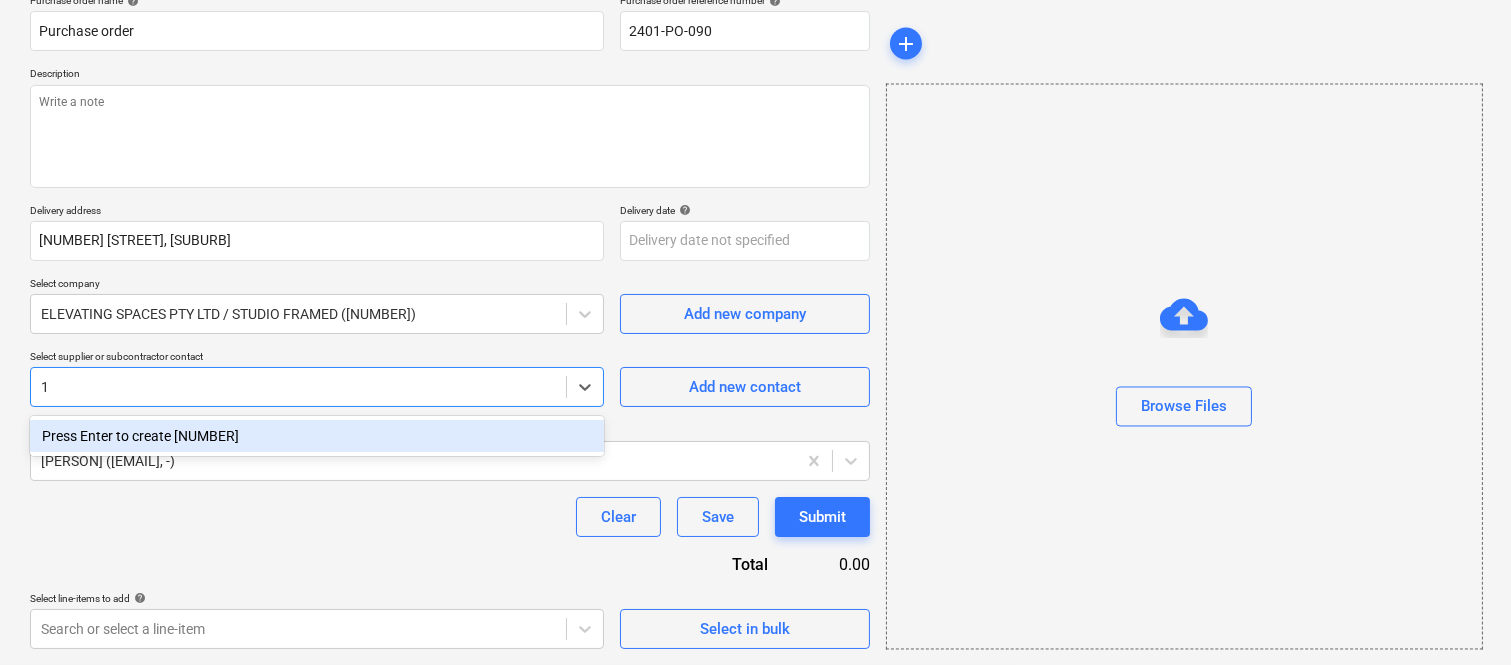 type 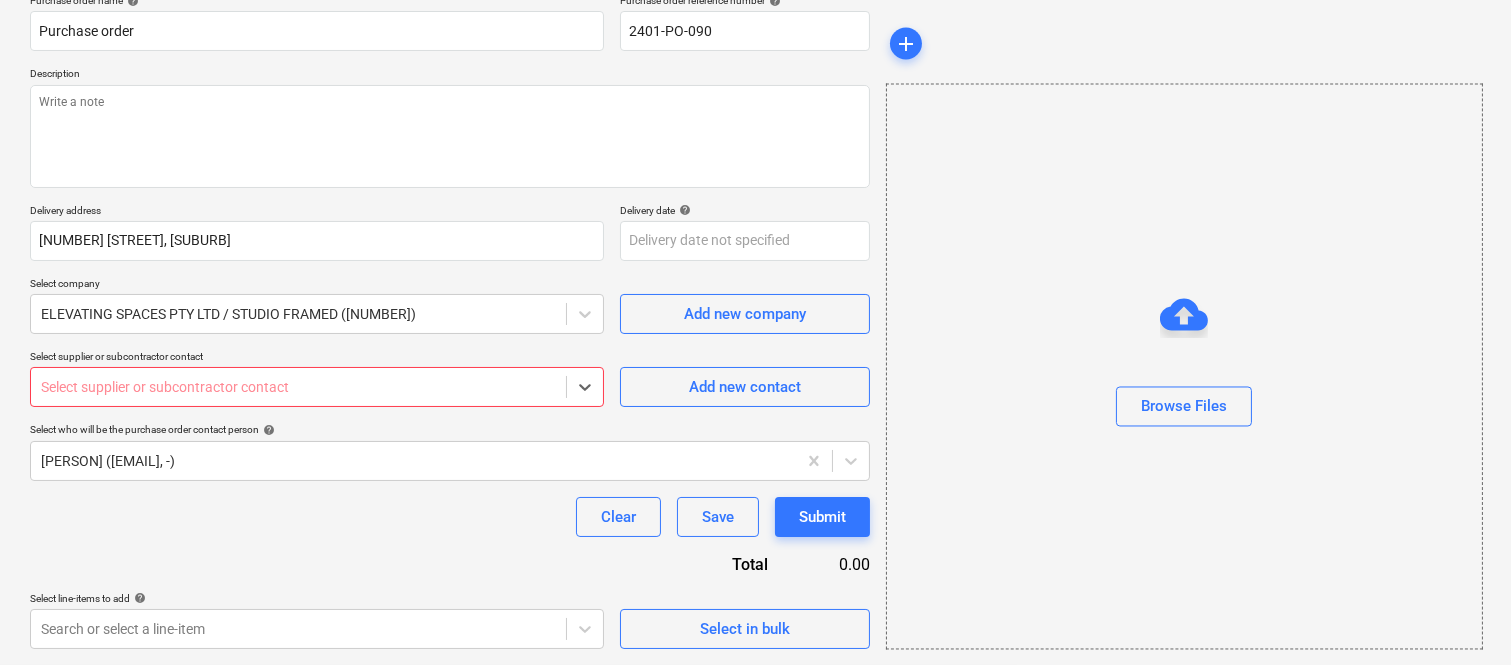 type on "x" 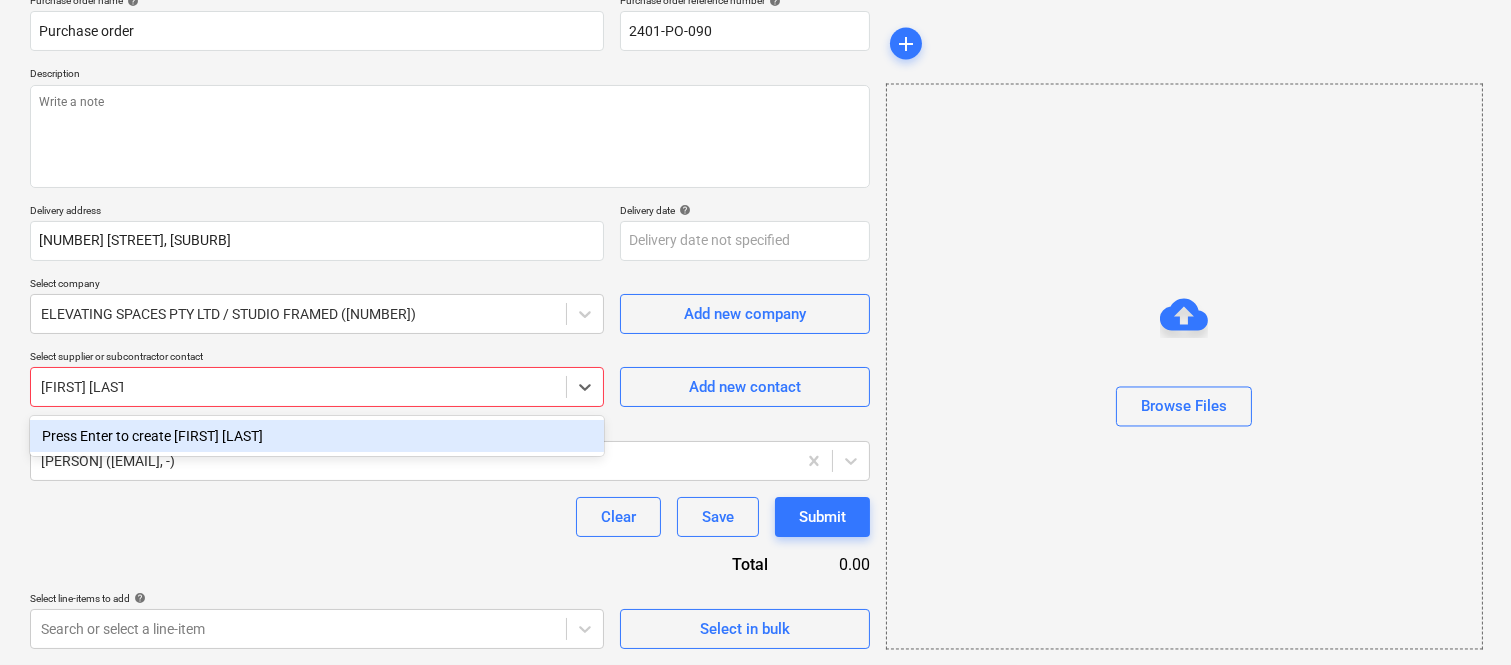 click on "Press Enter to create [FIRST] [LAST]" at bounding box center [317, 436] 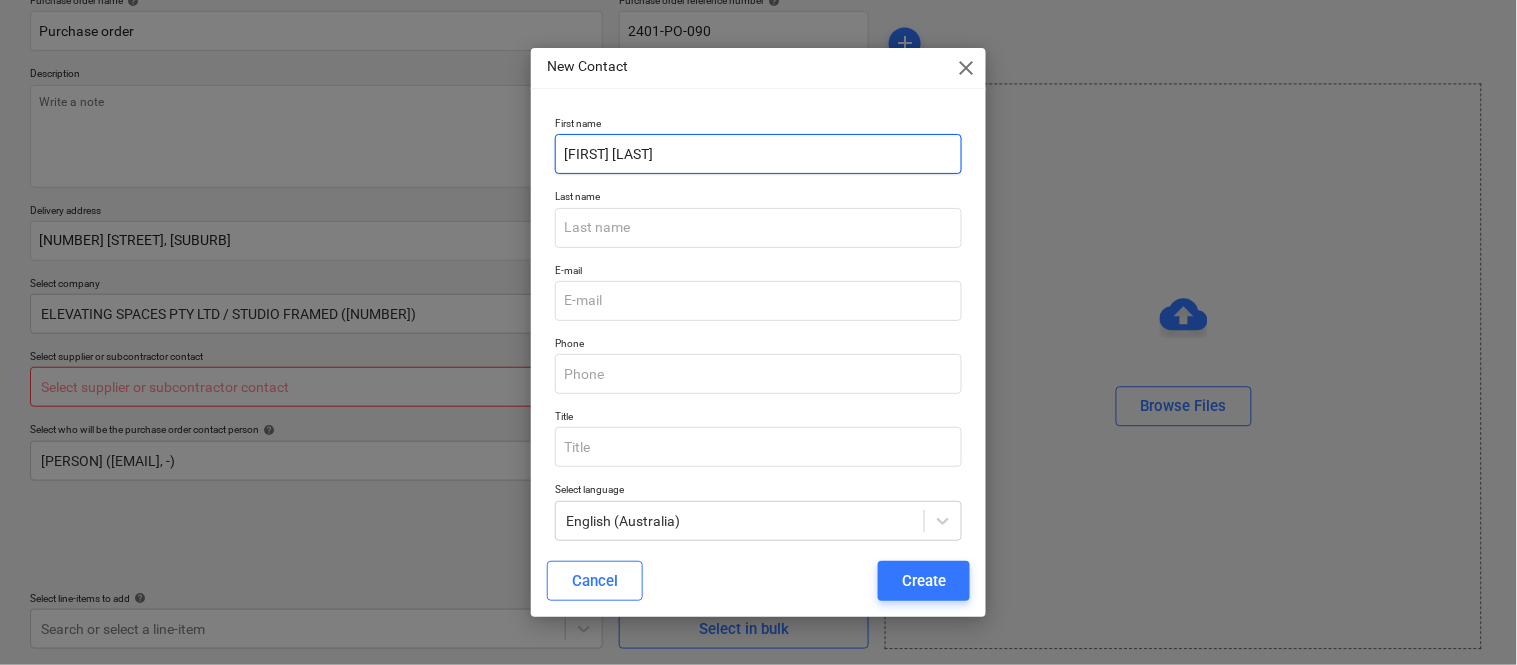 click on "[FIRST] [LAST]" at bounding box center (758, 154) 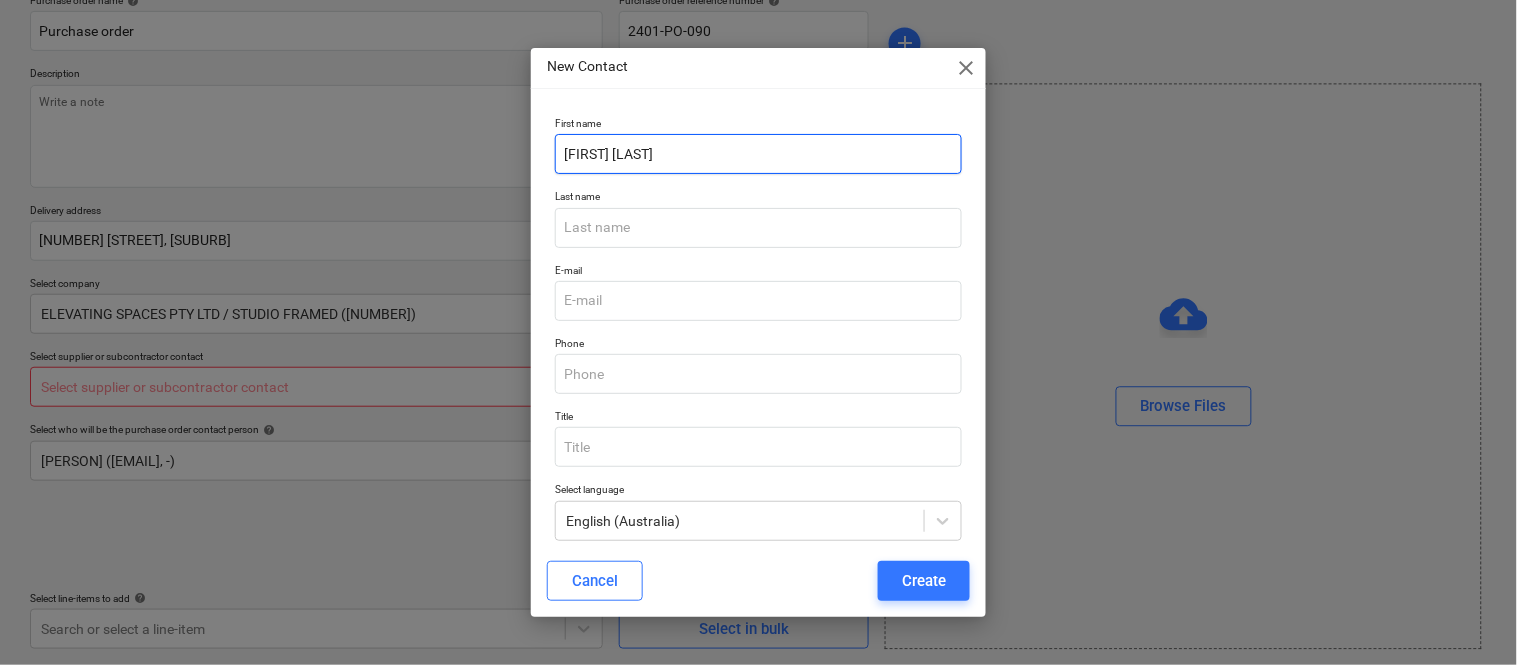 type on "x" 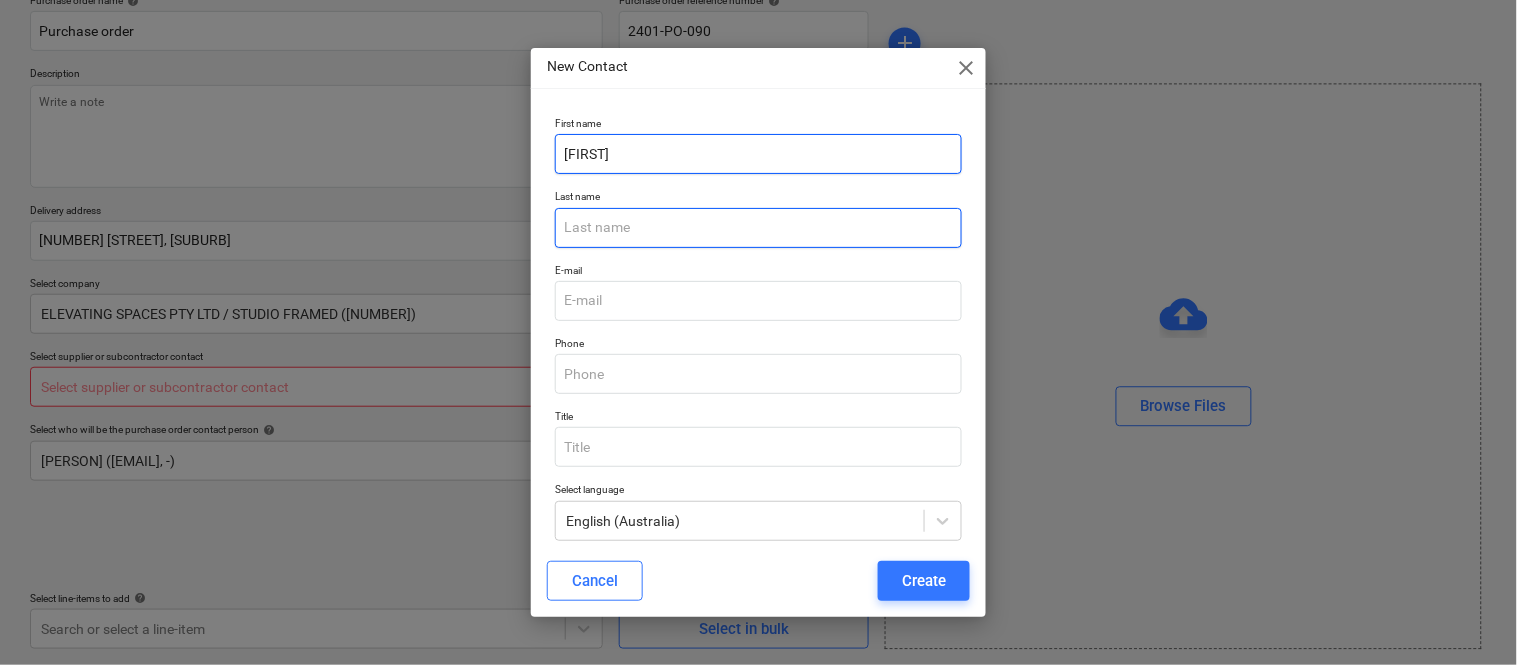 type on "[FIRST]" 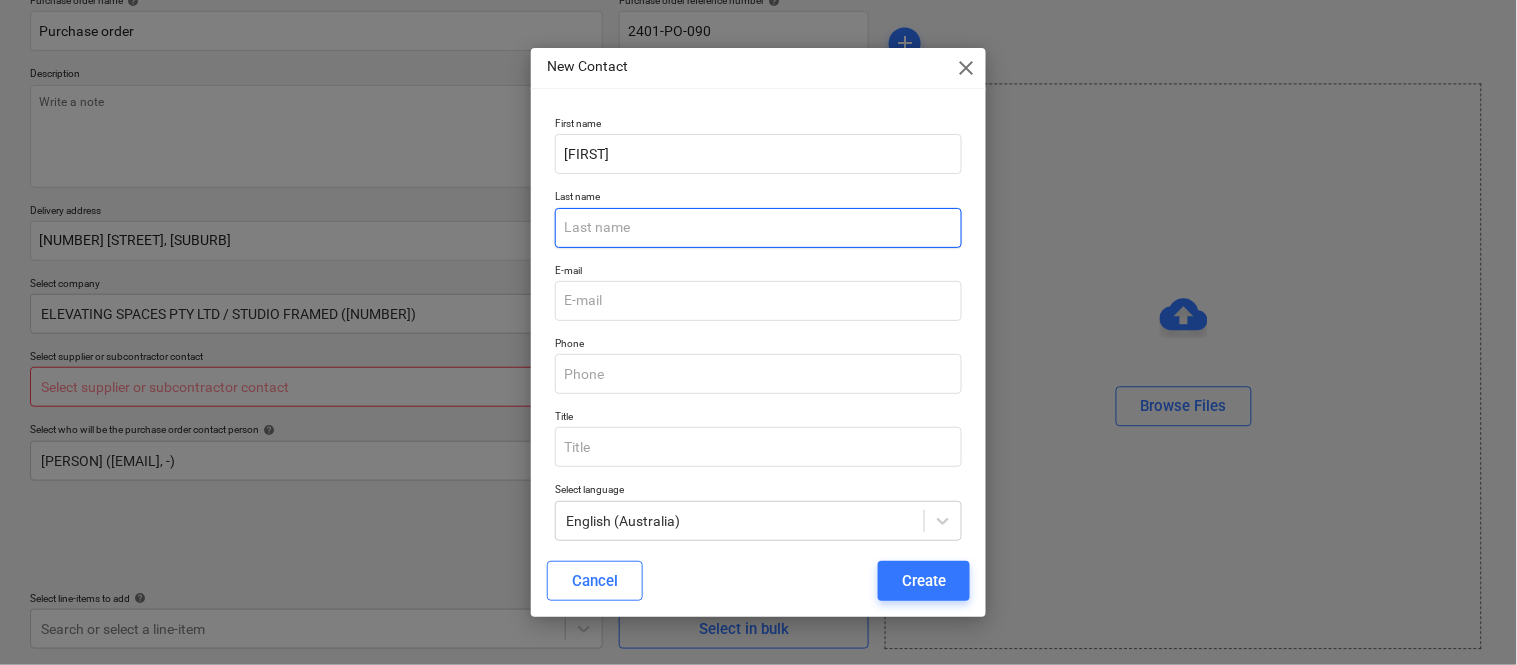 click at bounding box center [758, 228] 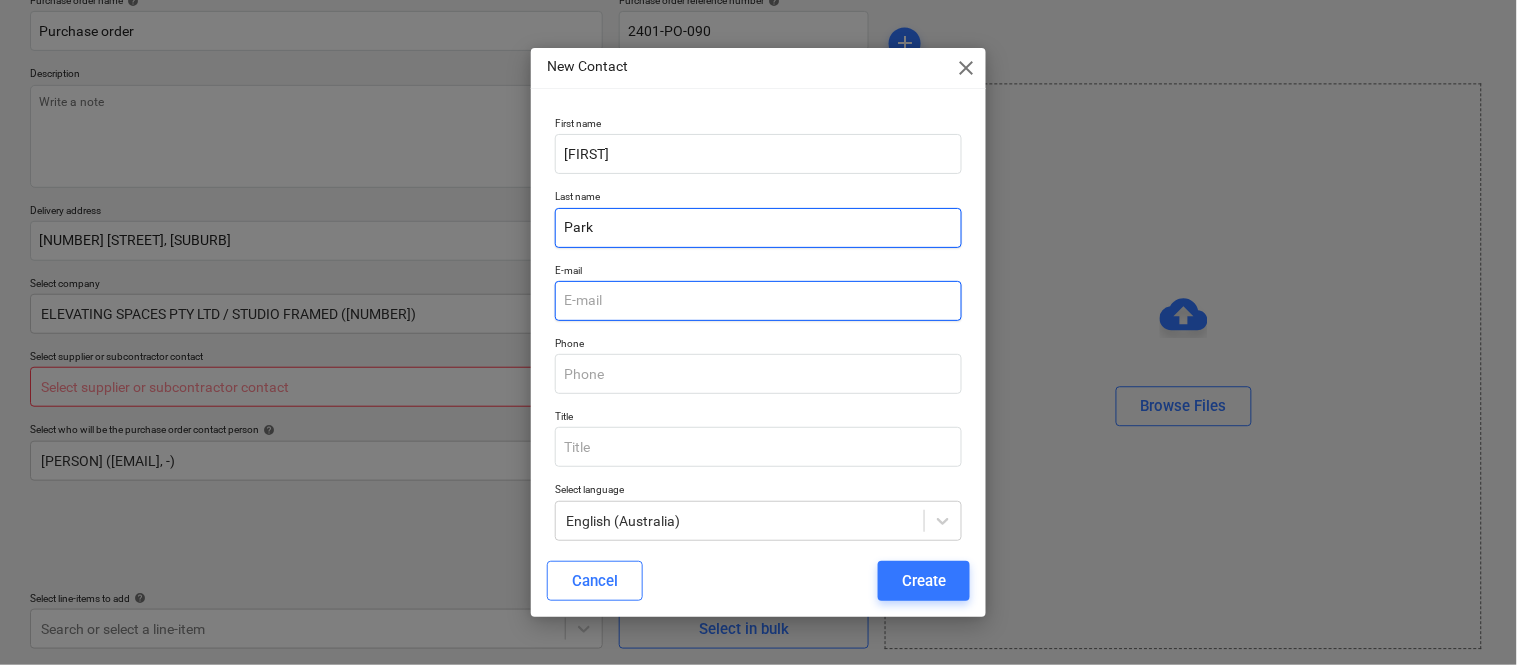 type on "Park" 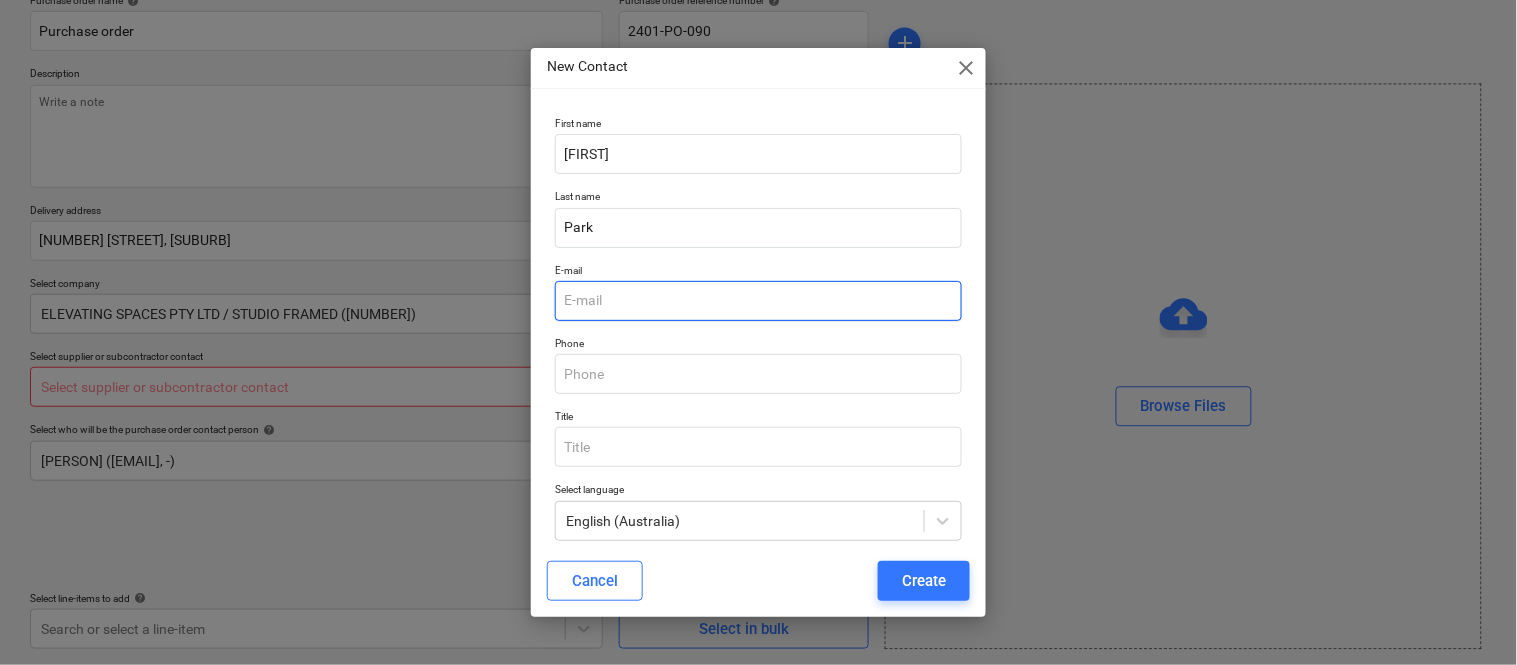 click at bounding box center [758, 301] 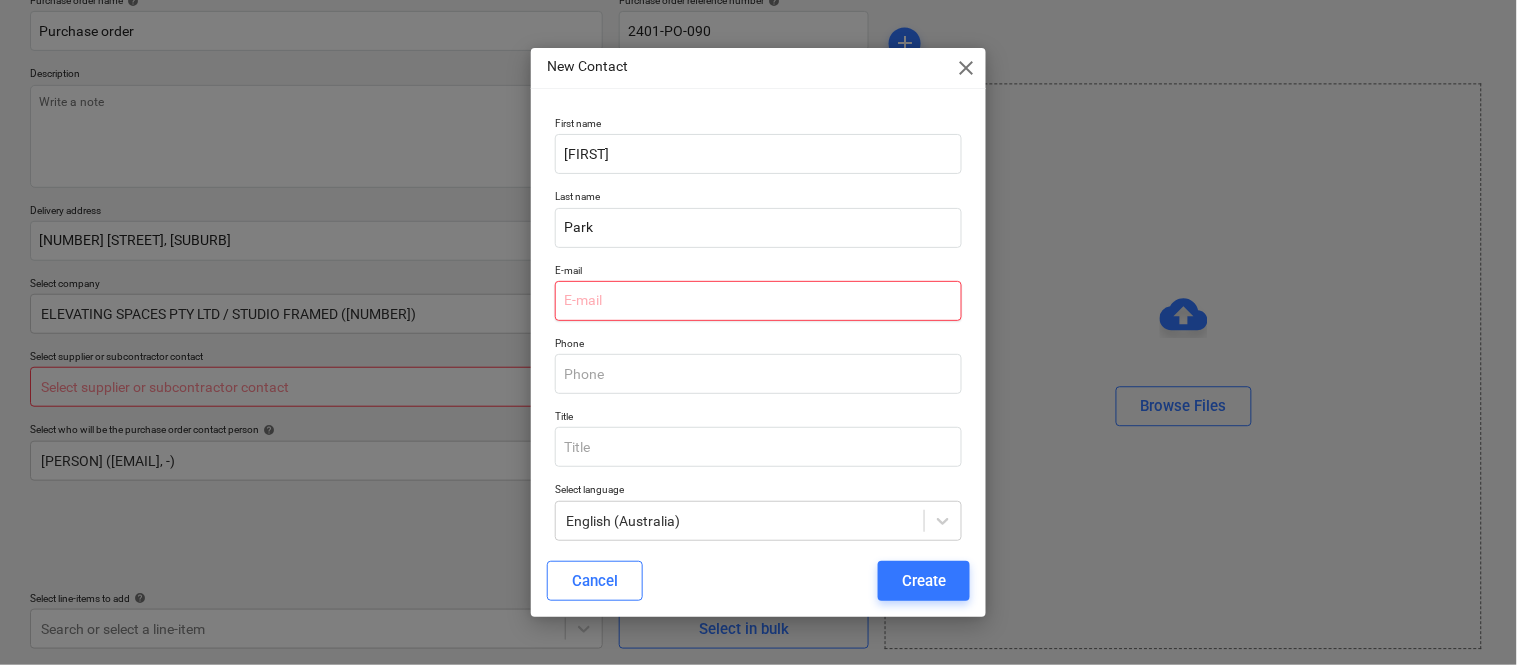 type on "x" 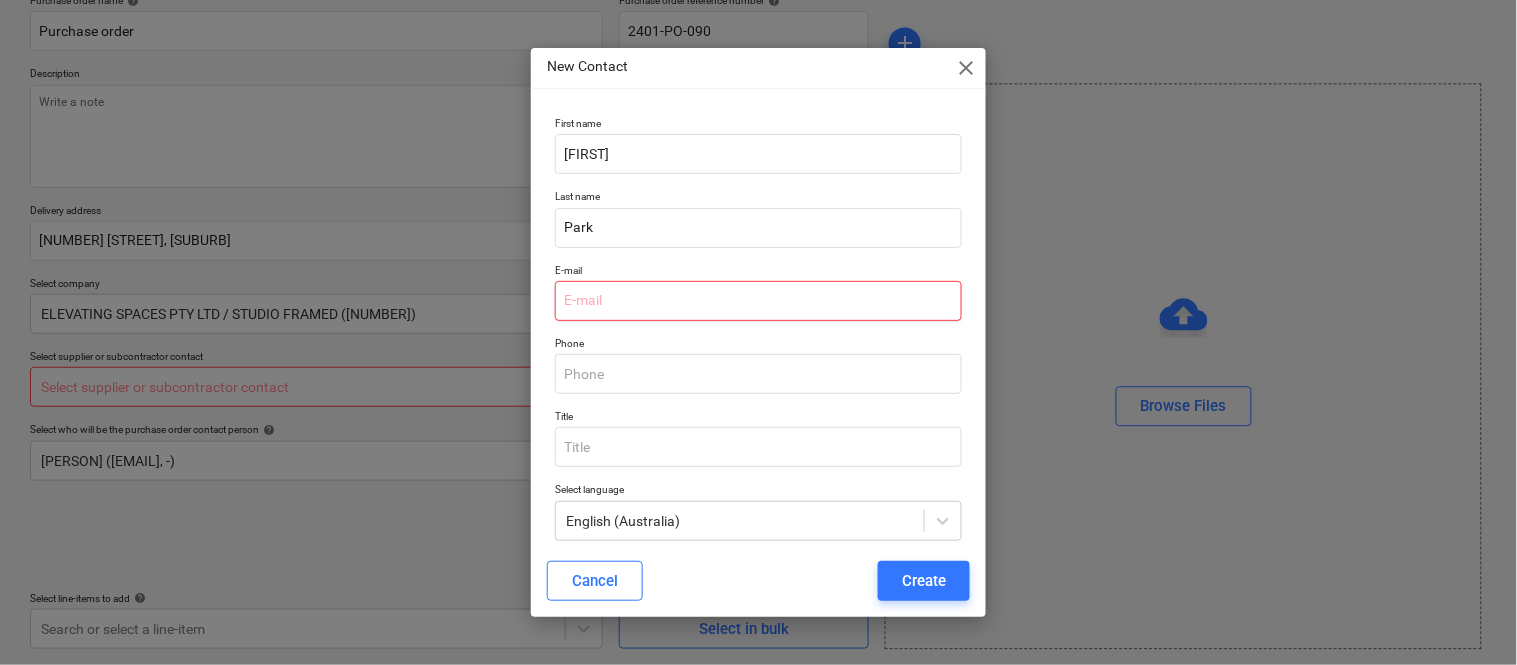 paste on "mail@example.com" 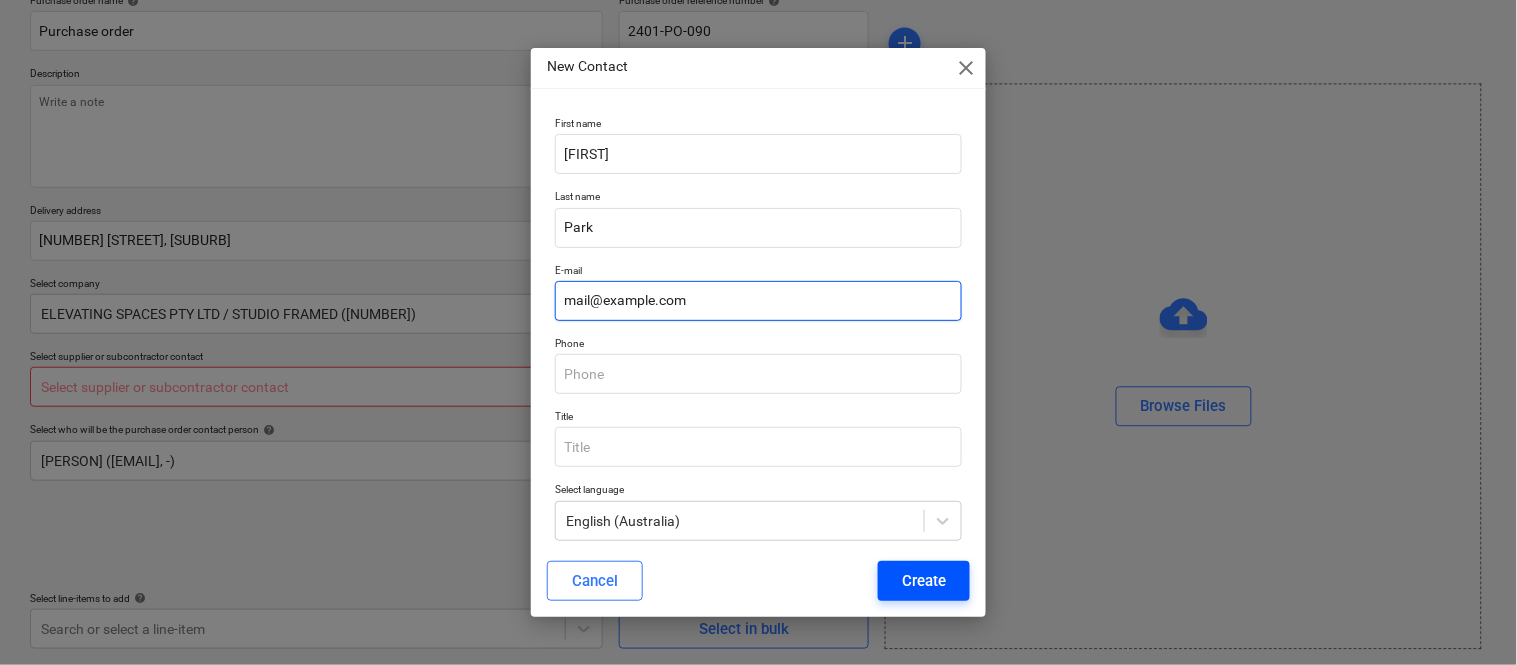 type on "mail@example.com" 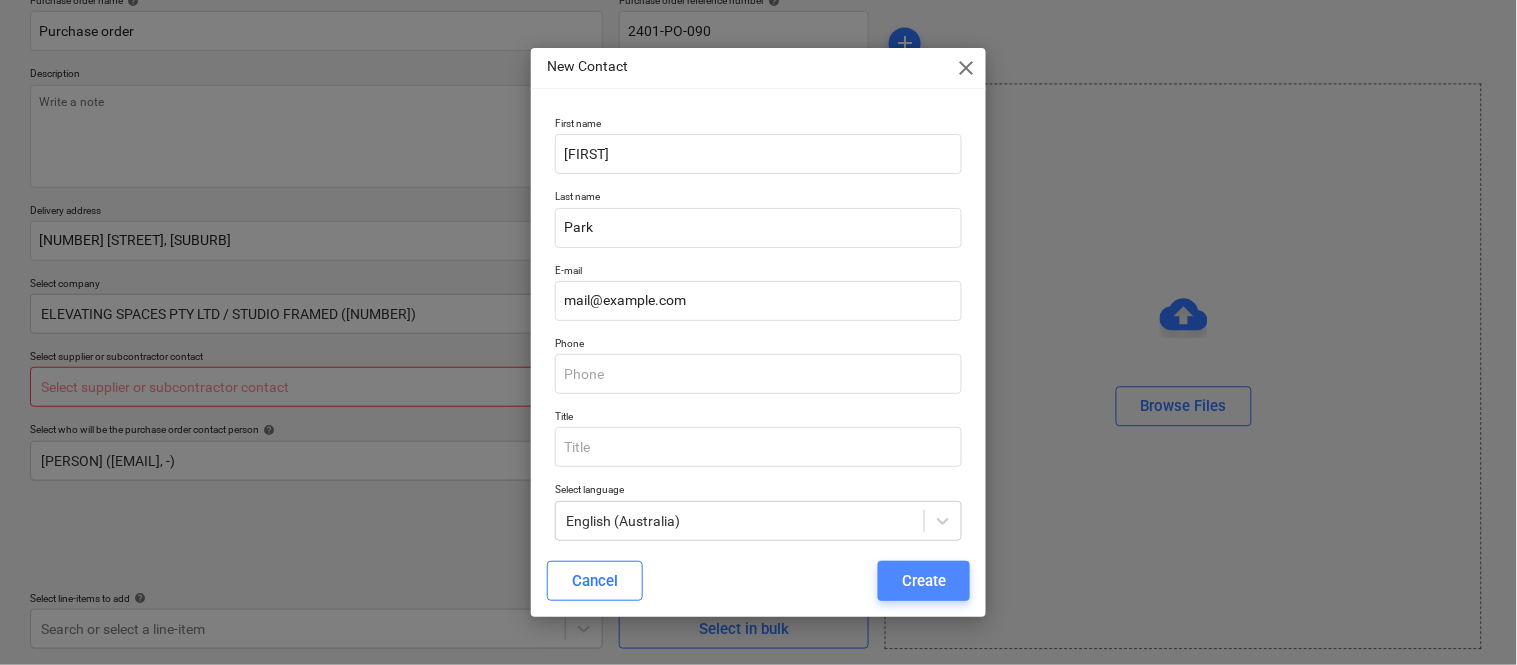 click on "Create" at bounding box center (924, 581) 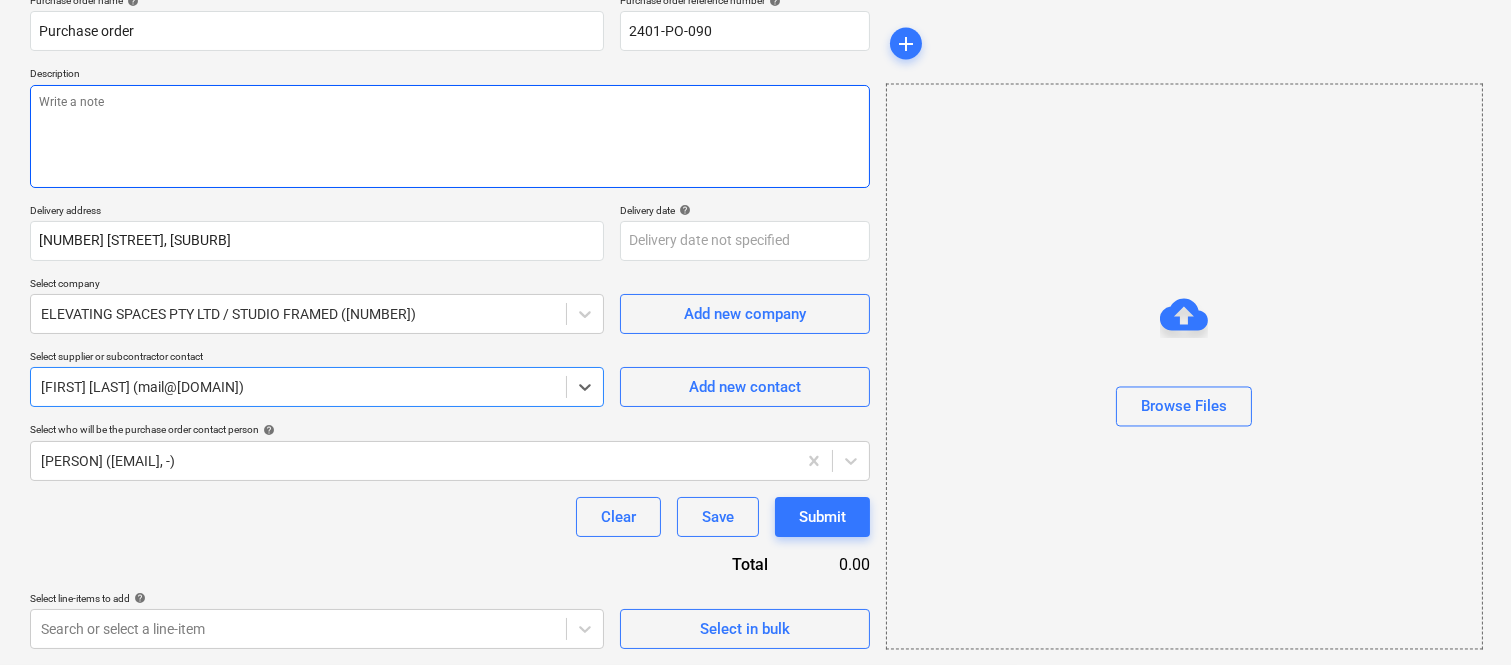 click at bounding box center [450, 136] 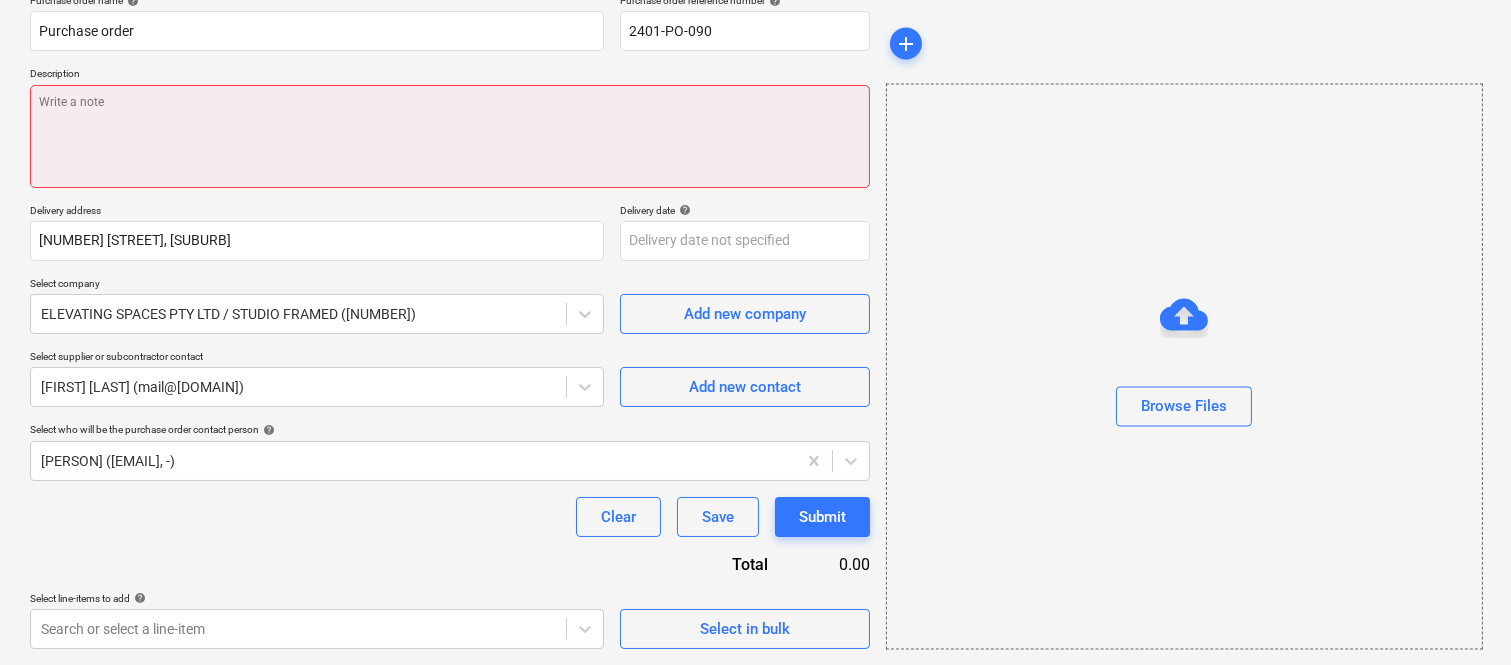 type on "x" 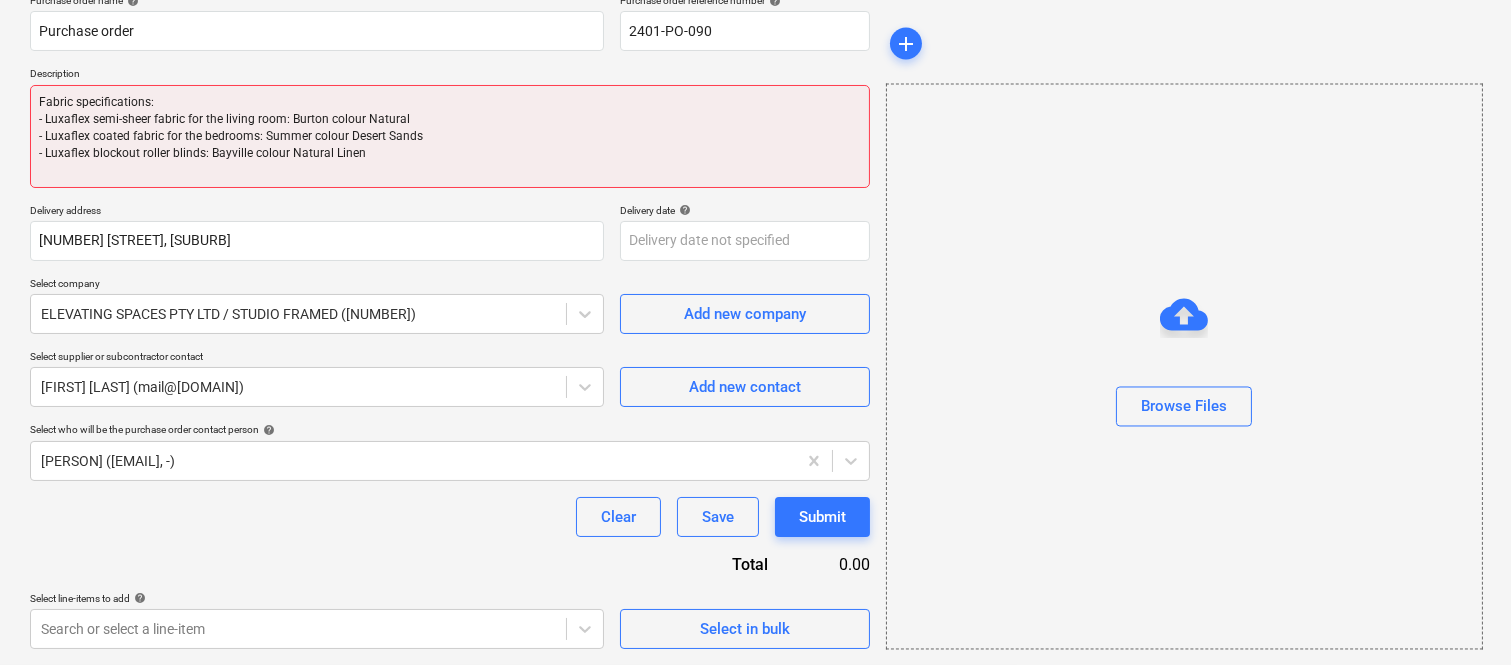 type on "x" 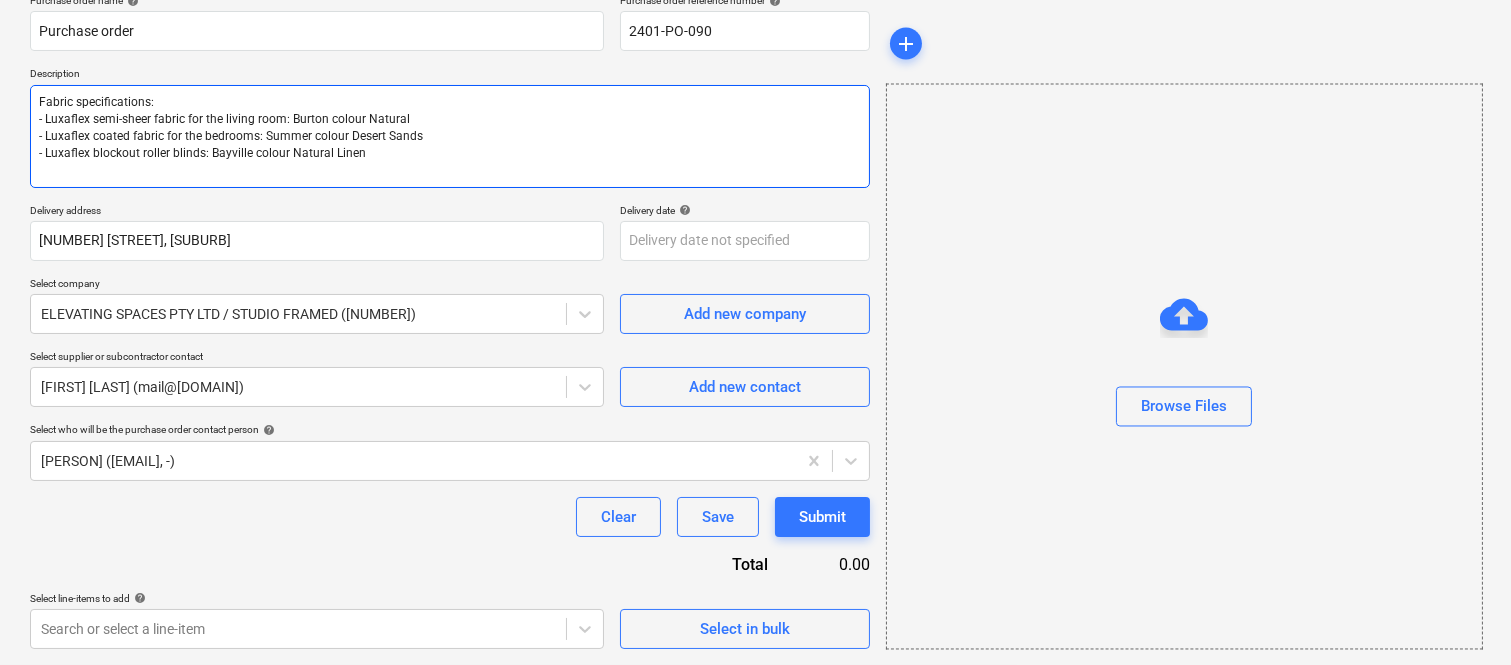 type on "Fabric specifications:
- Luxaflex semi-sheer fabric for the living room: Burton colour Natural
- Luxaflex coated fabric for the bedrooms: Summer colour Desert Sands
- Luxaflex blockout roller blinds: Bayville colour Natural Linen" 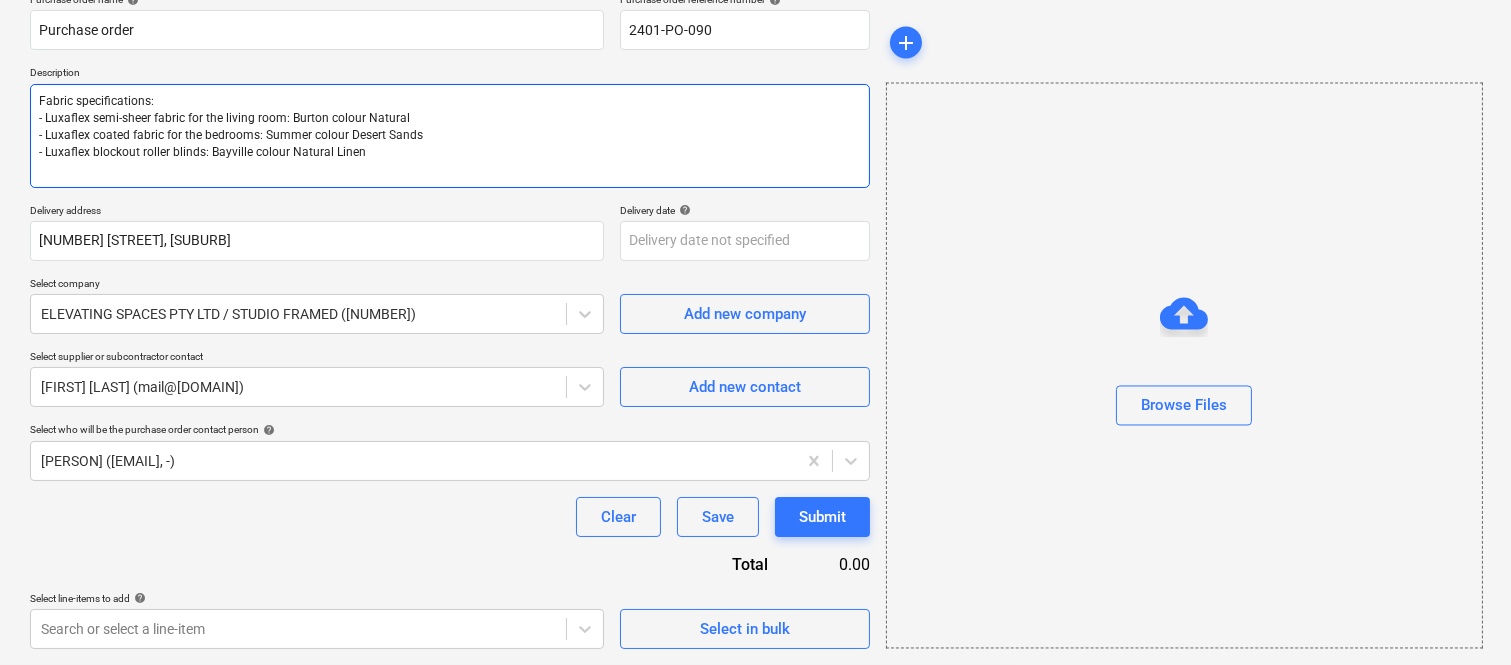 type on "Fabric specifications:
- Luxaflex semi-sheer fabric for the living room: Burton colour Natural
- Luxaflex coated fabric for the bedrooms: Summer colour Desert Sands
- Luxaflex blockout roller blinds: Bayville colour Natural Linen" 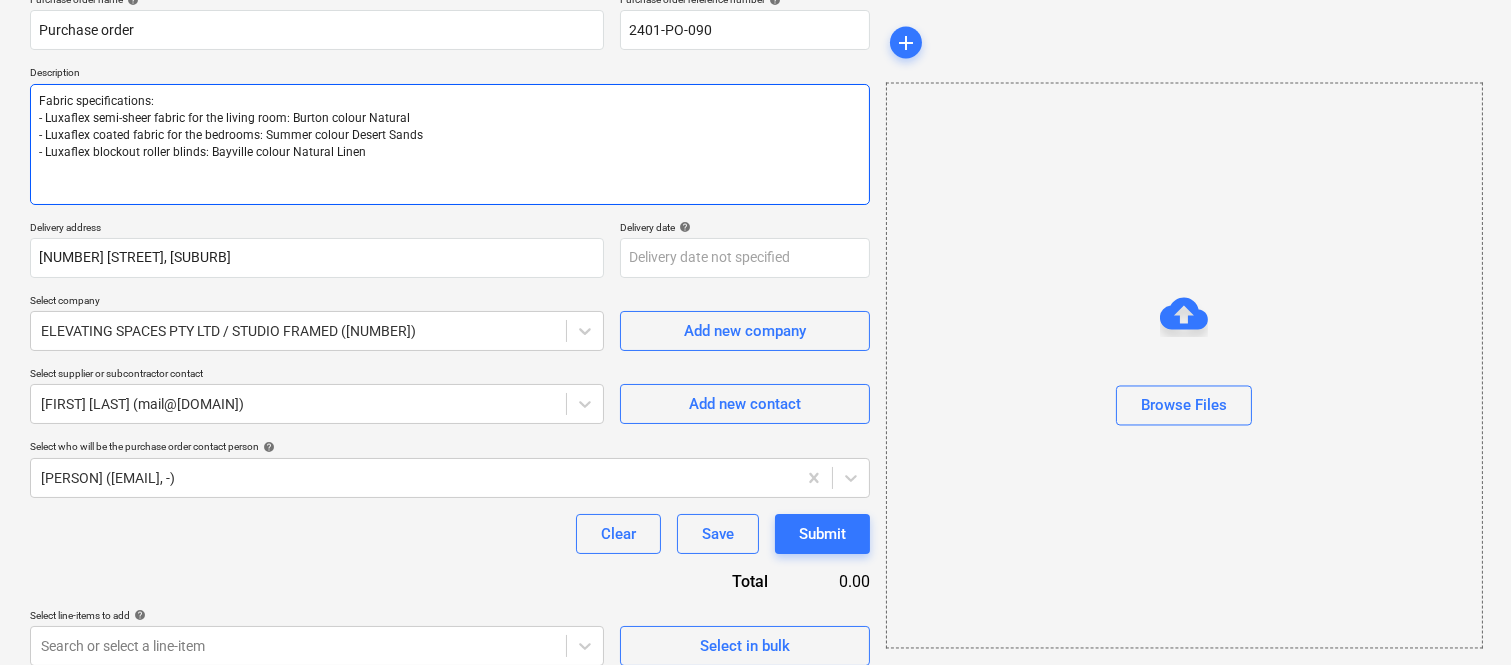 type on "Fabric specifications:
- Luxaflex semi-sheer fabric for the living room: Burton colour Natural
- Luxaflex coated fabric for the bedrooms: Summer colour Desert Sands
- Luxaflex blockout roller blinds: Bayville colour Natural Linen
1" 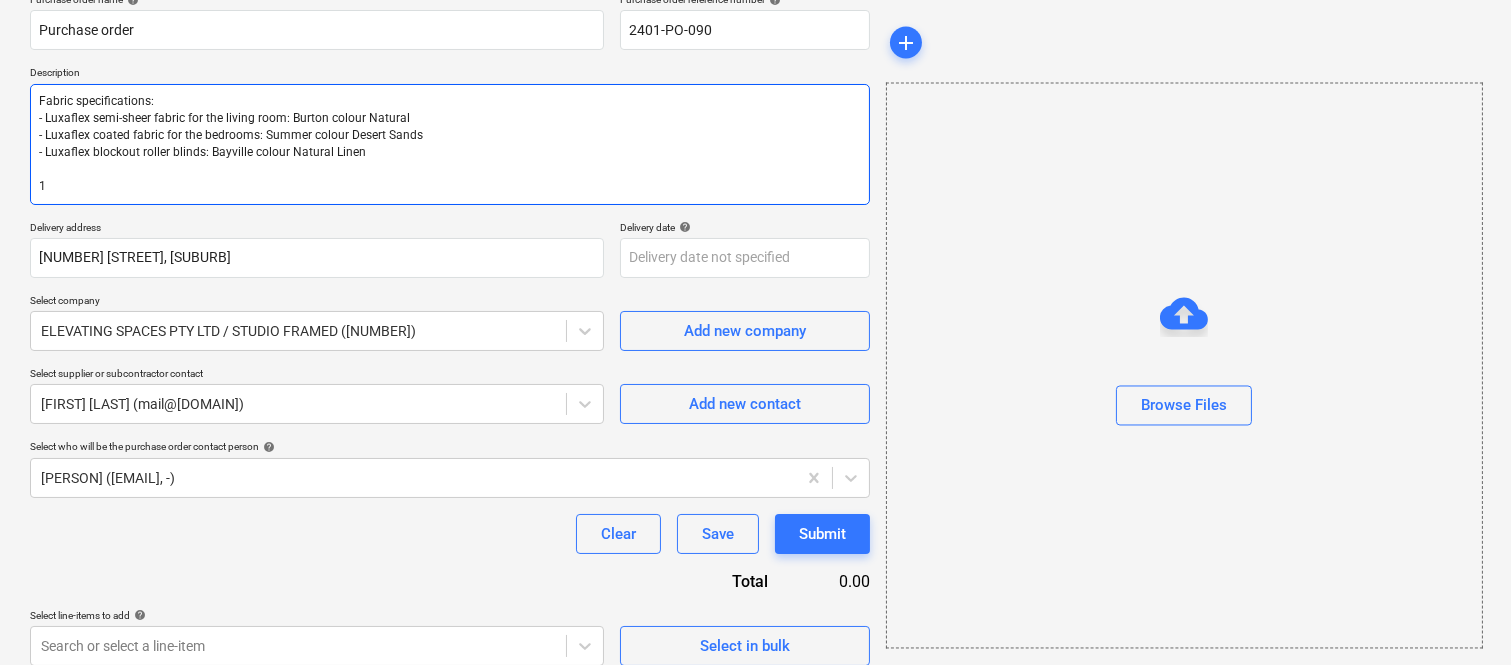 type on "x" 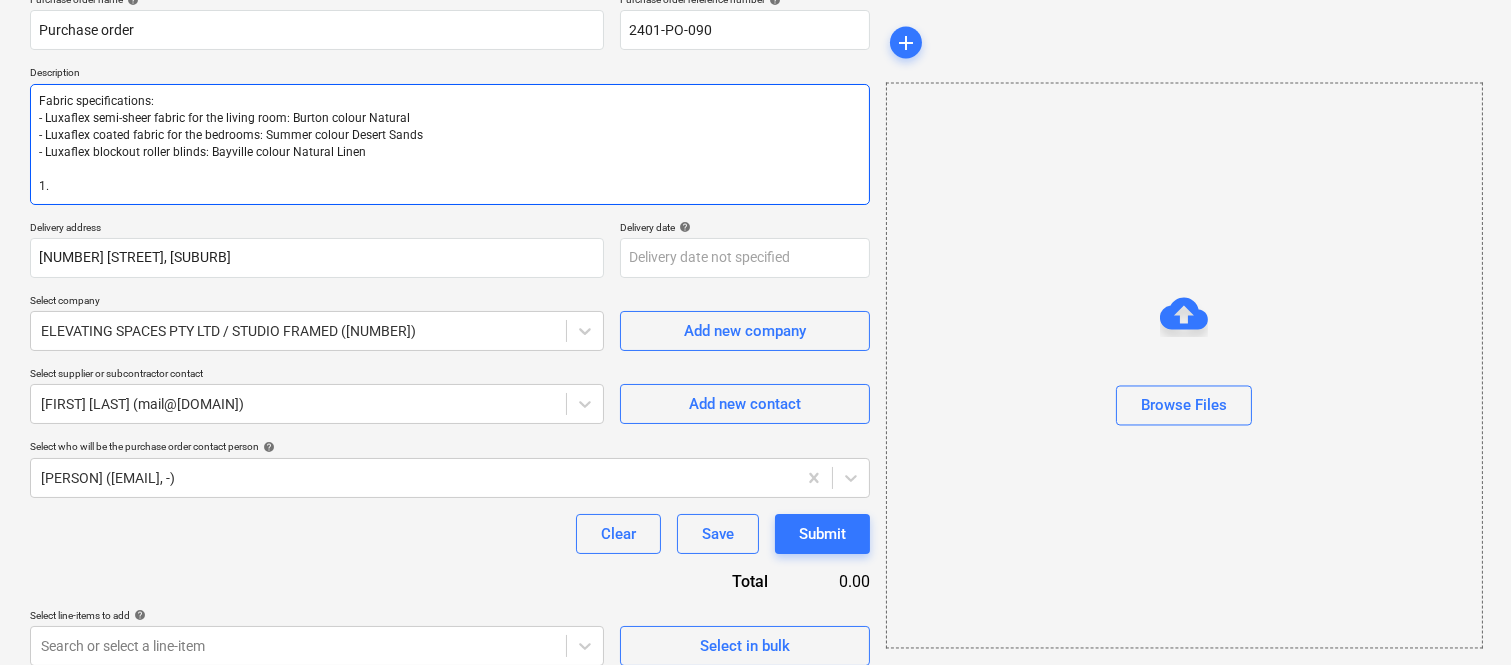 type on "x" 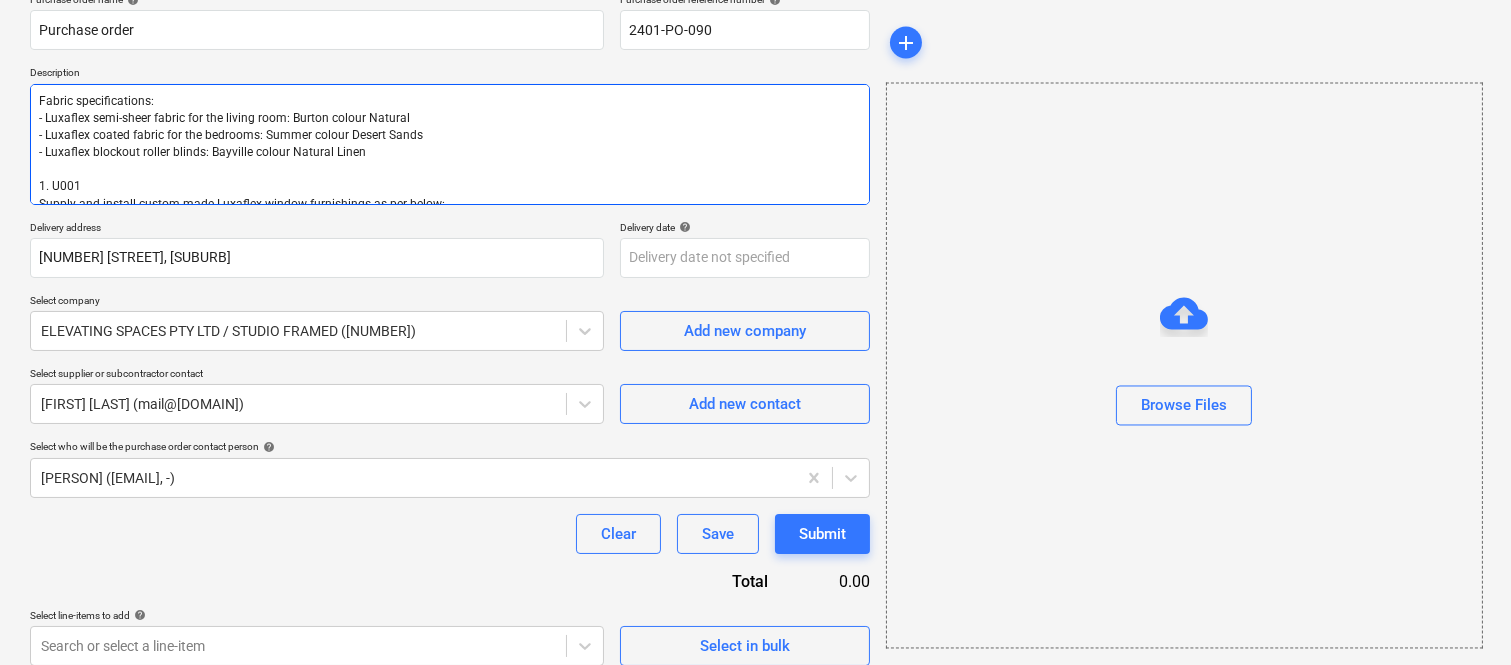 type on "x" 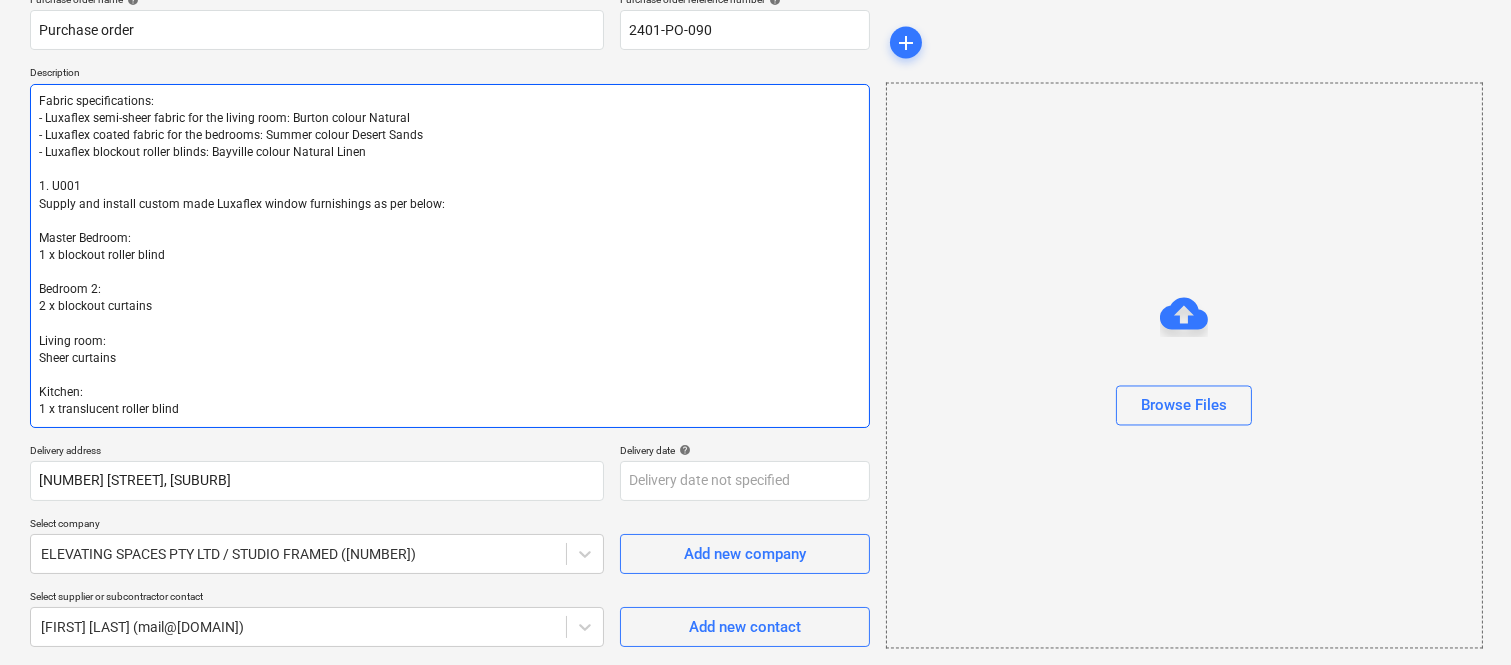 type on "Fabric specifications:
- Luxaflex semi-sheer fabric for the living room: Burton colour Natural
- Luxaflex coated fabric for the bedrooms: Summer colour Desert Sands
- Luxaflex blockout roller blinds: Bayville colour Natural Linen
1. U001
Supply and install custom made Luxaflex window furnishings as per below:
Master Bedroom:
1 x blockout roller blind
Bedroom 2:
2 x blockout curtains
Living room:
Sheer curtains
Kitchen:
1 x translucent roller blind" 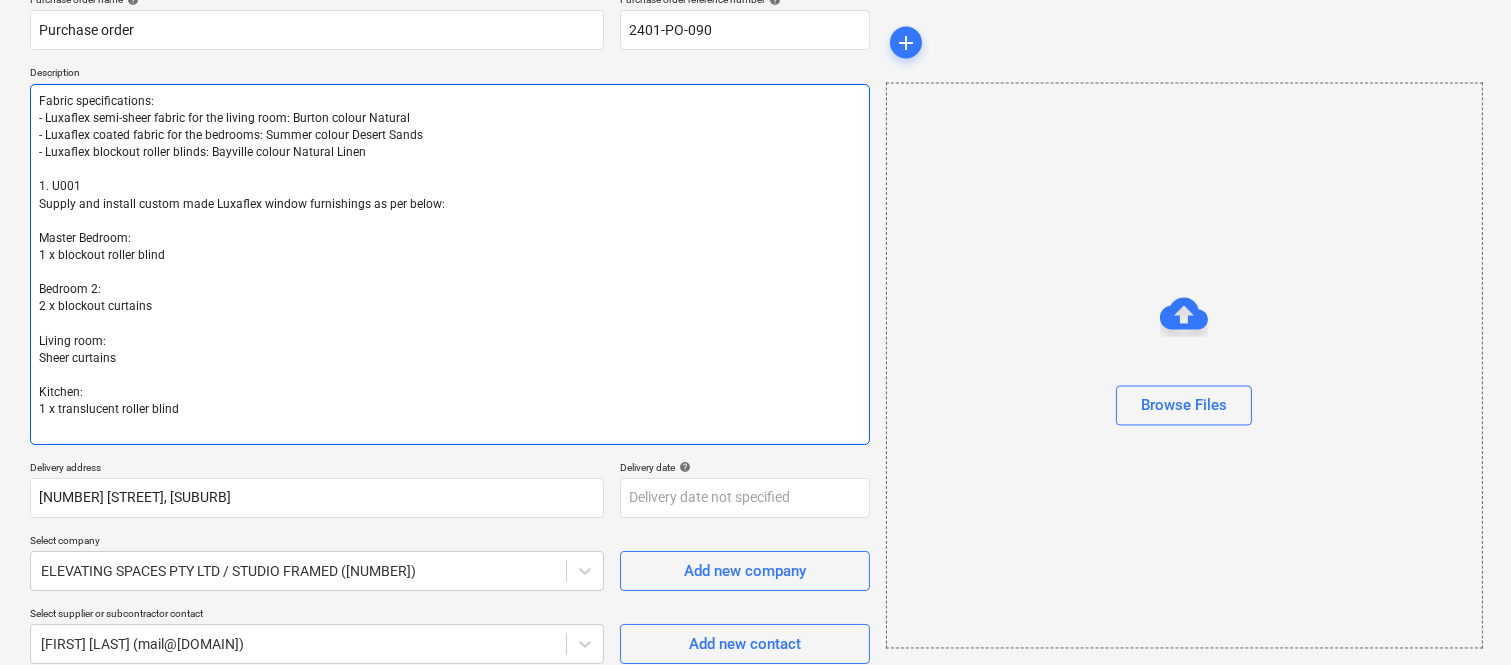 type on "Fabric specifications:
- Luxaflex semi-sheer fabric for the living room: Burton colour Natural
- Luxaflex coated fabric for the bedrooms: Summer colour Desert Sands
- Luxaflex blockout roller blinds: Bayville colour Natural Linen
1. U001
Supply and install custom made Luxaflex window furnishings as per below:
Master Bedroom:
1 x blockout roller blind
Bedroom 2:
2 x blockout curtains
Living room:
Sheer curtains
Kitchen:
1 x translucent roller blind" 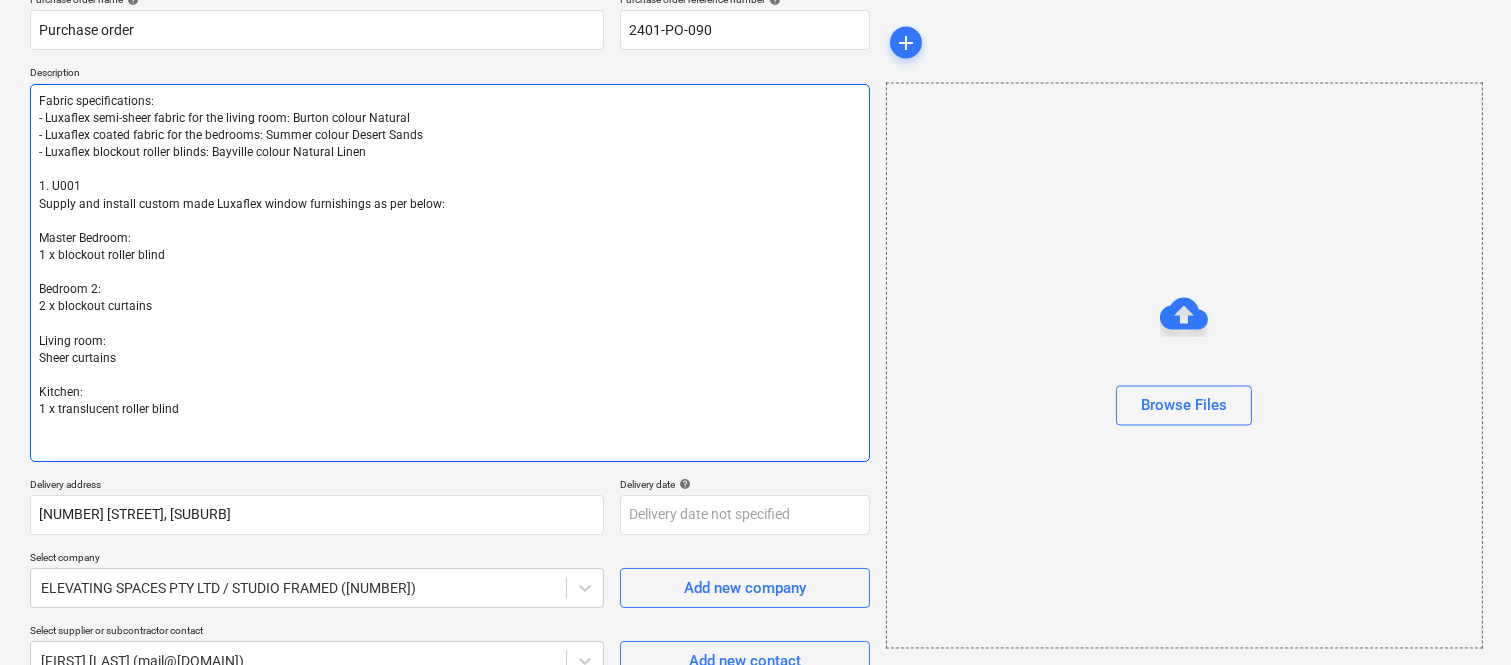 type on "x" 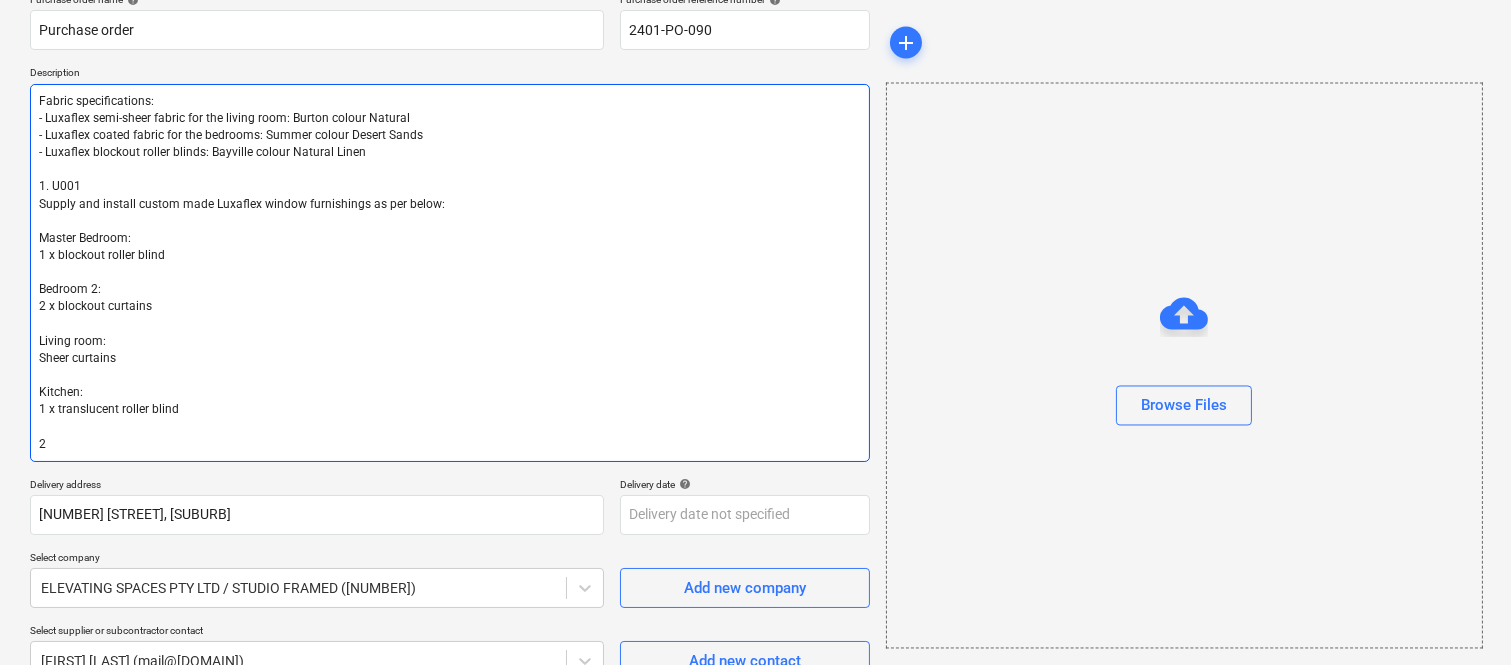 type on "Fabric specifications:
- Luxaflex semi-sheer fabric for the living room: Burton colour Natural
- Luxaflex coated fabric for the bedrooms: Summer colour Desert Sands
- Luxaflex blockout roller blinds: Bayville colour Natural Linen
1. U001
Supply and install custom made Luxaflex window furnishings as per below:
Master Bedroom:
1 x blockout roller blind
Bedroom 2:
2 x blockout curtains
Living room:
Sheer curtains
Kitchen:
1 x translucent roller blind
2." 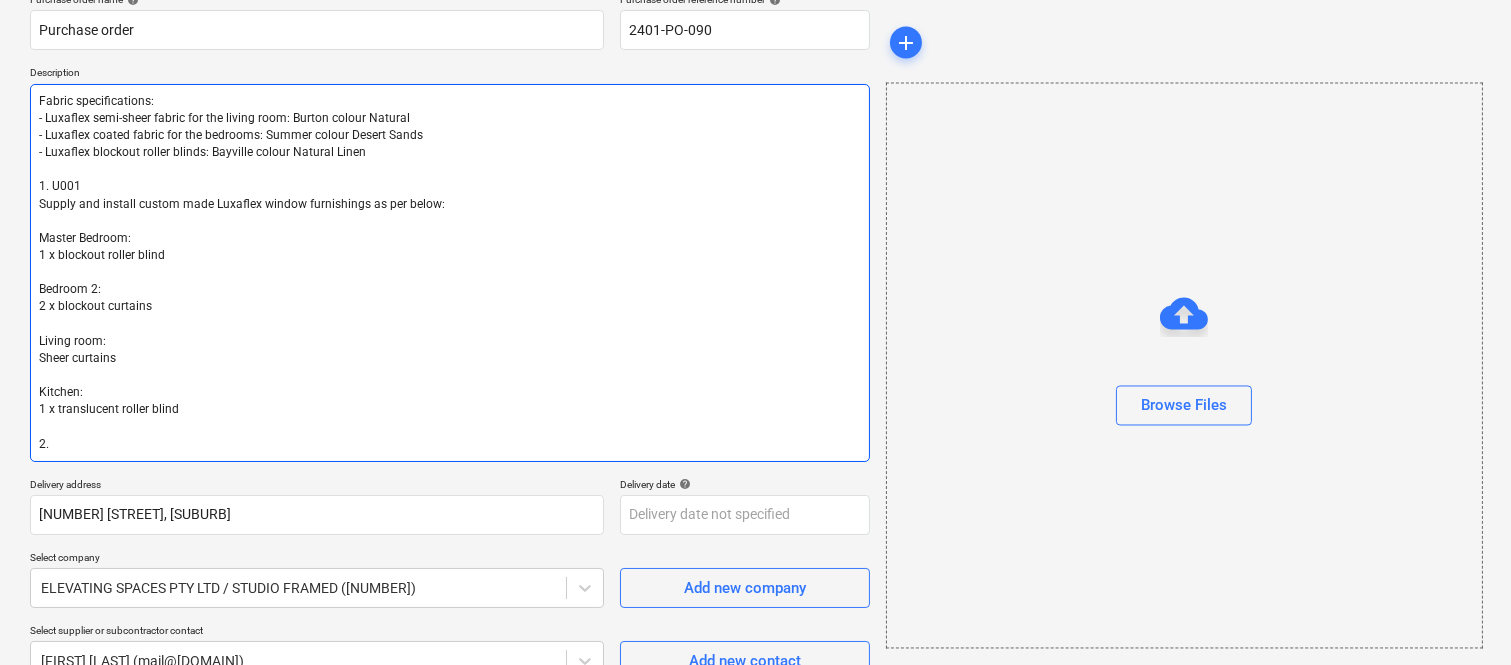 type on "x" 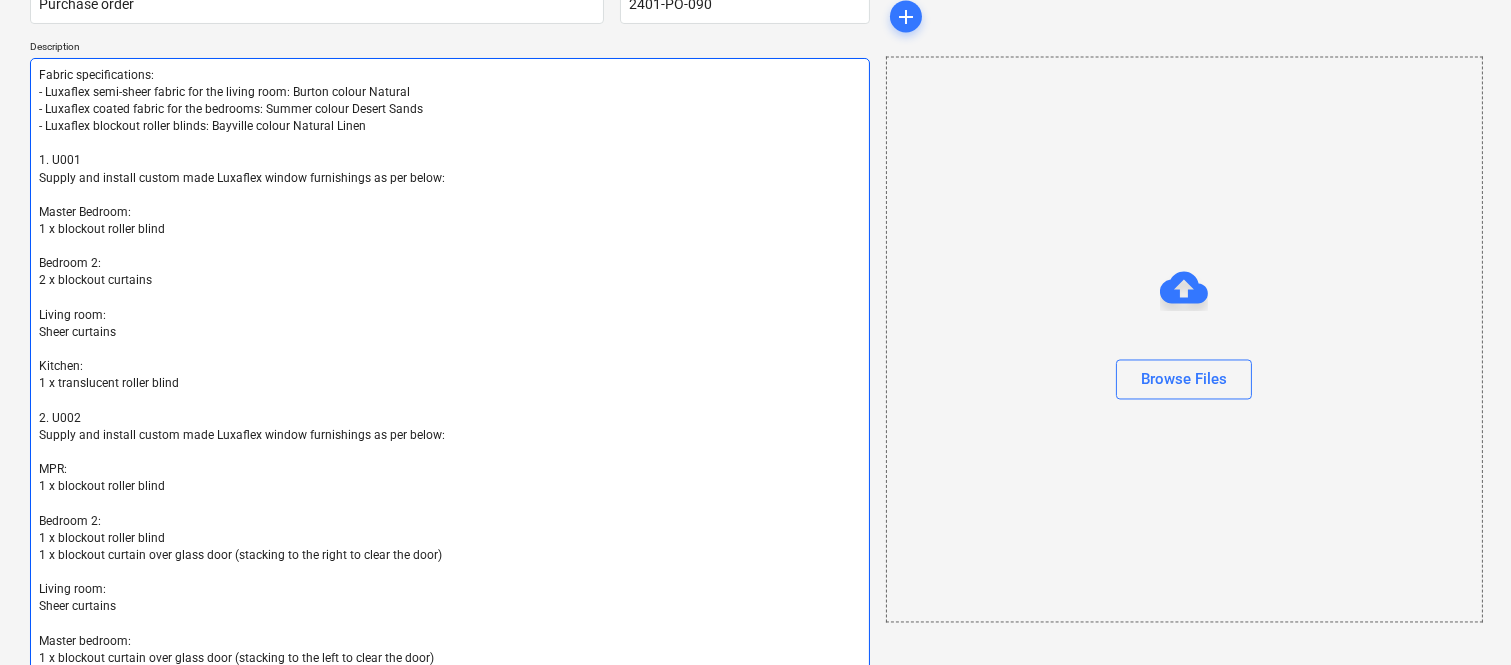 scroll, scrollTop: 685, scrollLeft: 0, axis: vertical 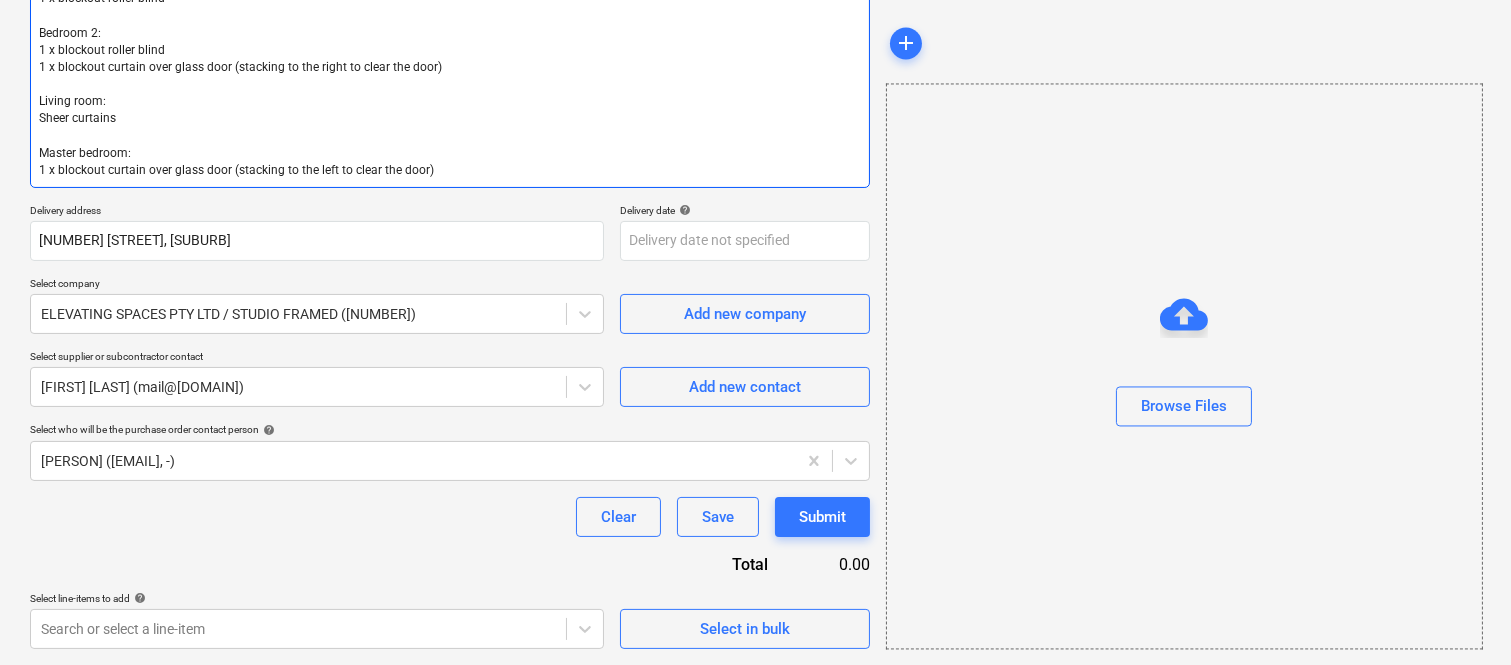 type on "x" 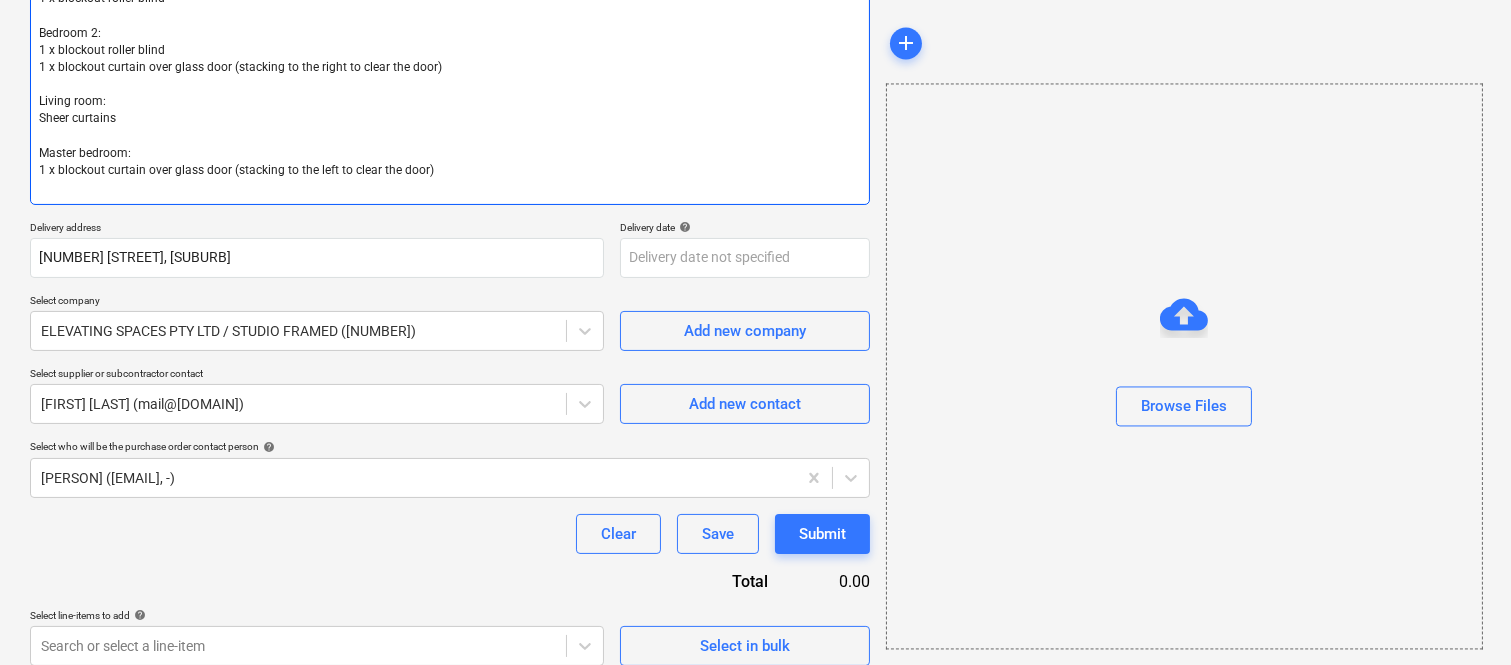 type on "Fabric specifications:
- Luxaflex semi-sheer fabric for the living room: Burton colour Natural
- Luxaflex coated fabric for the bedrooms: Summer colour Desert Sands
- Luxaflex blockout roller blinds: Bayville colour Natural Linen
1. U001
Supply and install custom made Luxaflex window furnishings as per below:
Master Bedroom:
1 x blockout roller blind
Bedroom 2:
2 x blockout curtains
Living room:
Sheer curtains
Kitchen:
1 x translucent roller blind
2. U002
Supply and install custom made Luxaflex window furnishings as per below:
MPR:
1 x blockout roller blind
Bedroom 2:
1 x blockout roller blind
1 x blockout curtain over glass door (stacking to the right to clear the door)
Living room:
Sheer curtains
Master bedroom:
1 x blockout curtain over glass door (stacking to the left to clear the door)" 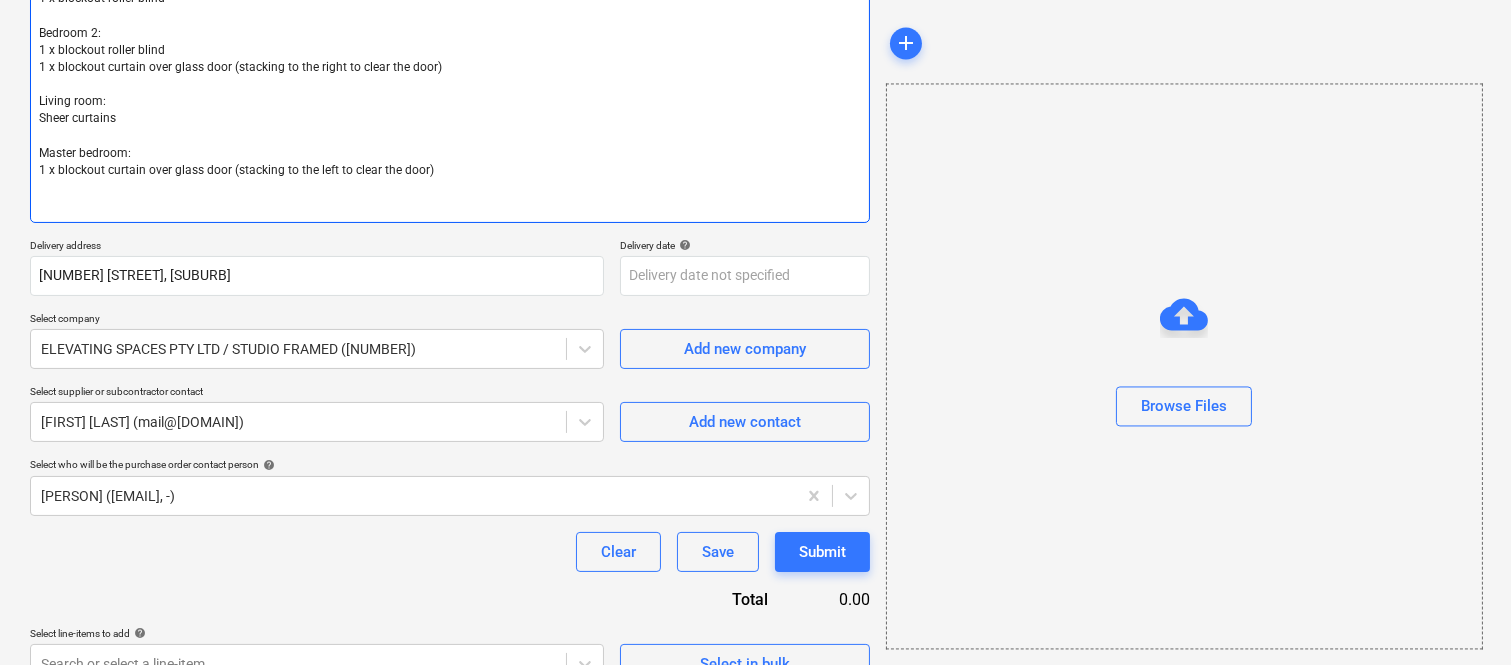type on "Fabric specifications:
- Luxaflex semi-sheer fabric for the living room: Burton colour Natural
- Luxaflex coated fabric for the bedrooms: Summer colour Desert Sands
- Luxaflex blockout roller blinds: Bayville colour Natural Linen
1. U001
Supply and install custom made Luxaflex window furnishings as per below:
Master Bedroom:
1 x blockout roller blind
Bedroom 2:
2 x blockout curtains
Living room:
Sheer curtains
Kitchen:
1 x translucent roller blind
2. U002
Supply and install custom made Luxaflex window furnishings as per below:
MPR:
1 x blockout roller blind
Bedroom 2:
1 x blockout roller blind
1 x blockout curtain over glass door (stacking to the right to clear the door)
Living room:
Sheer curtains
Master bedroom:
1 x blockout curtain over glass door (stacking to the left to clear the door)
3" 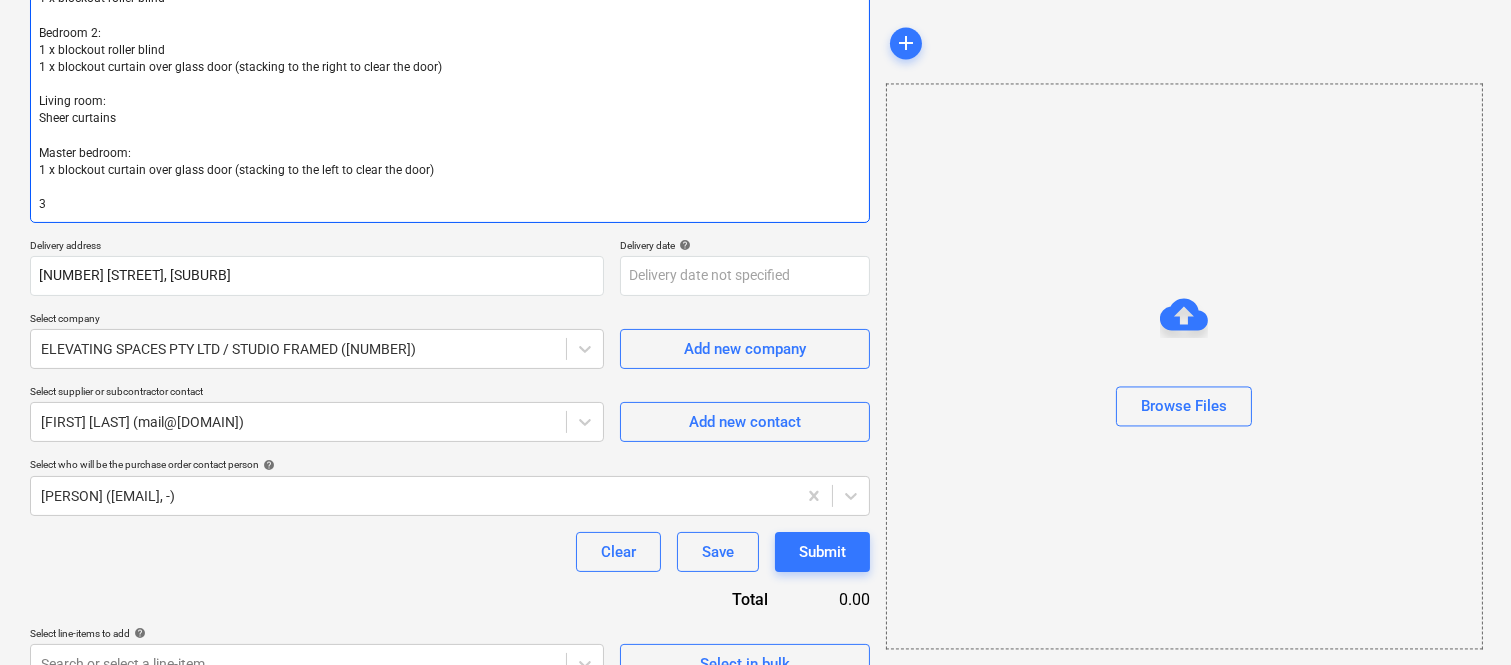 type on "x" 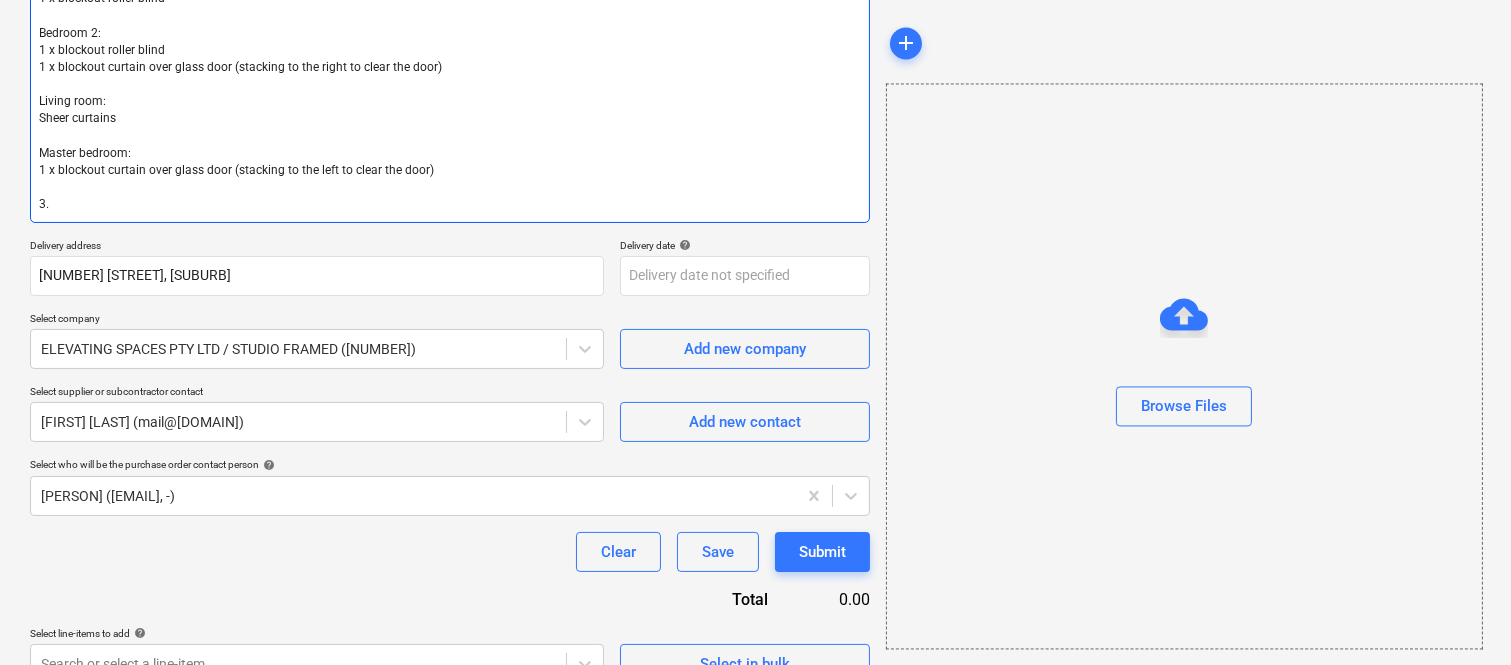 type on "x" 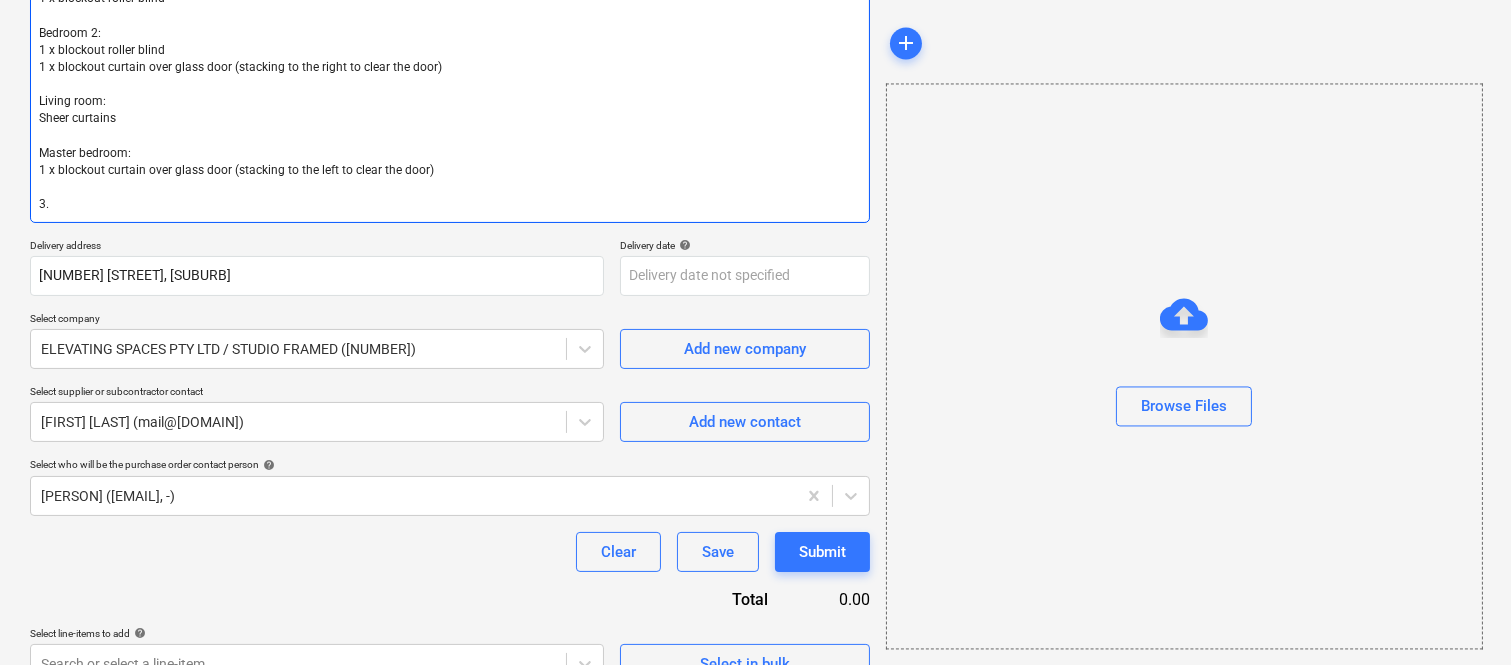 paste on "U003
Supply and install custom made Luxaflex window furnishings as per below:
Master bedroom:
1 x blockout curtain
Bedroom 2:
1 x blockout curtain
Bedroom 3:
1 x blockout roller blind
Living room:
Sheer curtains" 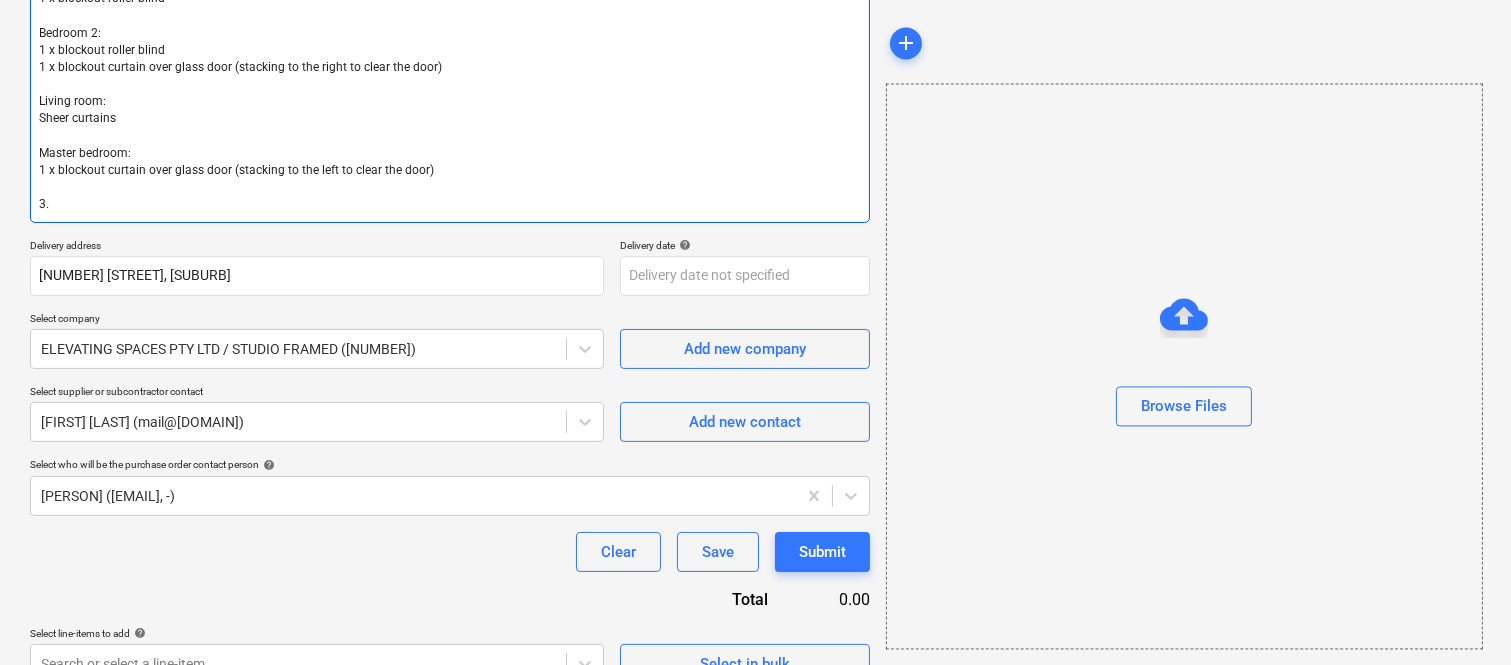 type on "Fabric specifications:
- Luxaflex semi-sheer fabric for the living room: Burton colour Natural
- Luxaflex coated fabric for the bedrooms: Summer colour Desert Sands
- Luxaflex blockout roller blinds: Bayville colour Natural Linen
1. U001
Supply and install custom made Luxaflex window furnishings as per below:
Master Bedroom:
1 x blockout roller blind
Bedroom 2:
2 x blockout curtains
Living room:
Sheer curtains
Kitchen:
1 x translucent roller blind
2. U002
Supply and install custom made Luxaflex window furnishings as per below:
MPR:
1 x blockout roller blind
Bedroom 2:
1 x blockout roller blind
1 x blockout curtain over glass door (stacking to the right to clear the door)
Living room:
Sheer curtains
Master bedroom:
1 x blockout curtain over glass door (stacking to the left to clear the door)
3. U003
Supply and install custom made Luxaflex window furnishings as per below:
Master bedroom:
1 x blockout curtain
Bedroom 2:
1 x blockout curtain
Bedroom 3:
1 x blockout roller blind
Living room:
Shee..." 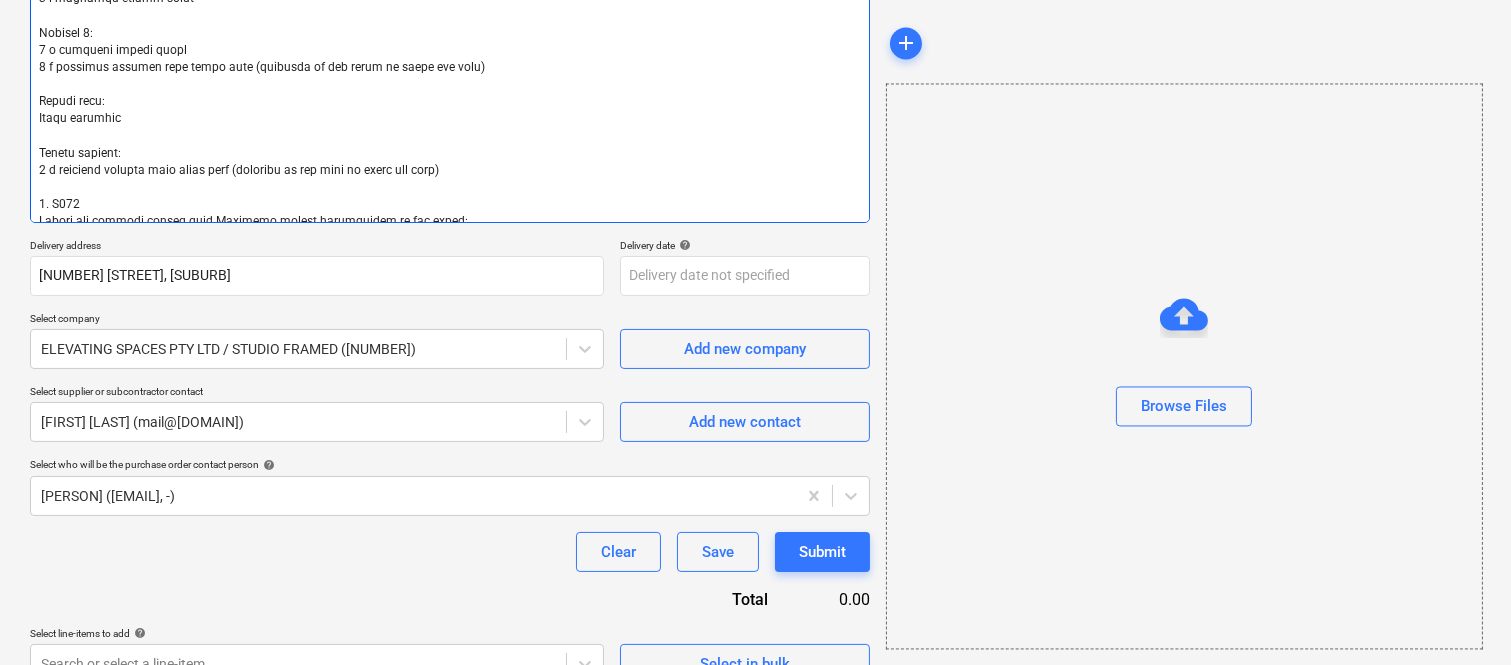 type on "x" 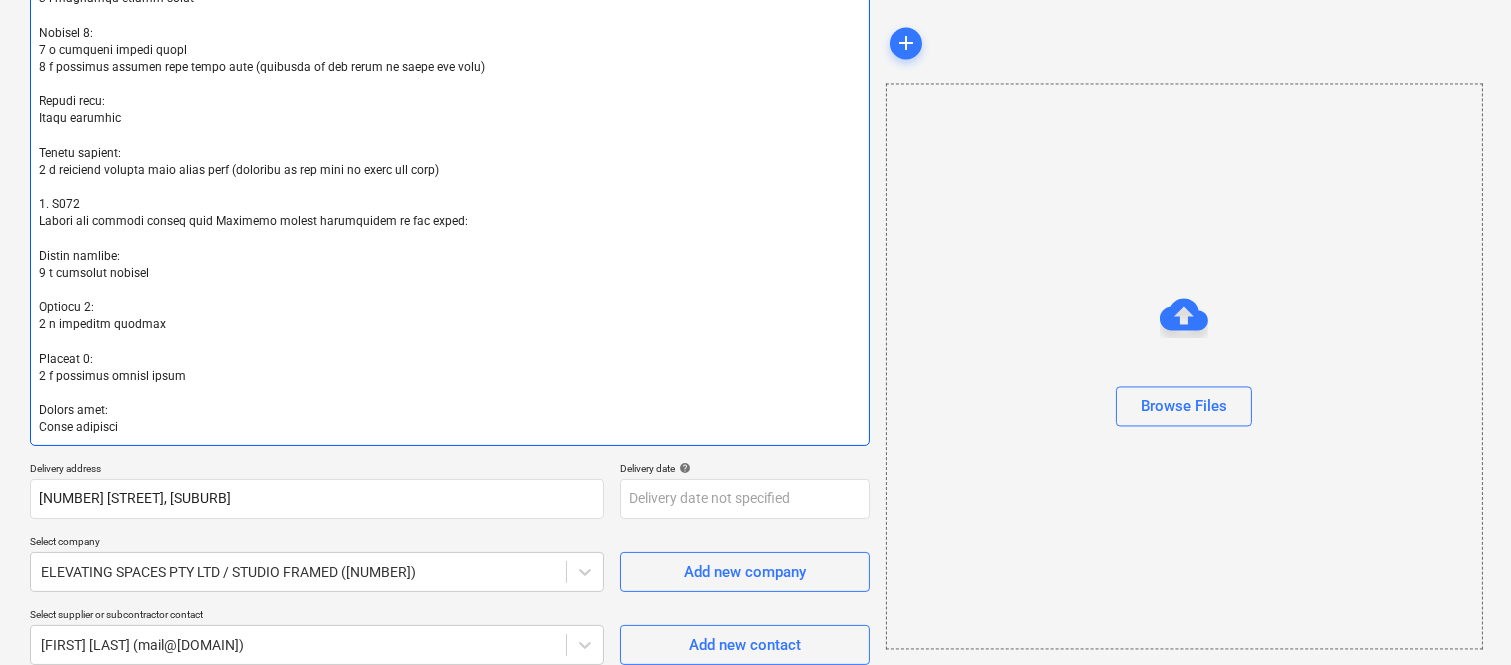 type on "Fabric specifications:
- Luxaflex semi-sheer fabric for the living room: Burton colour Natural
- Luxaflex coated fabric for the bedrooms: Summer colour Desert Sands
- Luxaflex blockout roller blinds: Bayville colour Natural Linen
1. U001
Supply and install custom made Luxaflex window furnishings as per below:
Master Bedroom:
1 x blockout roller blind
Bedroom 2:
2 x blockout curtains
Living room:
Sheer curtains
Kitchen:
1 x translucent roller blind
2. U002
Supply and install custom made Luxaflex window furnishings as per below:
MPR:
1 x blockout roller blind
Bedroom 2:
1 x blockout roller blind
1 x blockout curtain over glass door (stacking to the right to clear the door)
Living room:
Sheer curtains
Master bedroom:
1 x blockout curtain over glass door (stacking to the left to clear the door)
3. U003
Supply and install custom made Luxaflex window furnishings as per below:
Master bedroom:
1 x blockout curtain
Bedroom 2:
1 x blockout curtain
Bedroom 3:
1 x blockout roller blind
Living room:
Shee..." 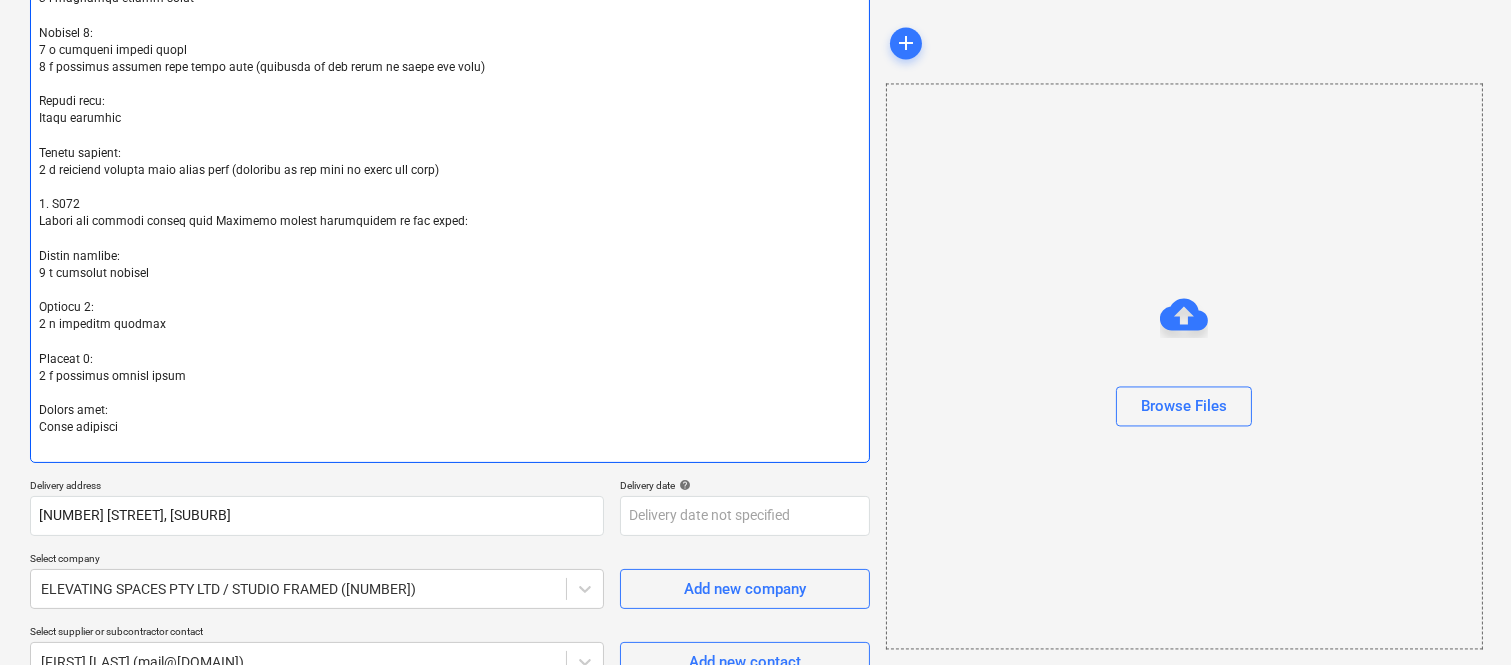 type on "Fabric specifications:
- Luxaflex semi-sheer fabric for the living room: Burton colour Natural
- Luxaflex coated fabric for the bedrooms: Summer colour Desert Sands
- Luxaflex blockout roller blinds: Bayville colour Natural Linen
1. U001
Supply and install custom made Luxaflex window furnishings as per below:
Master Bedroom:
1 x blockout roller blind
Bedroom 2:
2 x blockout curtains
Living room:
Sheer curtains
Kitchen:
1 x translucent roller blind
2. U002
Supply and install custom made Luxaflex window furnishings as per below:
MPR:
1 x blockout roller blind
Bedroom 2:
1 x blockout roller blind
1 x blockout curtain over glass door (stacking to the right to clear the door)
Living room:
Sheer curtains
Master bedroom:
1 x blockout curtain over glass door (stacking to the left to clear the door)
3. U003
Supply and install custom made Luxaflex window furnishings as per below:
Master bedroom:
1 x blockout curtain
Bedroom 2:
1 x blockout curtain
Bedroom 3:
1 x blockout roller blind
Living room:
Shee..." 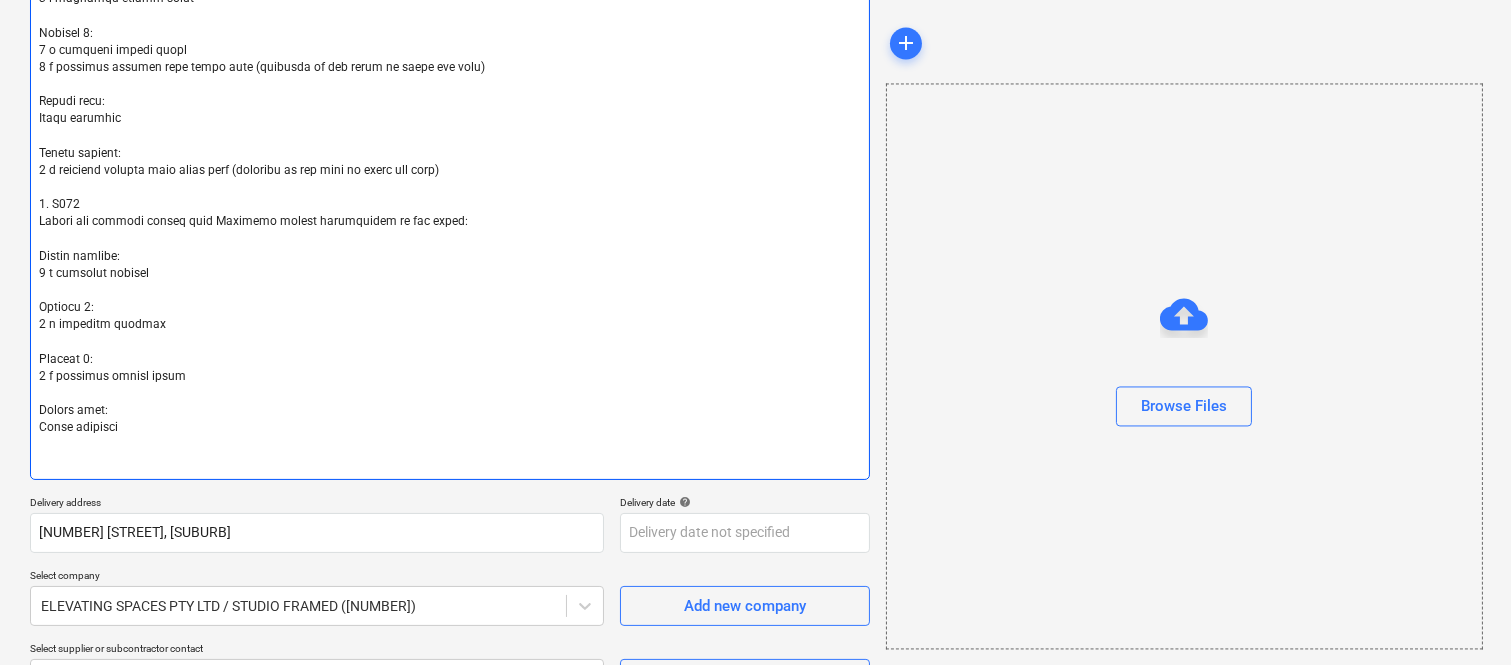 type on "Fabric specifications:
- Luxaflex semi-sheer fabric for the living room: Burton colour Natural
- Luxaflex coated fabric for the bedrooms: Summer colour Desert Sands
- Luxaflex blockout roller blinds: Bayville colour Natural Linen
1. U001
Supply and install custom made Luxaflex window furnishings as per below:
Master Bedroom:
1 x blockout roller blind
Bedroom 2:
2 x blockout curtains
Living room:
Sheer curtains
Kitchen:
1 x translucent roller blind
2. U002
Supply and install custom made Luxaflex window furnishings as per below:
MPR:
1 x blockout roller blind
Bedroom 2:
1 x blockout roller blind
1 x blockout curtain over glass door (stacking to the right to clear the door)
Living room:
Sheer curtains
Master bedroom:
1 x blockout curtain over glass door (stacking to the left to clear the door)
3. U003
Supply and install custom made Luxaflex window furnishings as per below:
Master bedroom:
1 x blockout curtain
Bedroom 2:
1 x blockout curtain
Bedroom 3:
1 x blockout roller blind
Living room:
Shee..." 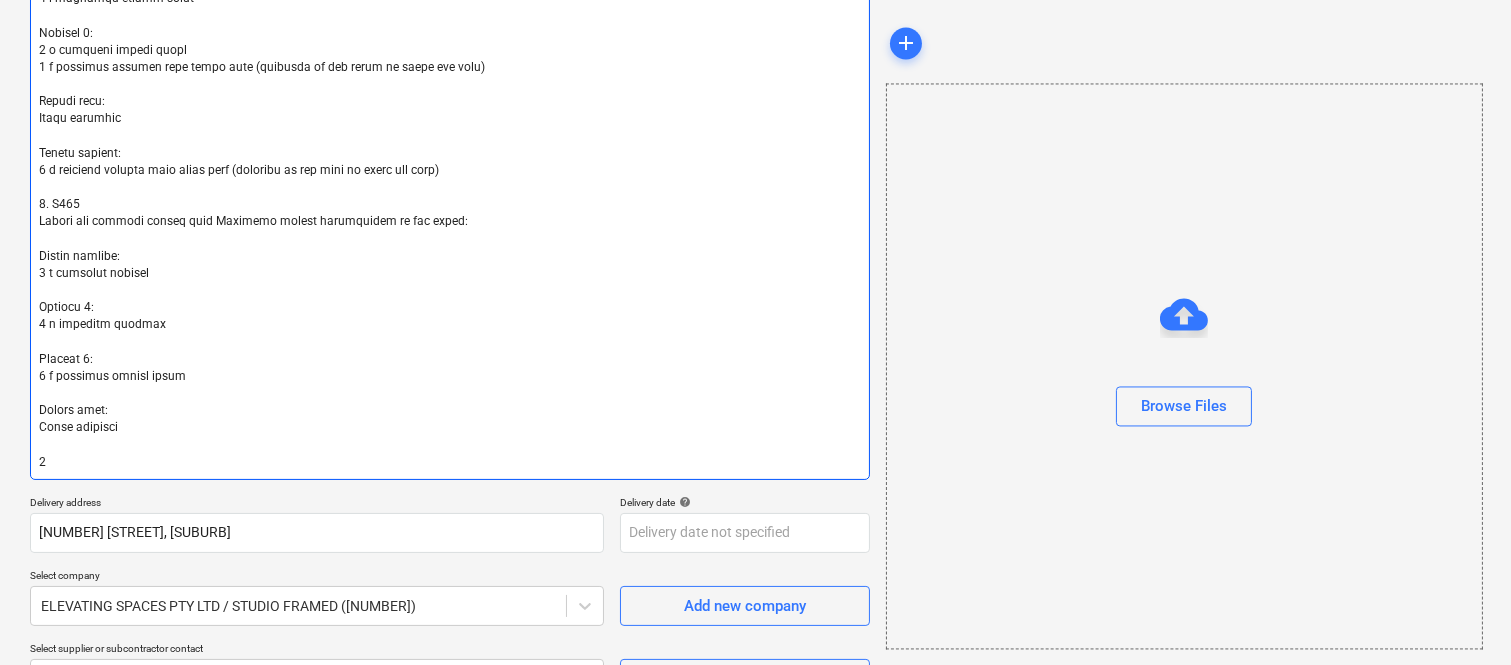 type on "x" 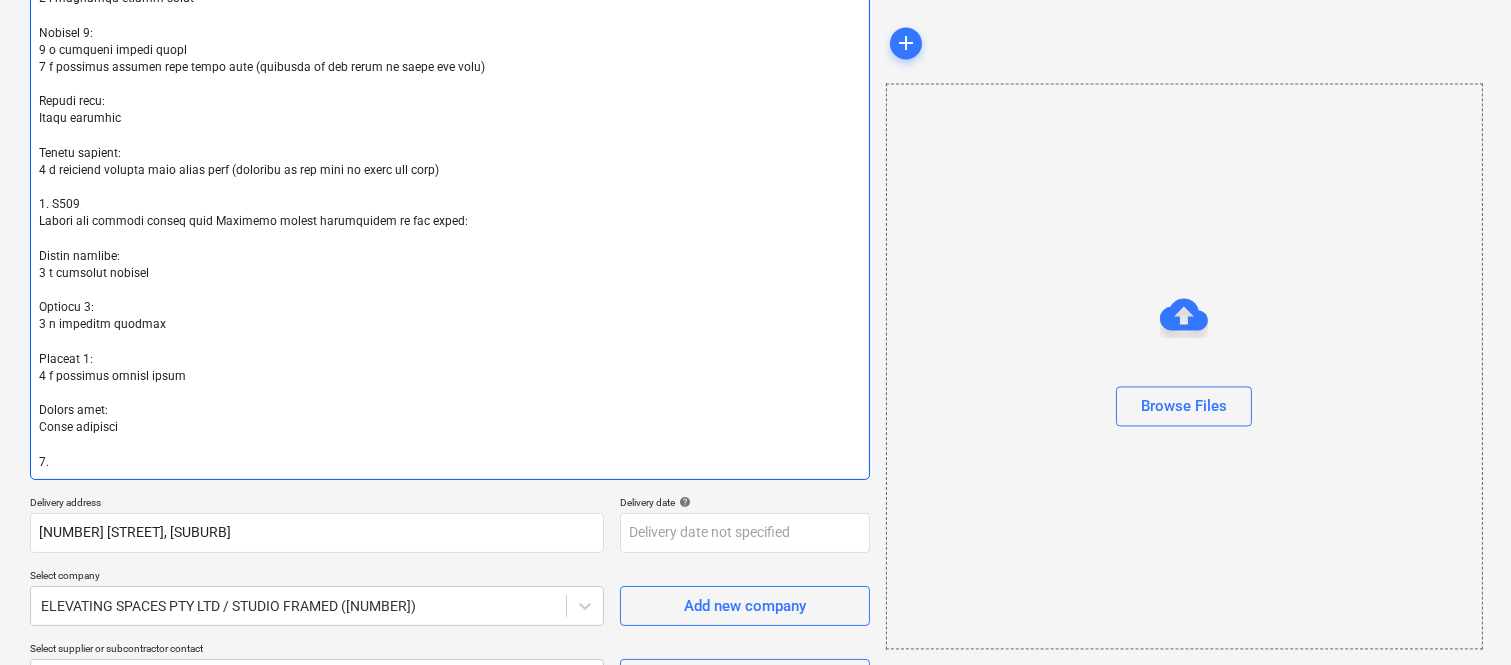 type on "Fabric specifications:
- Luxaflex semi-sheer fabric for the living room: Burton colour Natural
- Luxaflex coated fabric for the bedrooms: Summer colour Desert Sands
- Luxaflex blockout roller blinds: Bayville colour Natural Linen
1. U001
Supply and install custom made Luxaflex window furnishings as per below:
Master Bedroom:
1 x blockout roller blind
Bedroom 2:
2 x blockout curtains
Living room:
Sheer curtains
Kitchen:
1 x translucent roller blind
2. U002
Supply and install custom made Luxaflex window furnishings as per below:
MPR:
1 x blockout roller blind
Bedroom 2:
1 x blockout roller blind
1 x blockout curtain over glass door (stacking to the right to clear the door)
Living room:
Sheer curtains
Master bedroom:
1 x blockout curtain over glass door (stacking to the left to clear the door)
3. U003
Supply and install custom made Luxaflex window furnishings as per below:
Master bedroom:
1 x blockout curtain
Bedroom 2:
1 x blockout curtain
Bedroom 3:
1 x blockout roller blind
Living room:
Shee..." 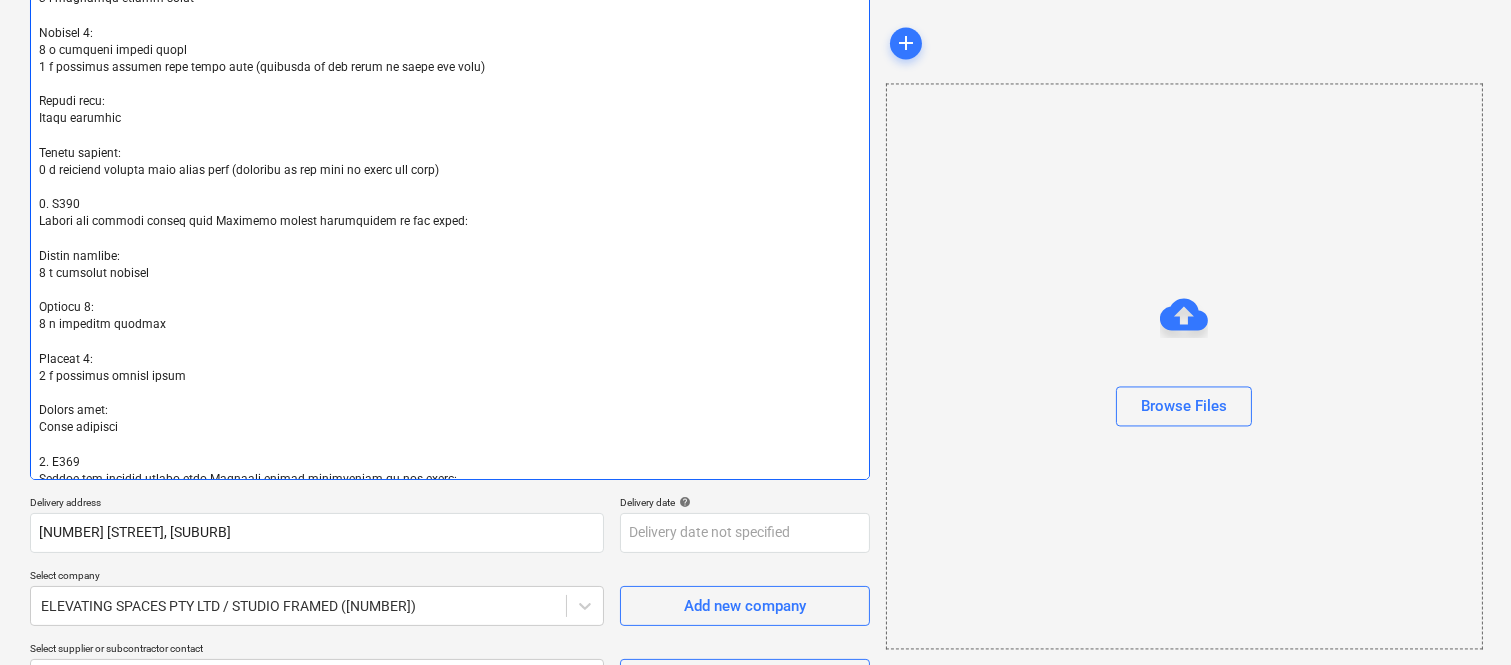 type on "x" 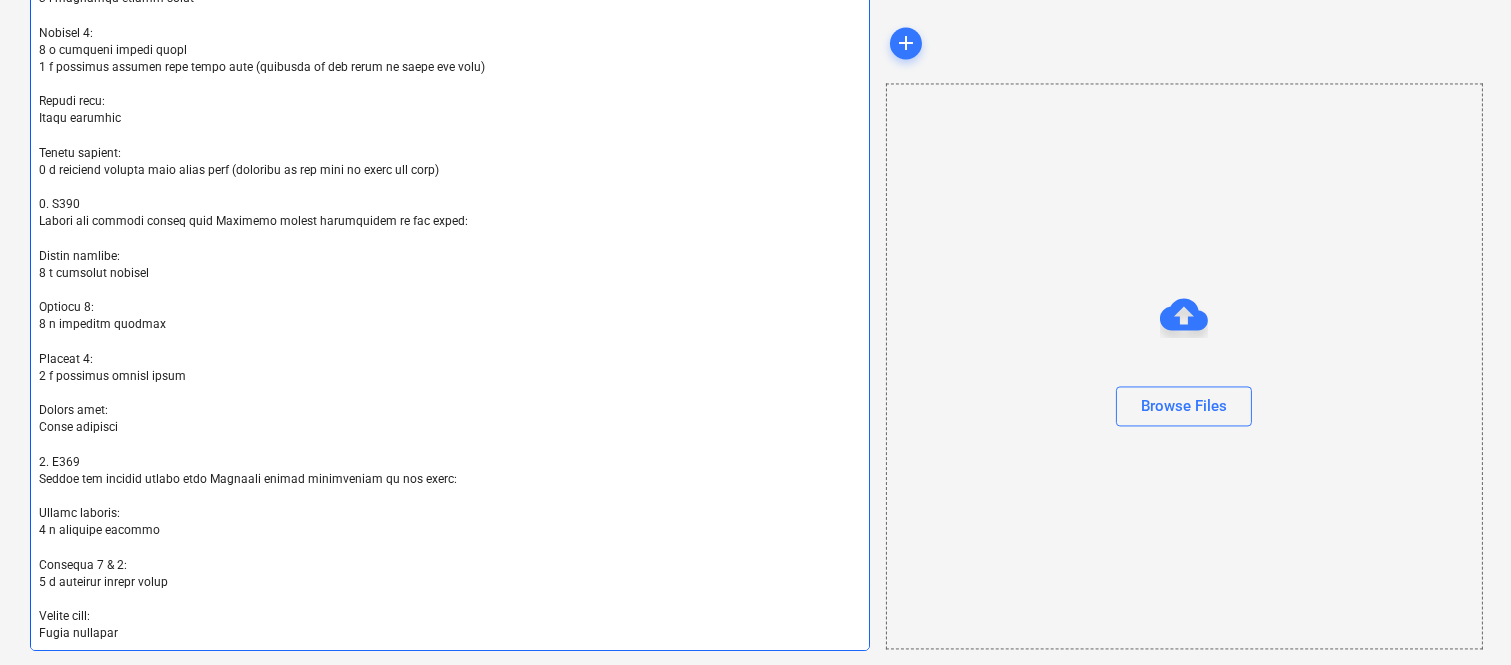 type on "Fabric specifications:
- Luxaflex semi-sheer fabric for the living room: Burton colour Natural
- Luxaflex coated fabric for the bedrooms: Summer colour Desert Sands
- Luxaflex blockout roller blinds: Bayville colour Natural Linen
1. U001
Supply and install custom made Luxaflex window furnishings as per below:
Master Bedroom:
1 x blockout roller blind
Bedroom 2:
2 x blockout curtains
Living room:
Sheer curtains
Kitchen:
1 x translucent roller blind
2. U002
Supply and install custom made Luxaflex window furnishings as per below:
MPR:
1 x blockout roller blind
Bedroom 2:
1 x blockout roller blind
1 x blockout curtain over glass door (stacking to the right to clear the door)
Living room:
Sheer curtains
Master bedroom:
1 x blockout curtain over glass door (stacking to the left to clear the door)
3. U003
Supply and install custom made Luxaflex window furnishings as per below:
Master bedroom:
1 x blockout curtain
Bedroom 2:
1 x blockout curtain
Bedroom 3:
1 x blockout roller blind
Living room:
Shee..." 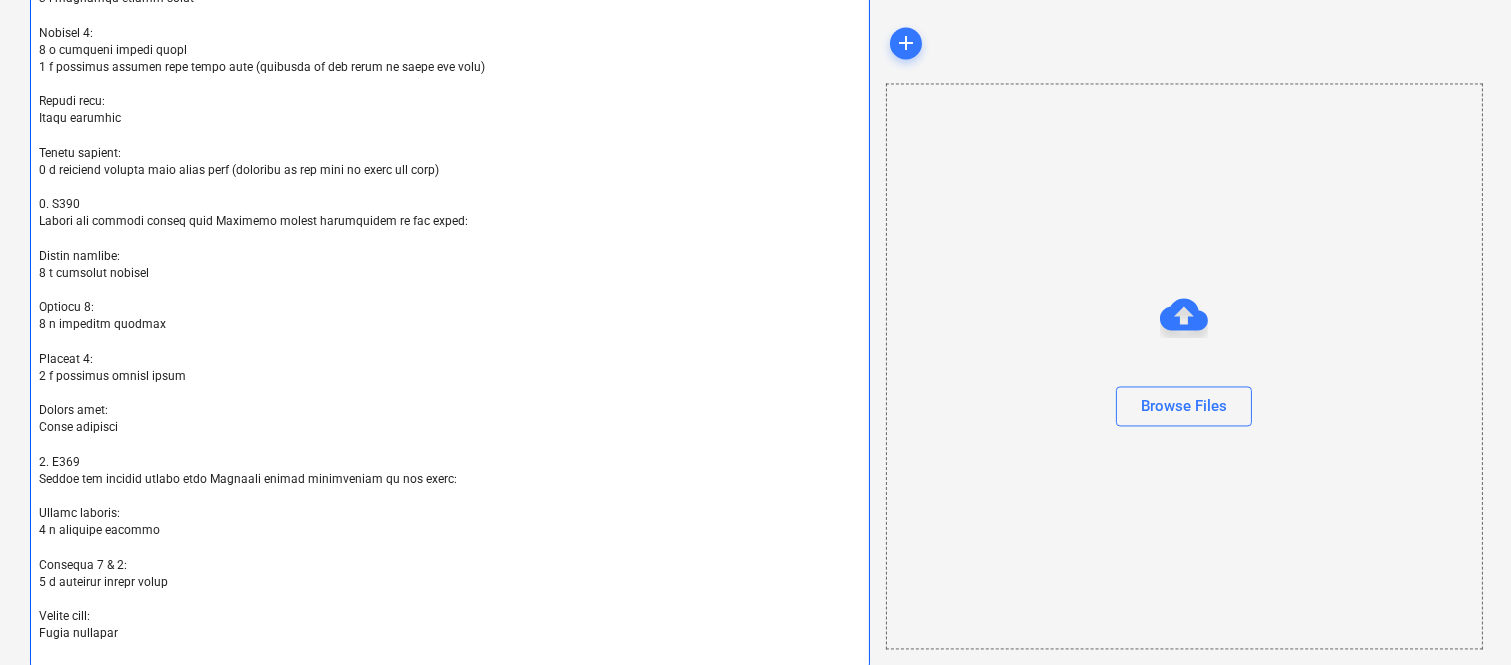 type on "Fabric specifications:
- Luxaflex semi-sheer fabric for the living room: Burton colour Natural
- Luxaflex coated fabric for the bedrooms: Summer colour Desert Sands
- Luxaflex blockout roller blinds: Bayville colour Natural Linen
1. U001
Supply and install custom made Luxaflex window furnishings as per below:
Master Bedroom:
1 x blockout roller blind
Bedroom 2:
2 x blockout curtains
Living room:
Sheer curtains
Kitchen:
1 x translucent roller blind
2. U002
Supply and install custom made Luxaflex window furnishings as per below:
MPR:
1 x blockout roller blind
Bedroom 2:
1 x blockout roller blind
1 x blockout curtain over glass door (stacking to the right to clear the door)
Living room:
Sheer curtains
Master bedroom:
1 x blockout curtain over glass door (stacking to the left to clear the door)
3. U003
Supply and install custom made Luxaflex window furnishings as per below:
Master bedroom:
1 x blockout curtain
Bedroom 2:
1 x blockout curtain
Bedroom 3:
1 x blockout roller blind
Living room:
Shee..." 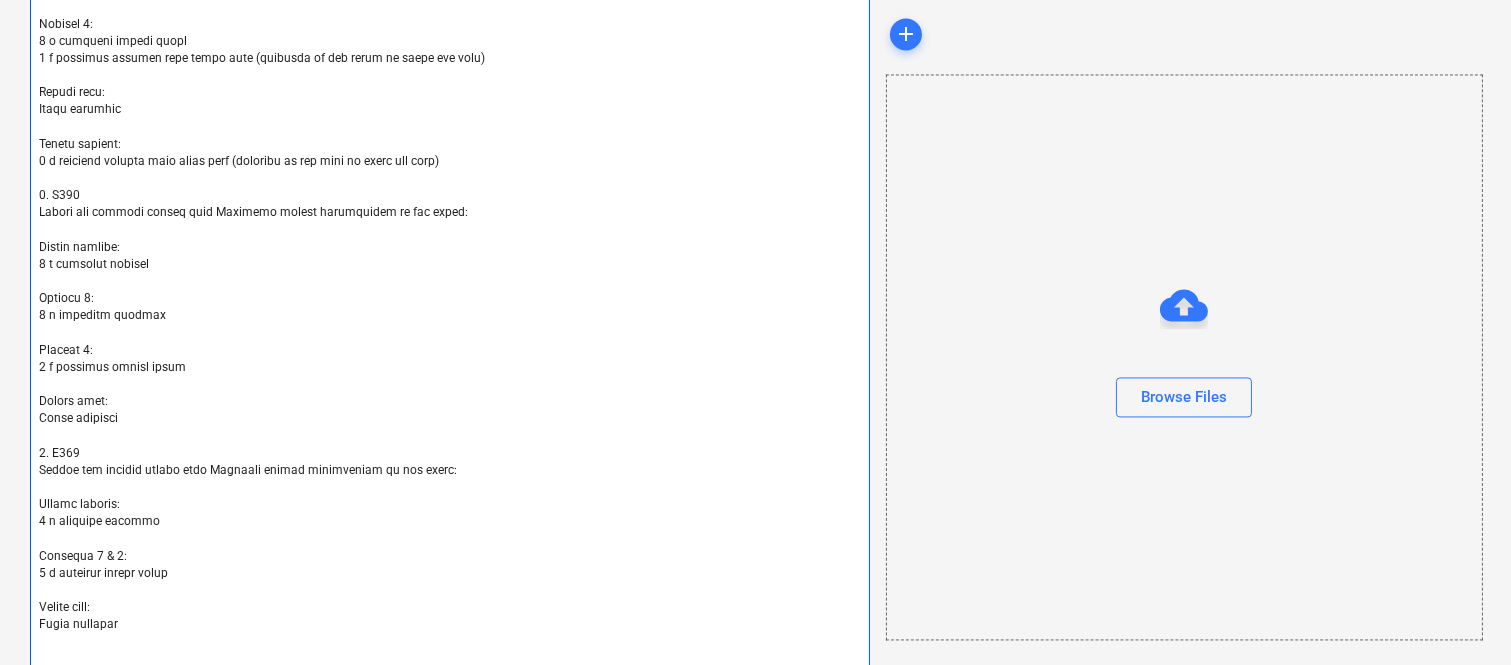 type on "Fabric specifications:
- Luxaflex semi-sheer fabric for the living room: Burton colour Natural
- Luxaflex coated fabric for the bedrooms: Summer colour Desert Sands
- Luxaflex blockout roller blinds: Bayville colour Natural Linen
1. U001
Supply and install custom made Luxaflex window furnishings as per below:
Master Bedroom:
1 x blockout roller blind
Bedroom 2:
2 x blockout curtains
Living room:
Sheer curtains
Kitchen:
1 x translucent roller blind
2. U002
Supply and install custom made Luxaflex window furnishings as per below:
MPR:
1 x blockout roller blind
Bedroom 2:
1 x blockout roller blind
1 x blockout curtain over glass door (stacking to the right to clear the door)
Living room:
Sheer curtains
Master bedroom:
1 x blockout curtain over glass door (stacking to the left to clear the door)
3. U003
Supply and install custom made Luxaflex window furnishings as per below:
Master bedroom:
1 x blockout curtain
Bedroom 2:
1 x blockout curtain
Bedroom 3:
1 x blockout roller blind
Living room:
Shee..." 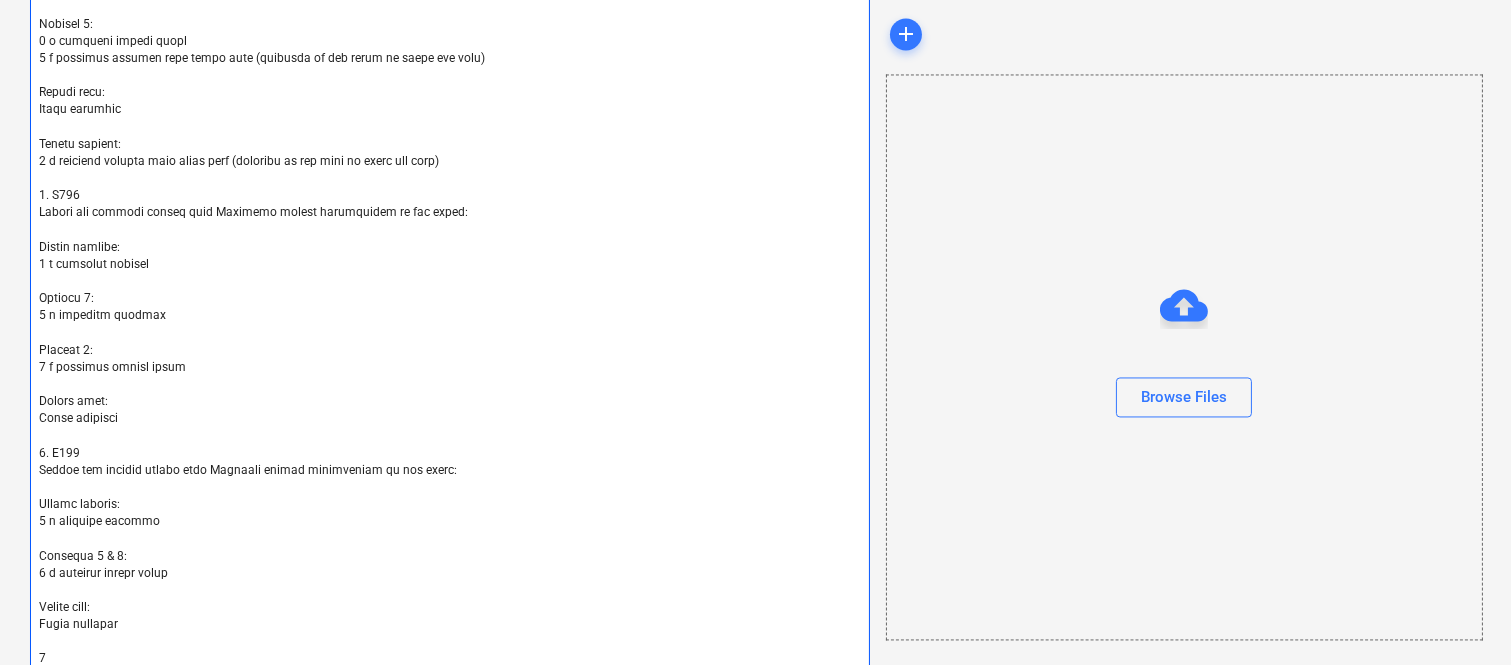type on "x" 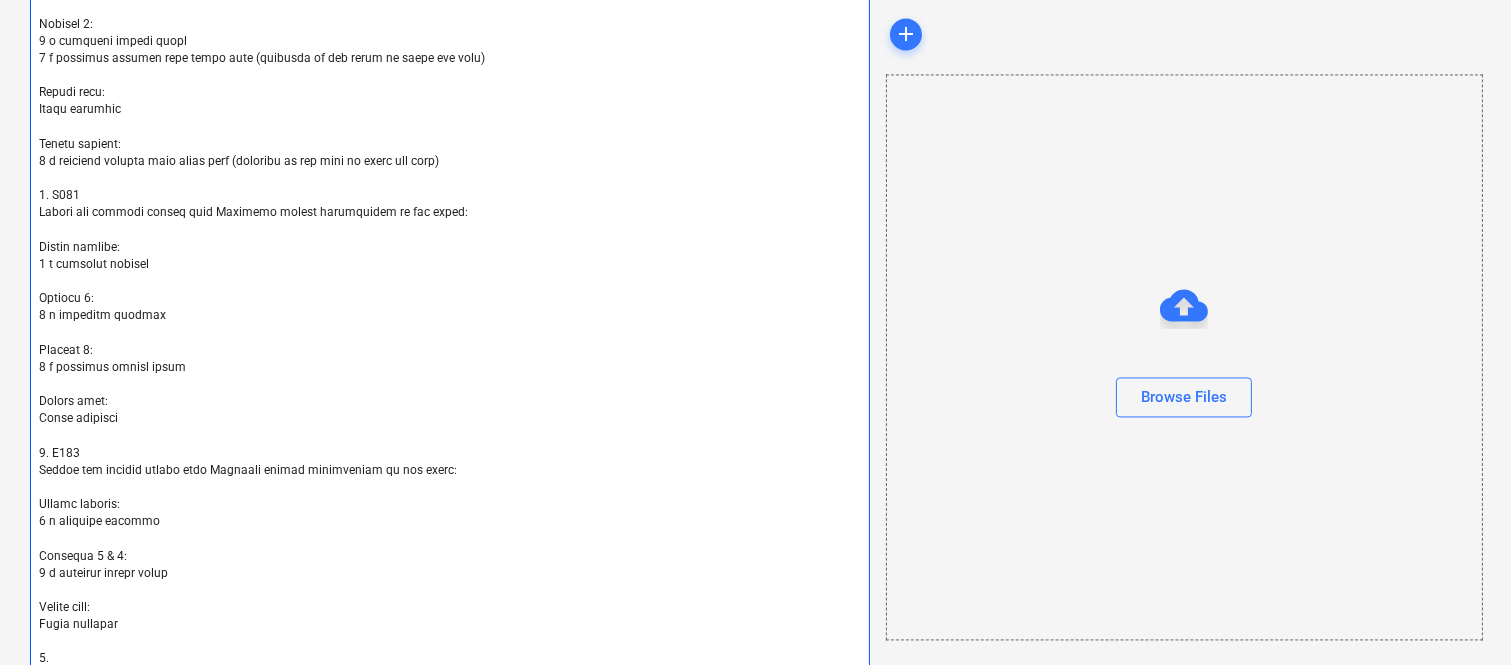 type on "x" 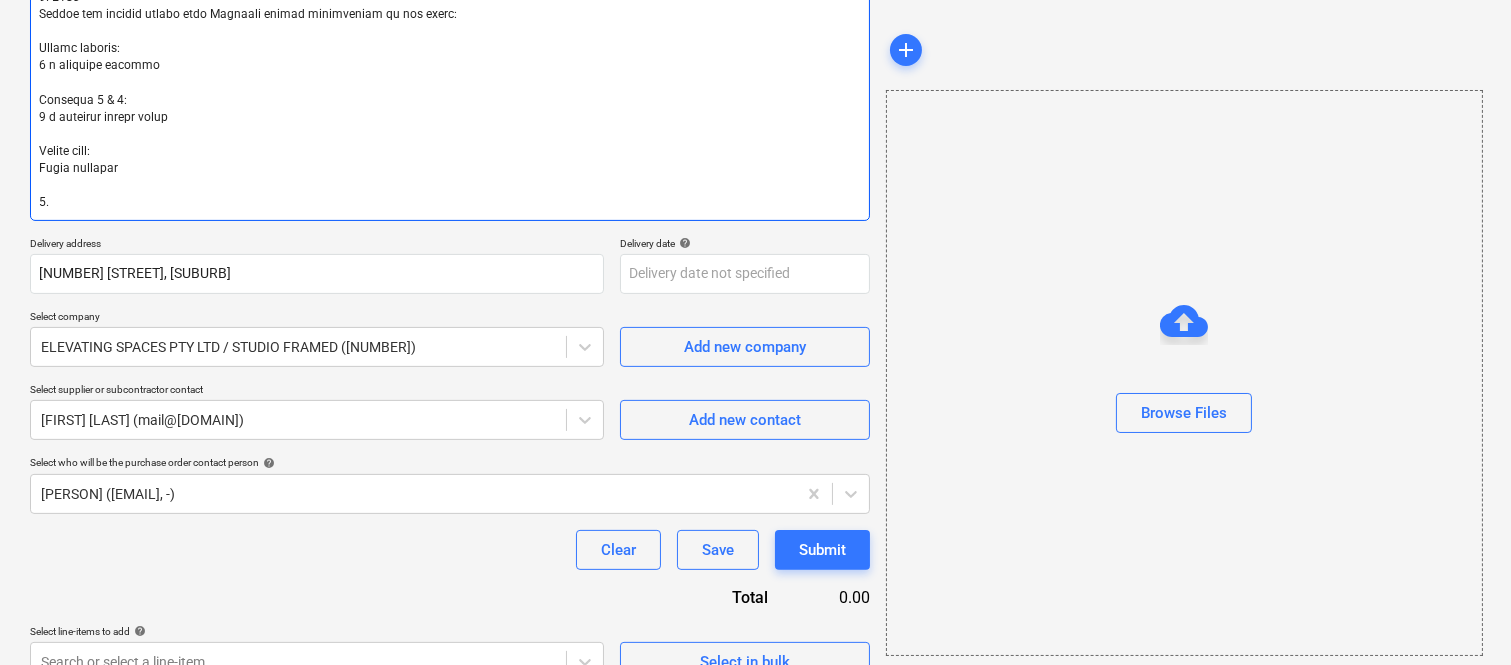 scroll, scrollTop: 1183, scrollLeft: 0, axis: vertical 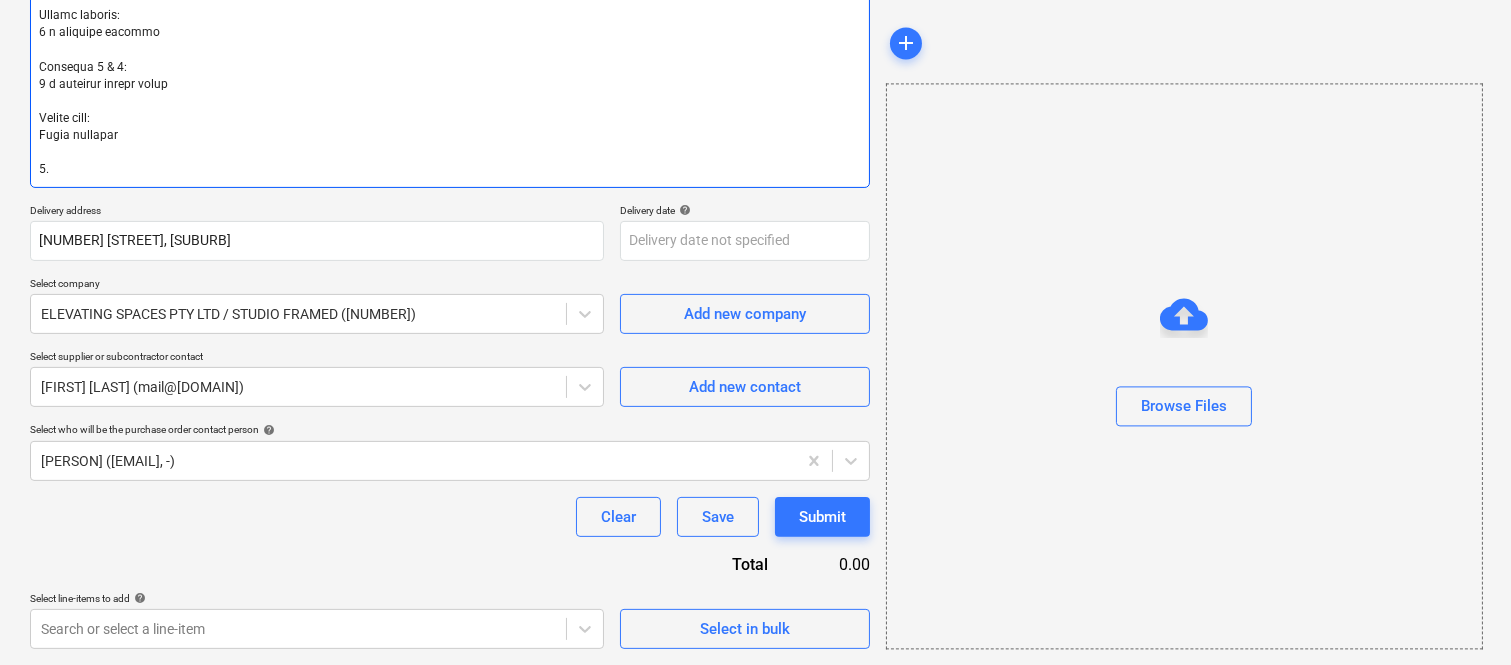type on "Fabric specifications:
- Luxaflex semi-sheer fabric for the living room: Burton colour Natural
- Luxaflex coated fabric for the bedrooms: Summer colour Desert Sands
- Luxaflex blockout roller blinds: Bayville colour Natural Linen
1. U001
Supply and install custom made Luxaflex window furnishings as per below:
Master Bedroom:
1 x blockout roller blind
Bedroom 2:
2 x blockout curtains
Living room:
Sheer curtains
Kitchen:
1 x translucent roller blind
2. U002
Supply and install custom made Luxaflex window furnishings as per below:
MPR:
1 x blockout roller blind
Bedroom 2:
1 x blockout roller blind
1 x blockout curtain over glass door (stacking to the right to clear the door)
Living room:
Sheer curtains
Master bedroom:
1 x blockout curtain over glass door (stacking to the left to clear the door)
3. U003
Supply and install custom made Luxaflex window furnishings as per below:
Master bedroom:
1 x blockout curtain
Bedroom 2:
1 x blockout curtain
Bedroom 3:
1 x blockout roller blind
Living room:
Shee..." 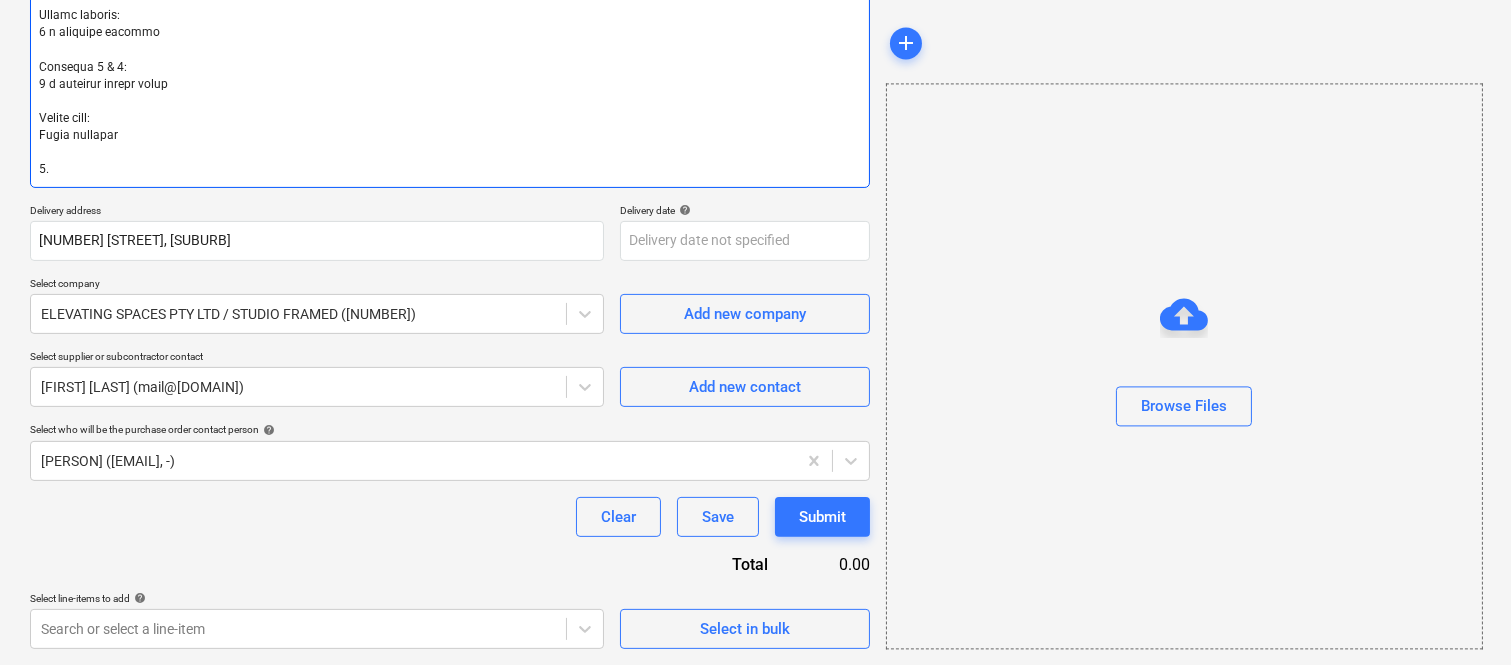 type on "x" 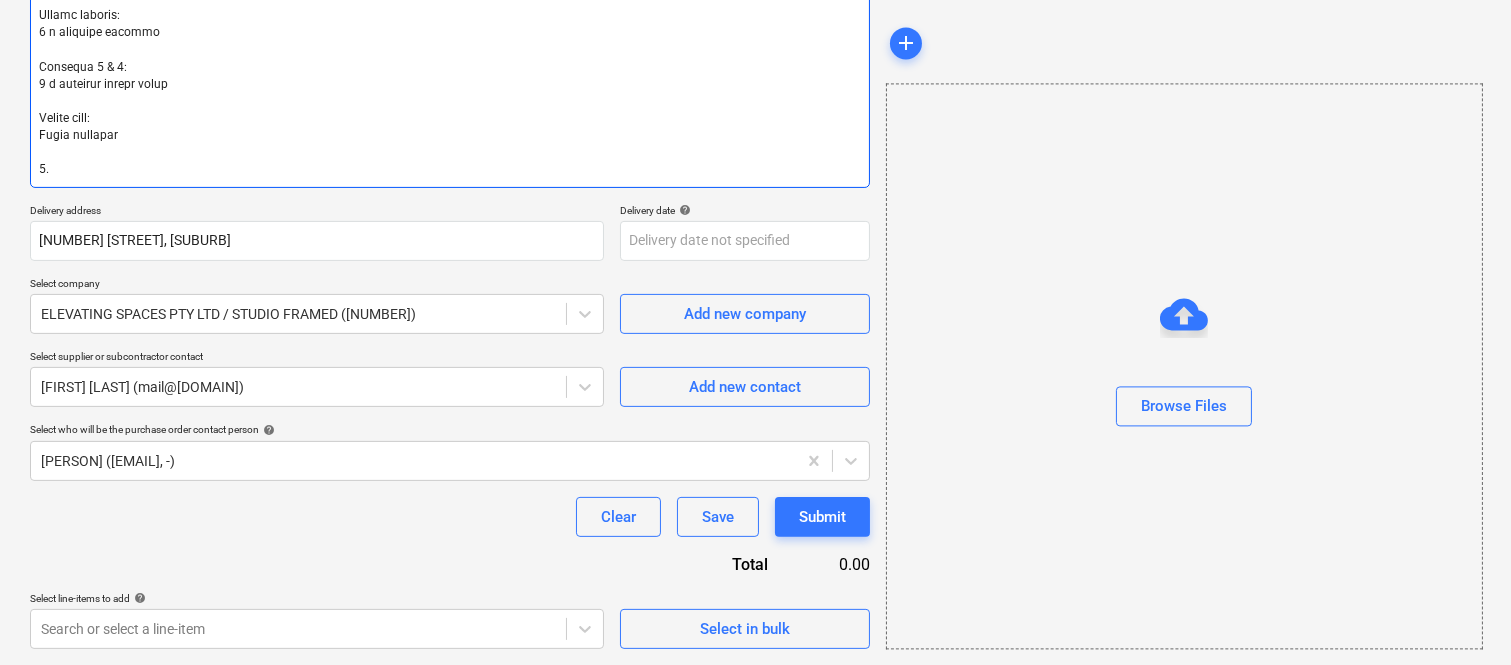 paste on "[UNIT]
Supply and install custom made Luxaflex window furnishings as per below:
Master bedroom:
1 x blockout curtain
1 x blockout roller blind
Bedroom 2:
3 x blockout curtains
Bedroom 3:
1 x blockout roller blind
Living room:
Sheer curtains
Entry:
1 x translucent roller blind" 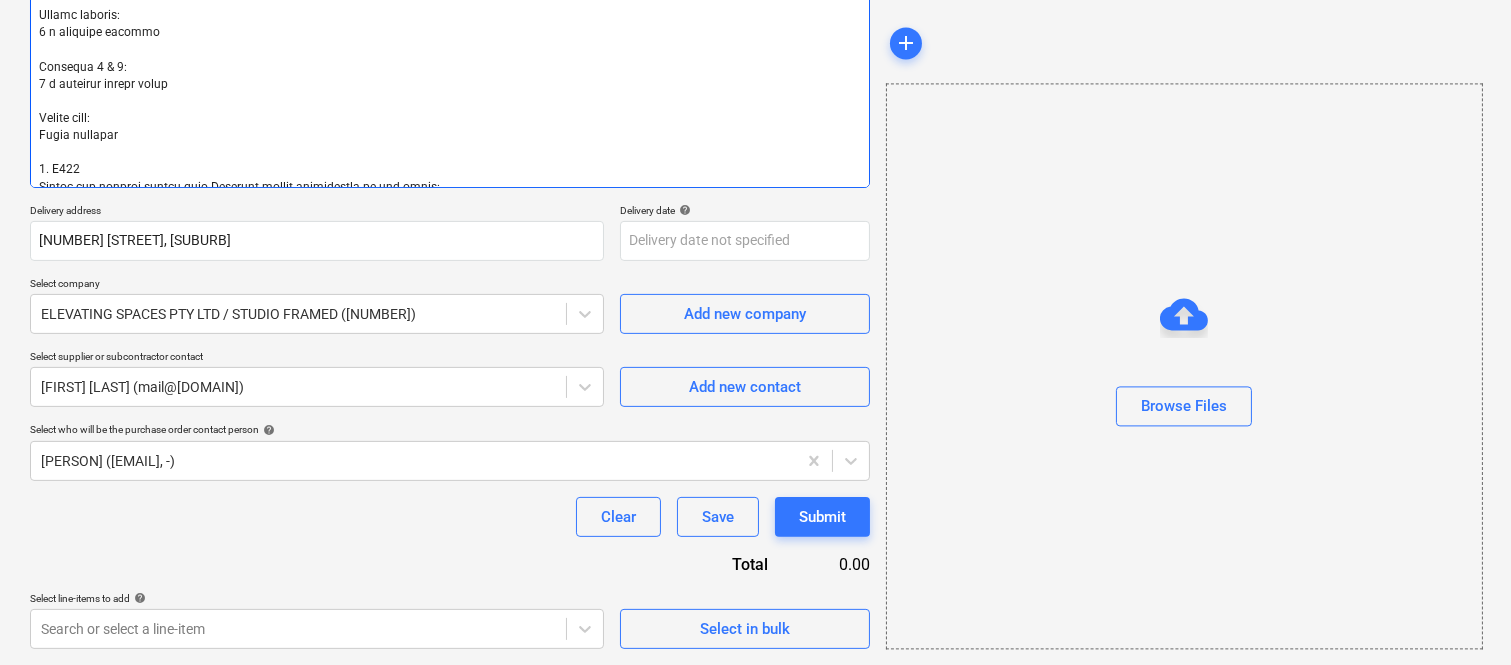 type on "x" 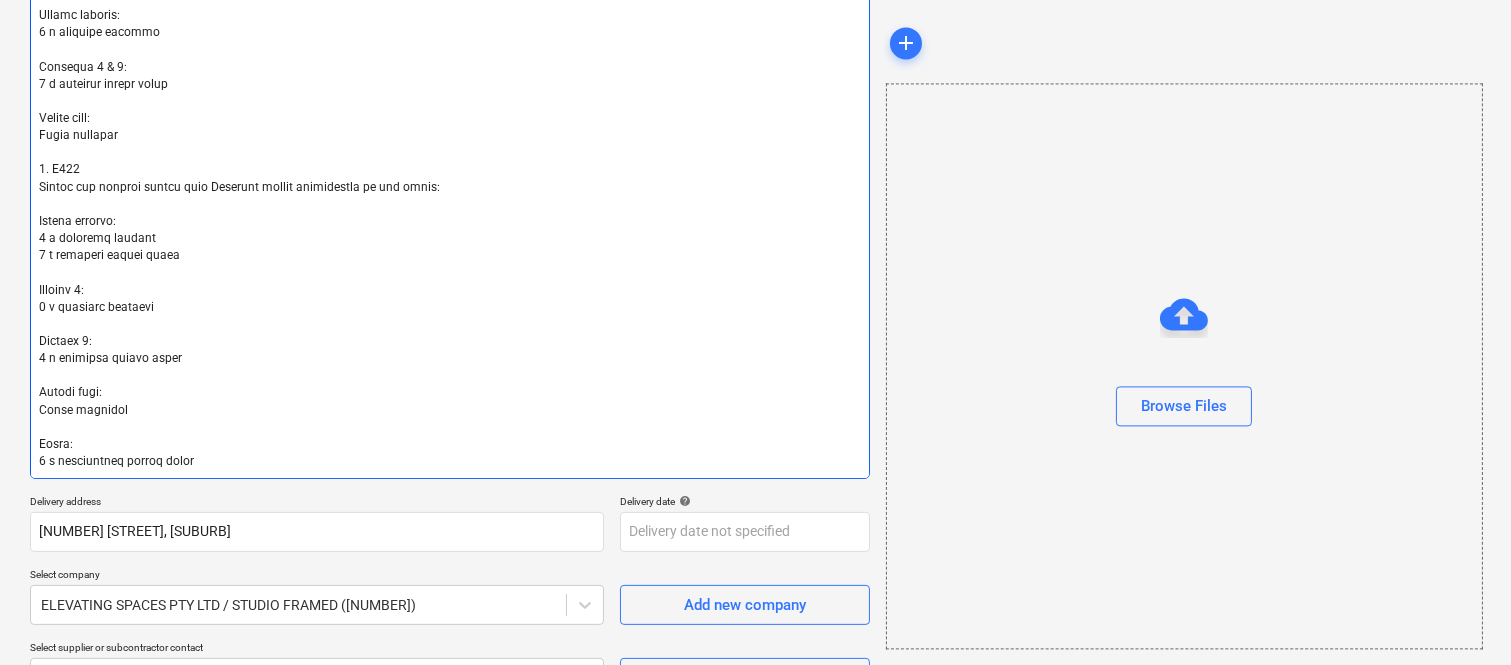type on "Fabric specifications:
- Luxaflex semi-sheer fabric for the living room: Burton colour Natural
- Luxaflex coated fabric for the bedrooms: Summer colour Desert Sands
- Luxaflex blockout roller blinds: Bayville colour Natural Linen
1. U001
Supply and install custom made Luxaflex window furnishings as per below:
Master Bedroom:
1 x blockout roller blind
Bedroom 2:
2 x blockout curtains
Living room:
Sheer curtains
Kitchen:
1 x translucent roller blind
2. U002
Supply and install custom made Luxaflex window furnishings as per below:
MPR:
1 x blockout roller blind
Bedroom 2:
1 x blockout roller blind
1 x blockout curtain over glass door (stacking to the right to clear the door)
Living room:
Sheer curtains
Master bedroom:
1 x blockout curtain over glass door (stacking to the left to clear the door)
3. U003
Supply and install custom made Luxaflex window furnishings as per below:
Master bedroom:
1 x blockout curtain
Bedroom 2:
1 x blockout curtain
Bedroom 3:
1 x blockout roller blind
Living room:
Shee..." 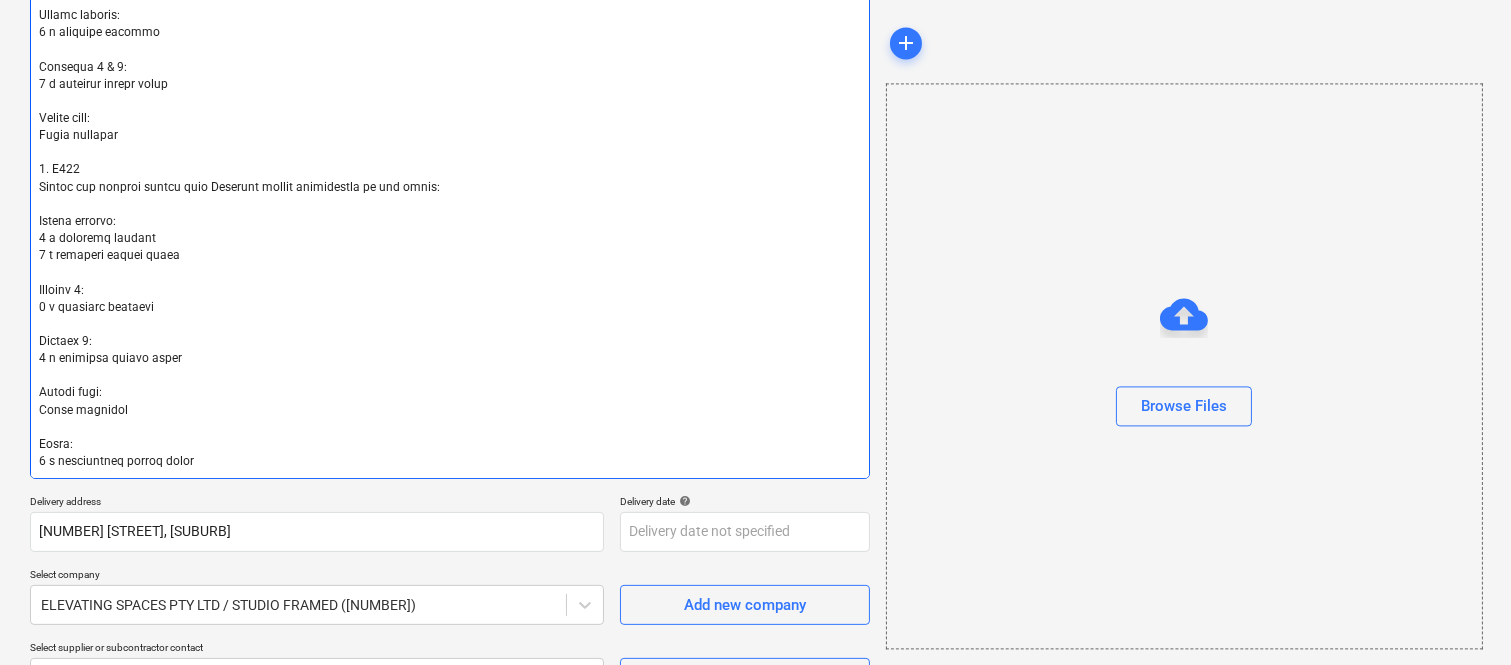 type on "x" 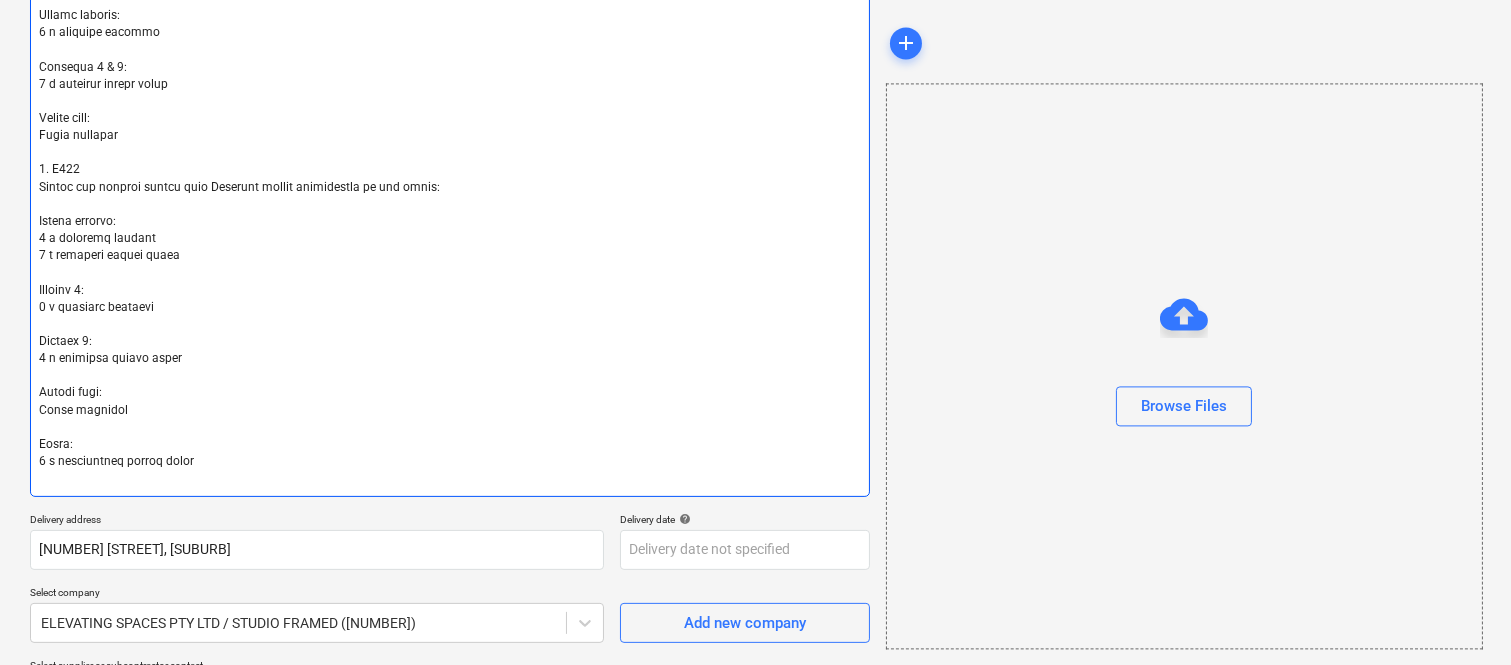 type on "Fabric specifications:
- Luxaflex semi-sheer fabric for the living room: Burton colour Natural
- Luxaflex coated fabric for the bedrooms: Summer colour Desert Sands
- Luxaflex blockout roller blinds: Bayville colour Natural Linen
1. U001
Supply and install custom made Luxaflex window furnishings as per below:
Master Bedroom:
1 x blockout roller blind
Bedroom 2:
2 x blockout curtains
Living room:
Sheer curtains
Kitchen:
1 x translucent roller blind
2. U002
Supply and install custom made Luxaflex window furnishings as per below:
MPR:
1 x blockout roller blind
Bedroom 2:
1 x blockout roller blind
1 x blockout curtain over glass door (stacking to the right to clear the door)
Living room:
Sheer curtains
Master bedroom:
1 x blockout curtain over glass door (stacking to the left to clear the door)
3. U003
Supply and install custom made Luxaflex window furnishings as per below:
Master bedroom:
1 x blockout curtain
Bedroom 2:
1 x blockout curtain
Bedroom 3:
1 x blockout roller blind
Living room:
Shee..." 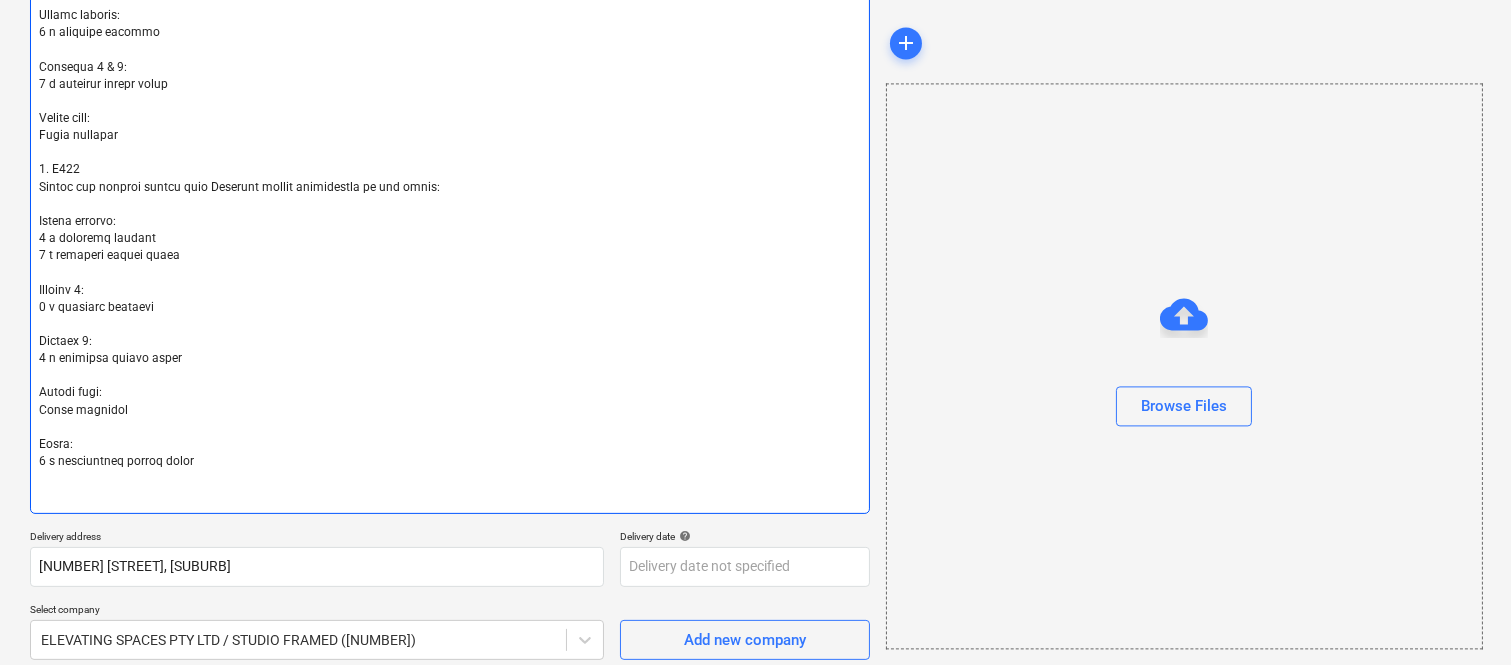type on "Fabric specifications:
- Luxaflex semi-sheer fabric for the living room: Burton colour Natural
- Luxaflex coated fabric for the bedrooms: Summer colour Desert Sands
- Luxaflex blockout roller blinds: Bayville colour Natural Linen
1. U001
Supply and install custom made Luxaflex window furnishings as per below:
Master Bedroom:
1 x blockout roller blind
Bedroom 2:
2 x blockout curtains
Living room:
Sheer curtains
Kitchen:
1 x translucent roller blind
2. U002
Supply and install custom made Luxaflex window furnishings as per below:
MPR:
1 x blockout roller blind
Bedroom 2:
1 x blockout roller blind
1 x blockout curtain over glass door (stacking to the right to clear the door)
Living room:
Sheer curtains
Master bedroom:
1 x blockout curtain over glass door (stacking to the left to clear the door)
3. U003
Supply and install custom made Luxaflex window furnishings as per below:
Master bedroom:
1 x blockout curtain
Bedroom 2:
1 x blockout curtain
Bedroom 3:
1 x blockout roller blind
Living room:
Shee..." 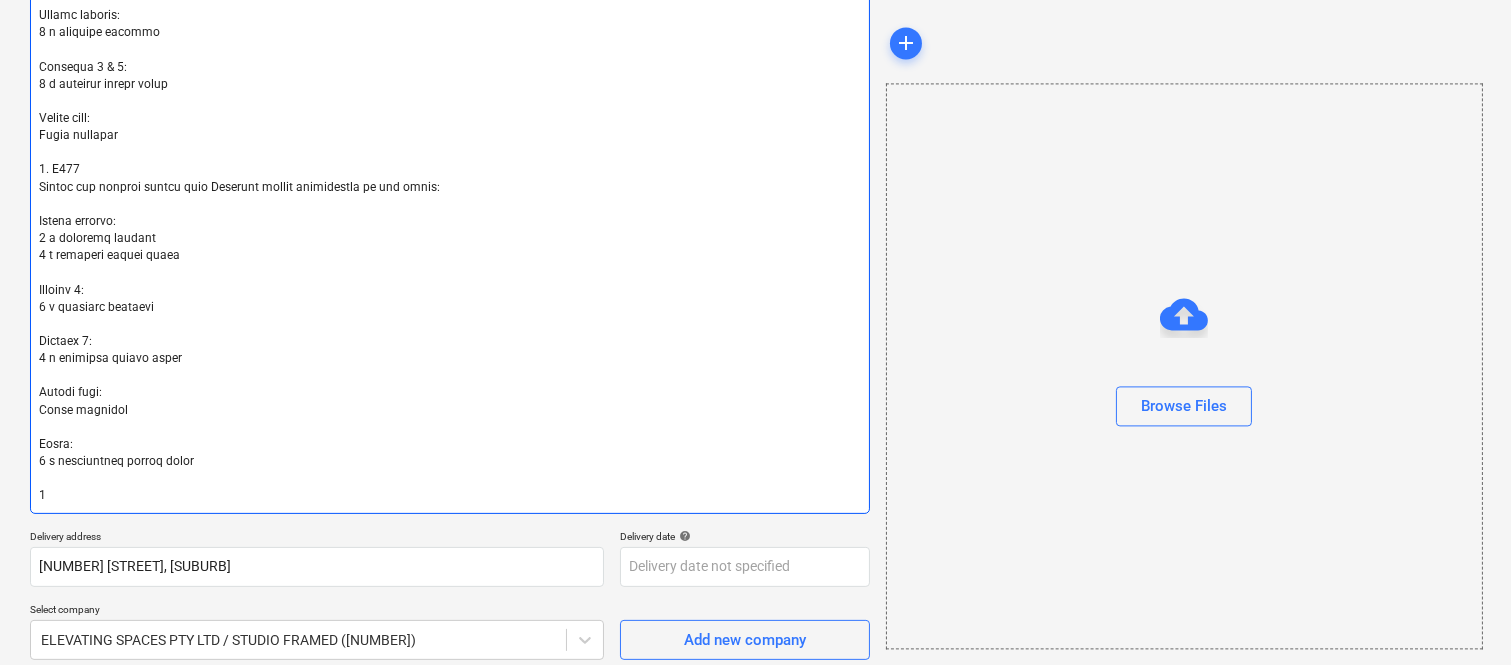 type on "x" 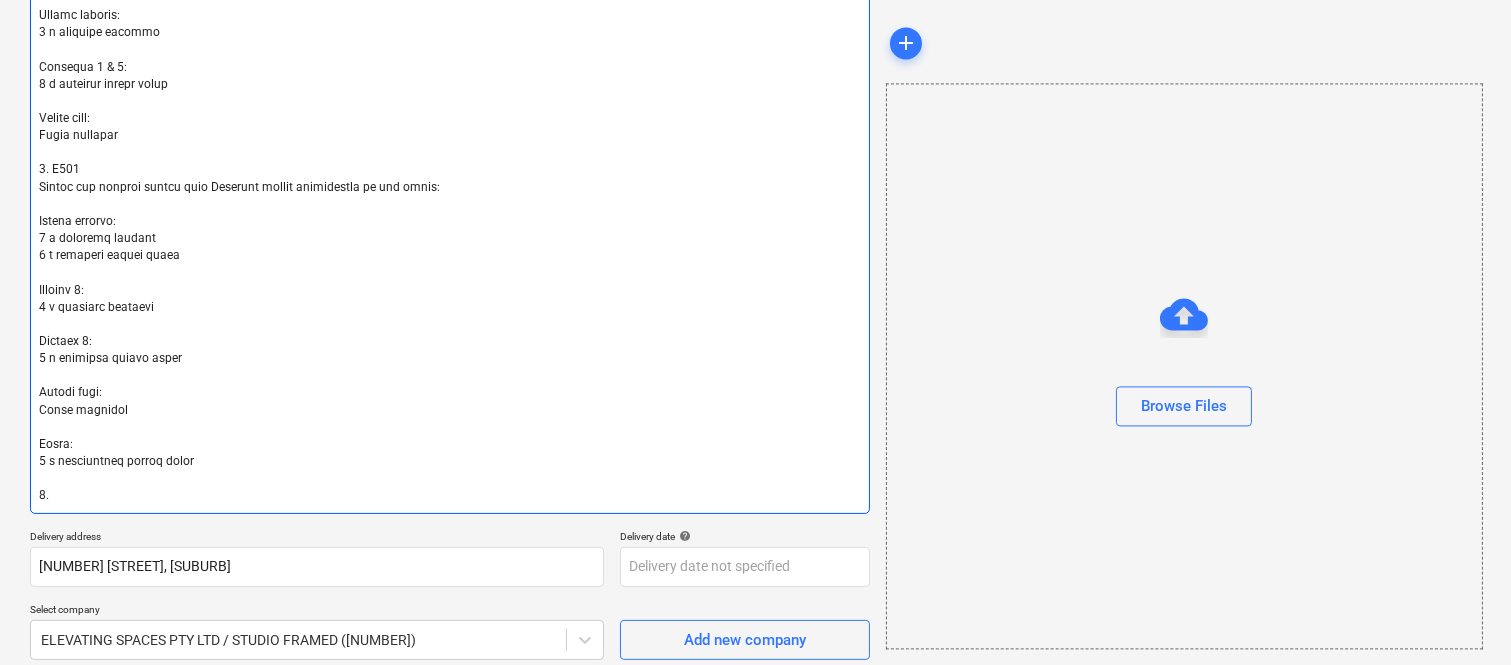 type on "x" 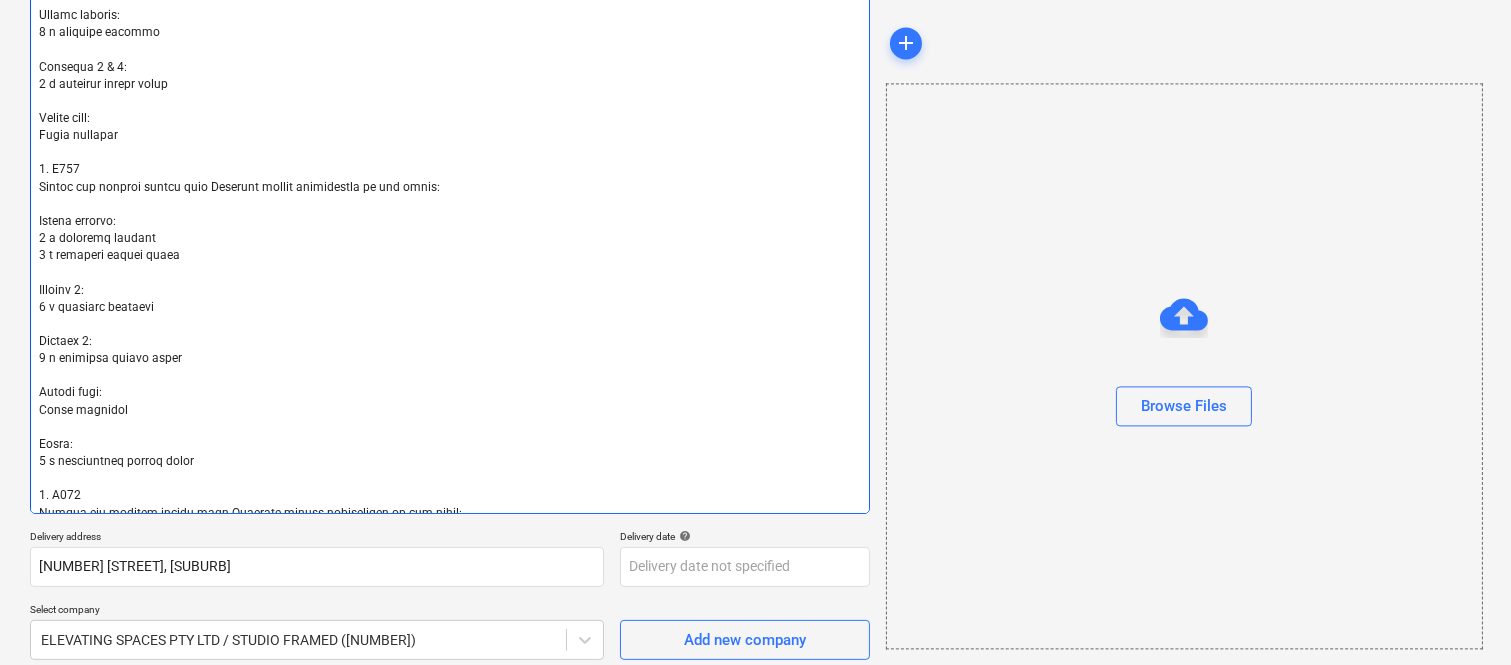 type on "x" 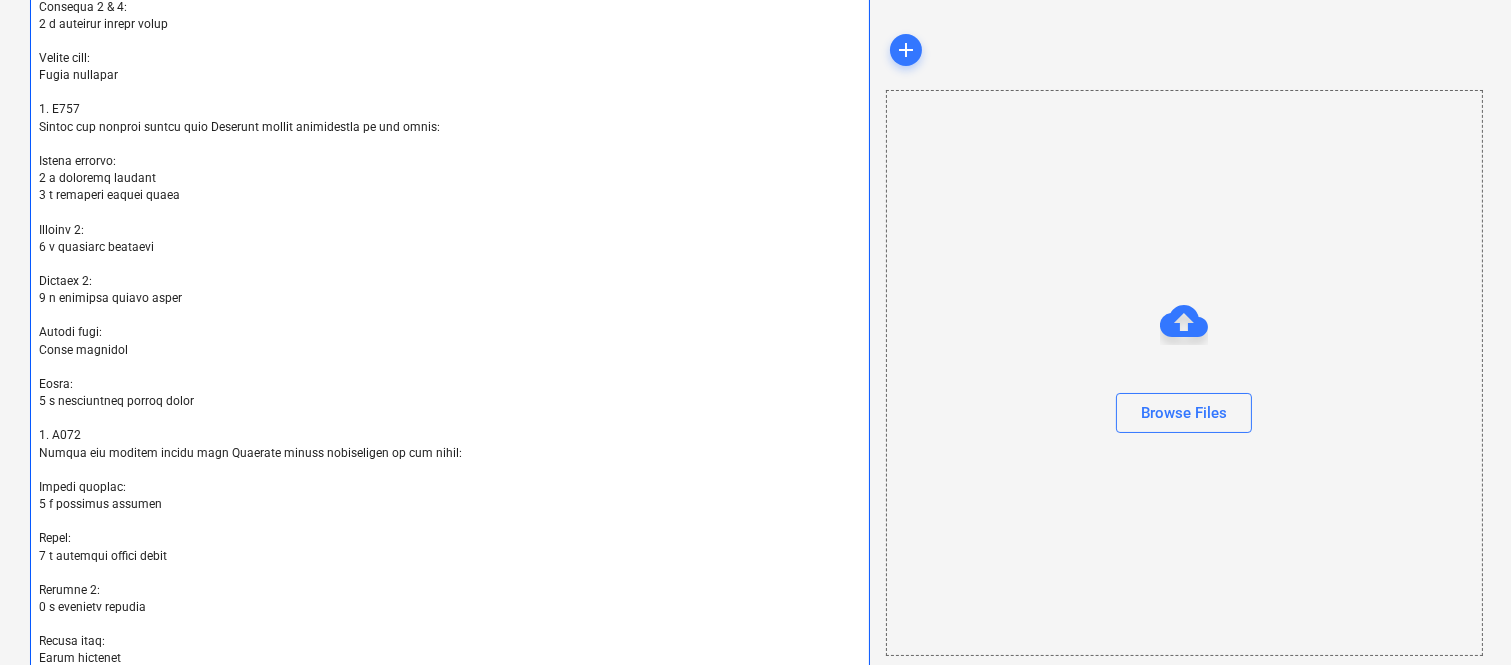 scroll, scrollTop: 1732, scrollLeft: 0, axis: vertical 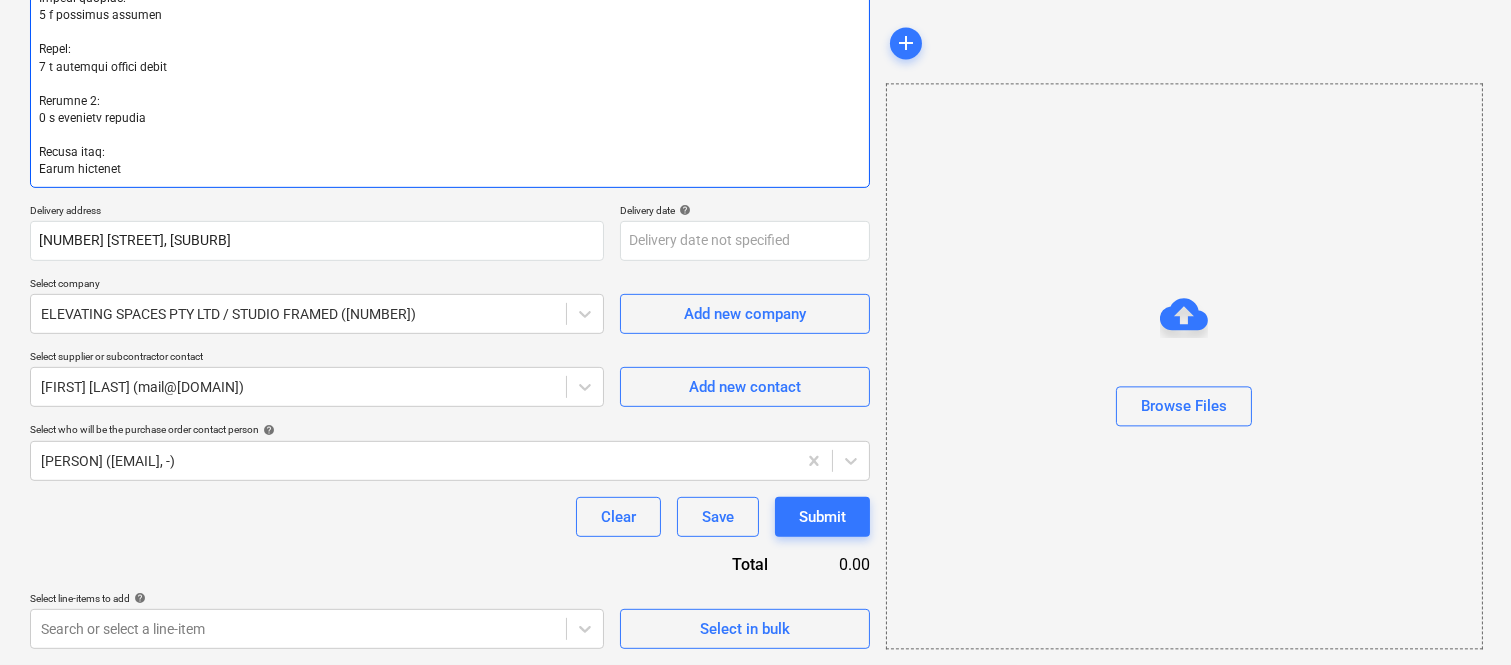 type on "Fabric specifications:
- Luxaflex semi-sheer fabric for the living room: Burton colour Natural
- Luxaflex coated fabric for the bedrooms: Summer colour Desert Sands
- Luxaflex blockout roller blinds: Bayville colour Natural Linen
1. U001
Supply and install custom made Luxaflex window furnishings as per below:
Master Bedroom:
1 x blockout roller blind
Bedroom 2:
2 x blockout curtains
Living room:
Sheer curtains
Kitchen:
1 x translucent roller blind
2. U002
Supply and install custom made Luxaflex window furnishings as per below:
MPR:
1 x blockout roller blind
Bedroom 2:
1 x blockout roller blind
1 x blockout curtain over glass door (stacking to the right to clear the door)
Living room:
Sheer curtains
Master bedroom:
1 x blockout curtain over glass door (stacking to the left to clear the door)
3. U003
Supply and install custom made Luxaflex window furnishings as per below:
Master bedroom:
1 x blockout curtain
Bedroom 2:
1 x blockout curtain
Bedroom 3:
1 x blockout roller blind
Living room:
Shee..." 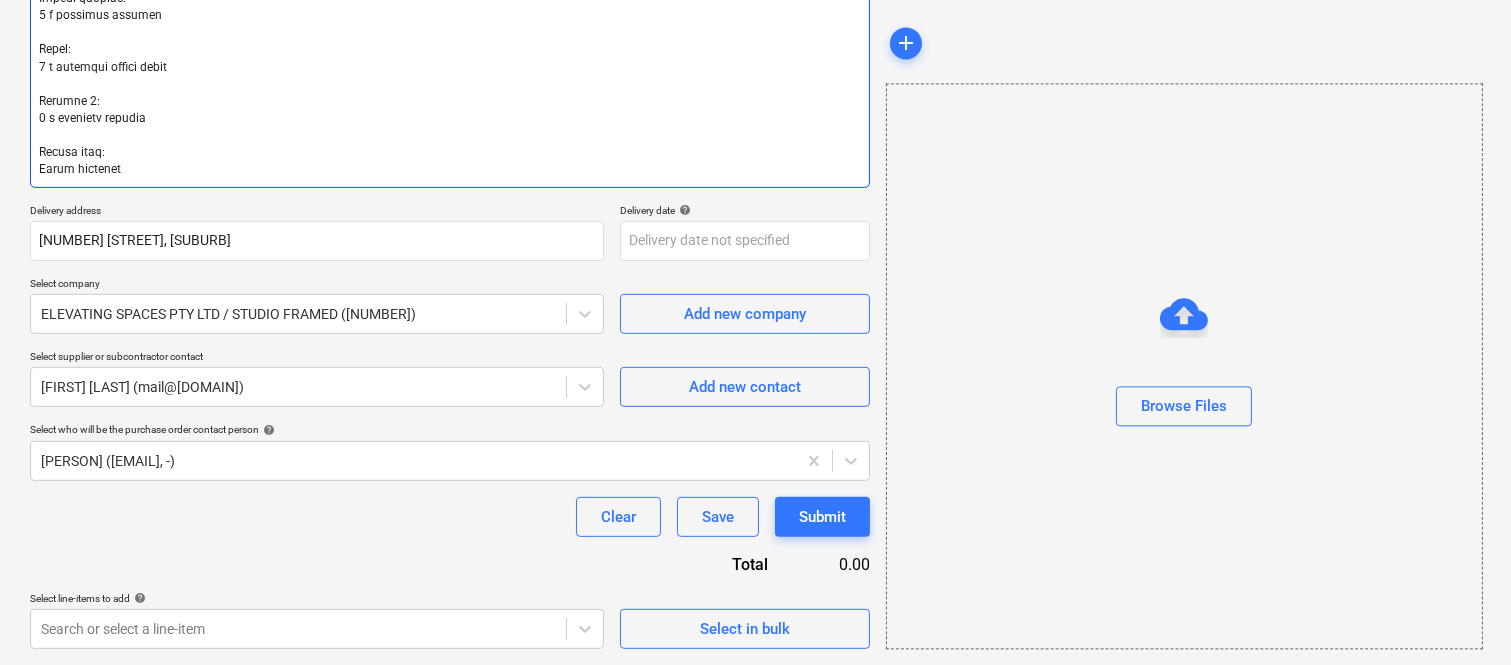 type on "x" 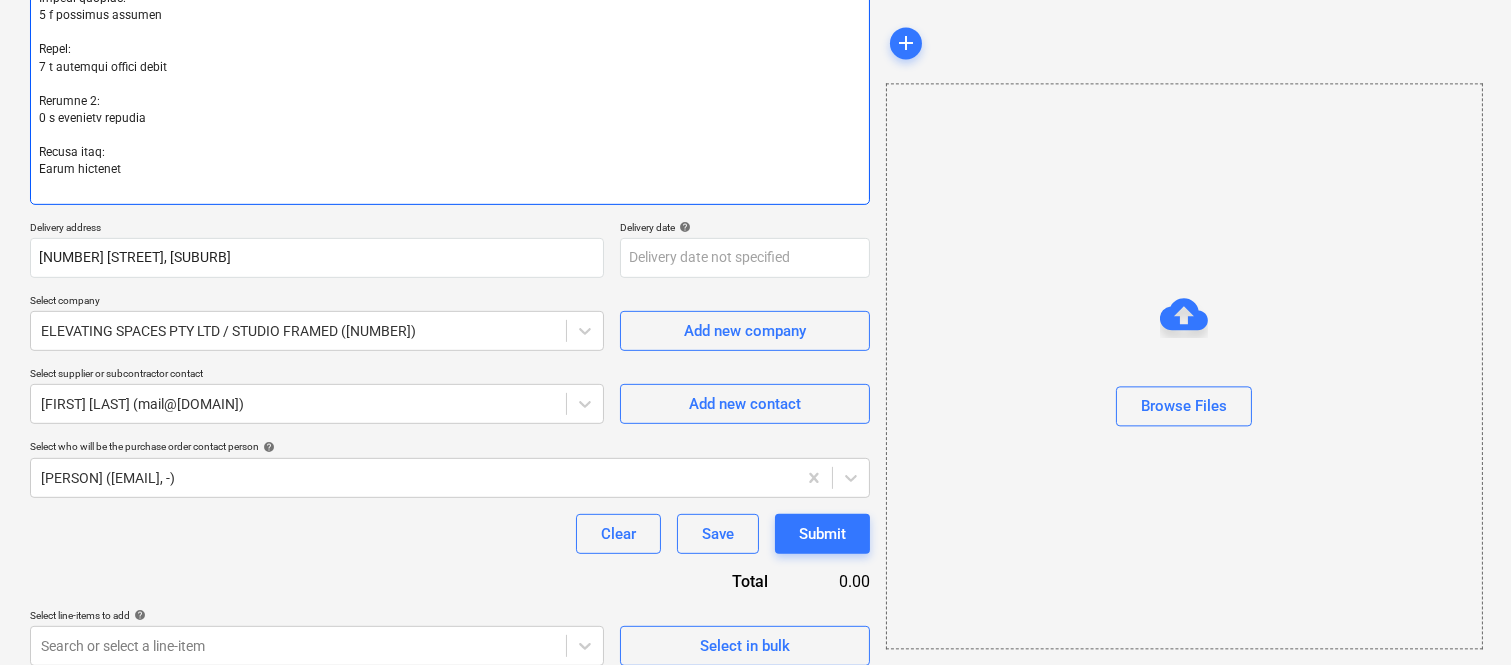 type on "Fabric specifications:
- Luxaflex semi-sheer fabric for the living room: Burton colour Natural
- Luxaflex coated fabric for the bedrooms: Summer colour Desert Sands
- Luxaflex blockout roller blinds: Bayville colour Natural Linen
1. U001
Supply and install custom made Luxaflex window furnishings as per below:
Master Bedroom:
1 x blockout roller blind
Bedroom 2:
2 x blockout curtains
Living room:
Sheer curtains
Kitchen:
1 x translucent roller blind
2. U002
Supply and install custom made Luxaflex window furnishings as per below:
MPR:
1 x blockout roller blind
Bedroom 2:
1 x blockout roller blind
1 x blockout curtain over glass door (stacking to the right to clear the door)
Living room:
Sheer curtains
Master bedroom:
1 x blockout curtain over glass door (stacking to the left to clear the door)
3. U003
Supply and install custom made Luxaflex window furnishings as per below:
Master bedroom:
1 x blockout curtain
Bedroom 2:
1 x blockout curtain
Bedroom 3:
1 x blockout roller blind
Living room:
Shee..." 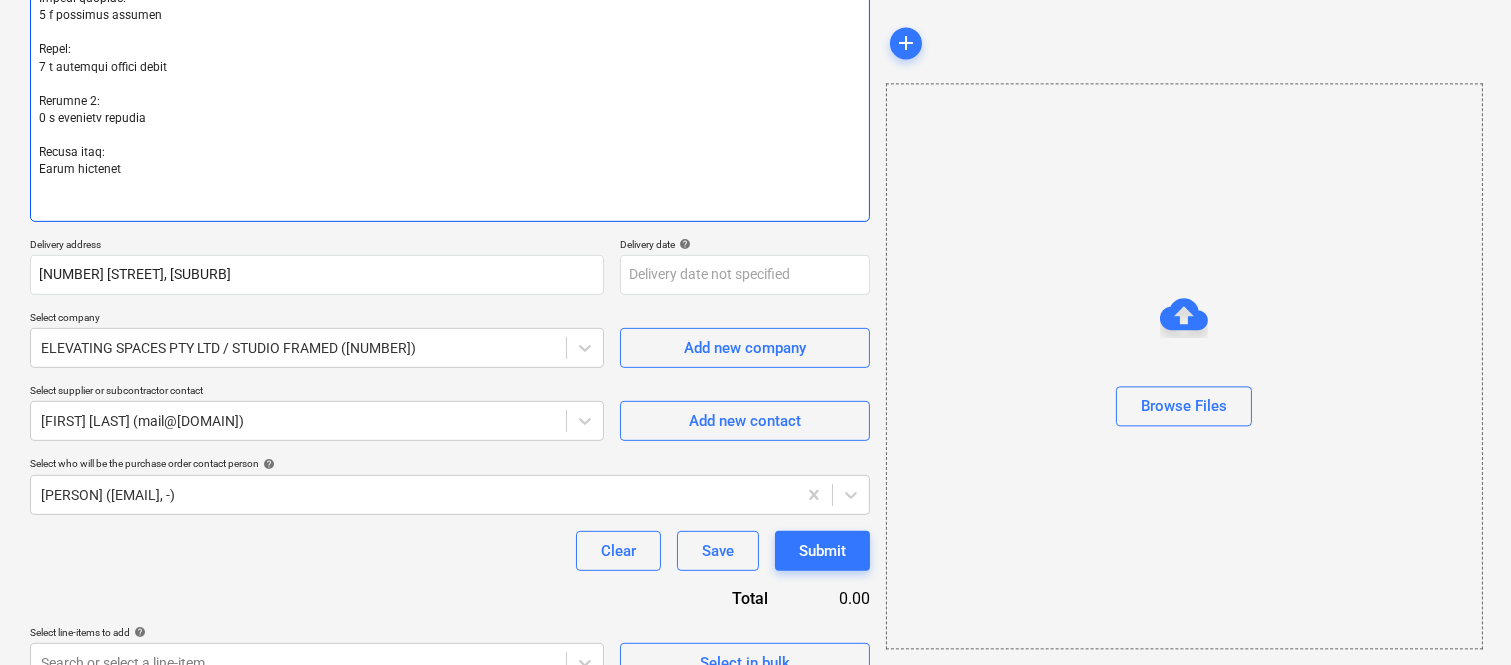type on "x" 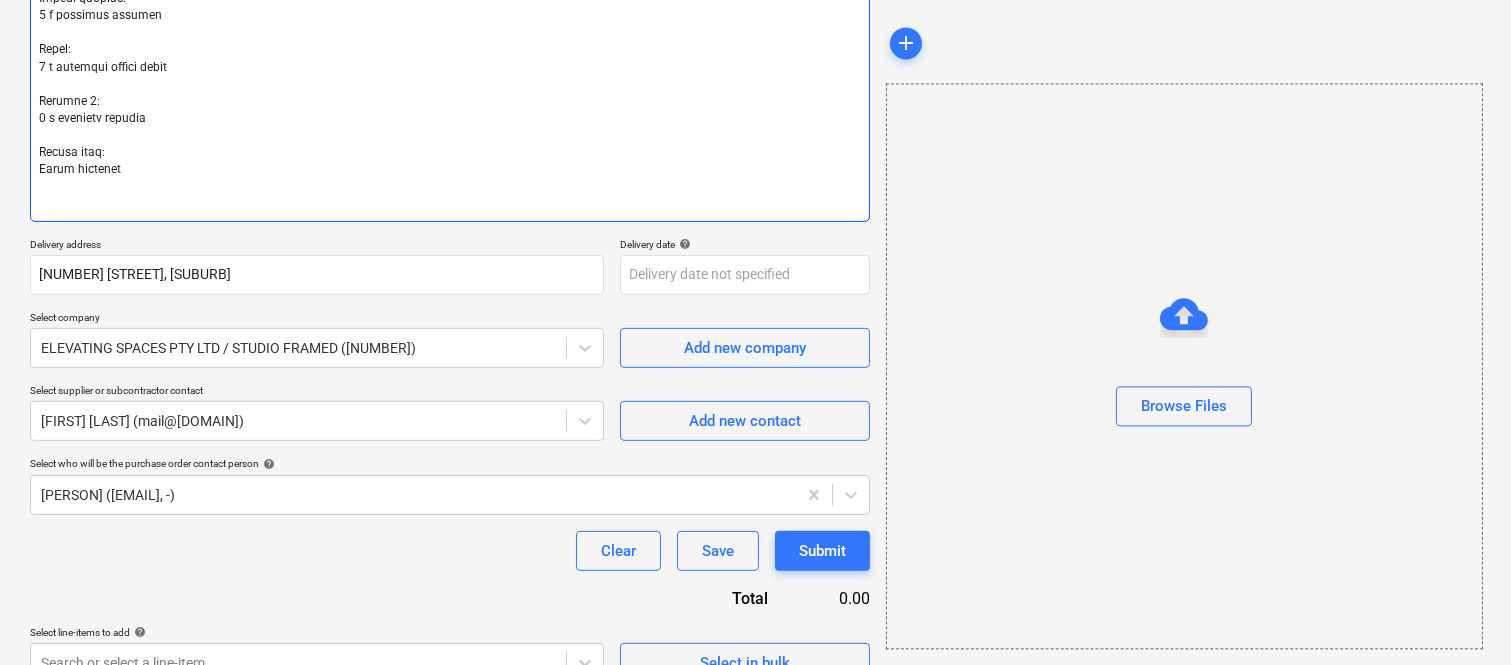 type on "Fabric specifications:
- Luxaflex semi-sheer fabric for the living room: Burton colour Natural
- Luxaflex coated fabric for the bedrooms: Summer colour Desert Sands
- Luxaflex blockout roller blinds: Bayville colour Natural Linen
1. U001
Supply and install custom made Luxaflex window furnishings as per below:
Master Bedroom:
1 x blockout roller blind
Bedroom 2:
2 x blockout curtains
Living room:
Sheer curtains
Kitchen:
1 x translucent roller blind
2. U002
Supply and install custom made Luxaflex window furnishings as per below:
MPR:
1 x blockout roller blind
Bedroom 2:
1 x blockout roller blind
1 x blockout curtain over glass door (stacking to the right to clear the door)
Living room:
Sheer curtains
Master bedroom:
1 x blockout curtain over glass door (stacking to the left to clear the door)
3. U003
Supply and install custom made Luxaflex window furnishings as per below:
Master bedroom:
1 x blockout curtain
Bedroom 2:
1 x blockout curtain
Bedroom 3:
1 x blockout roller blind
Living room:
Shee..." 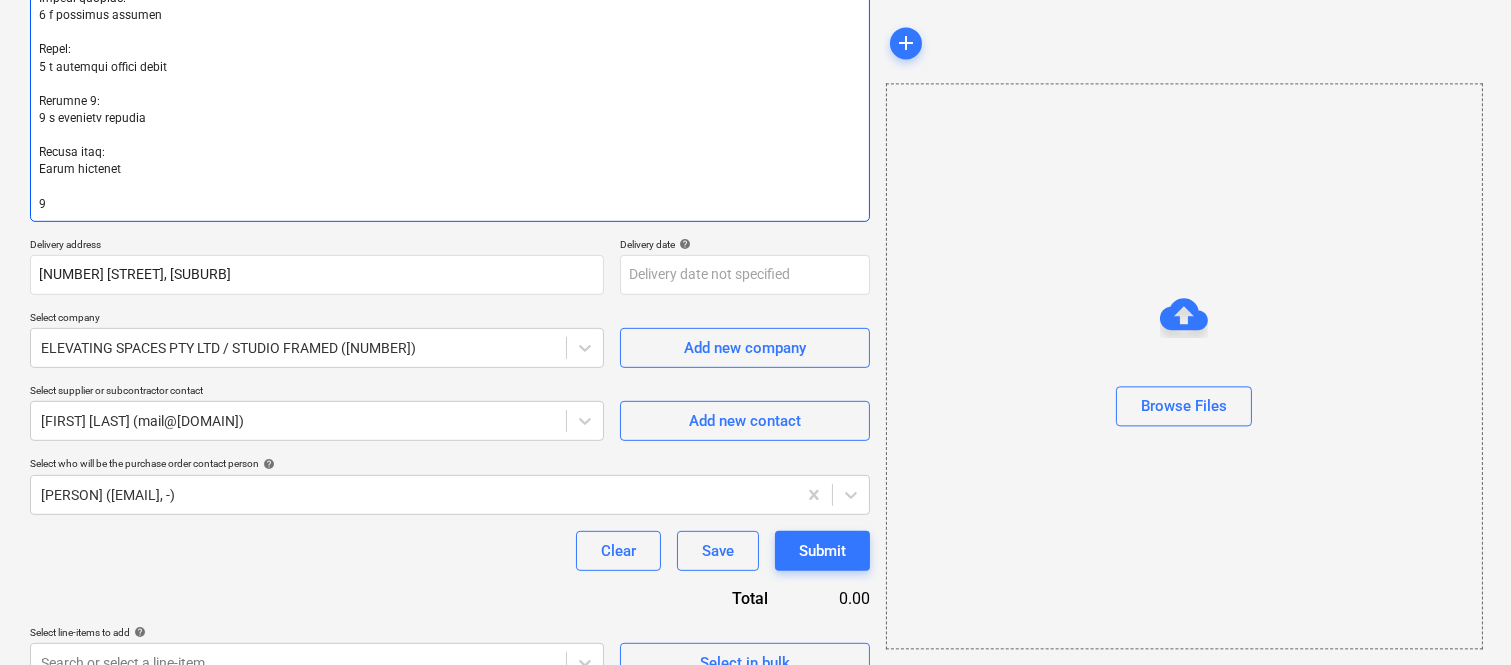type on "x" 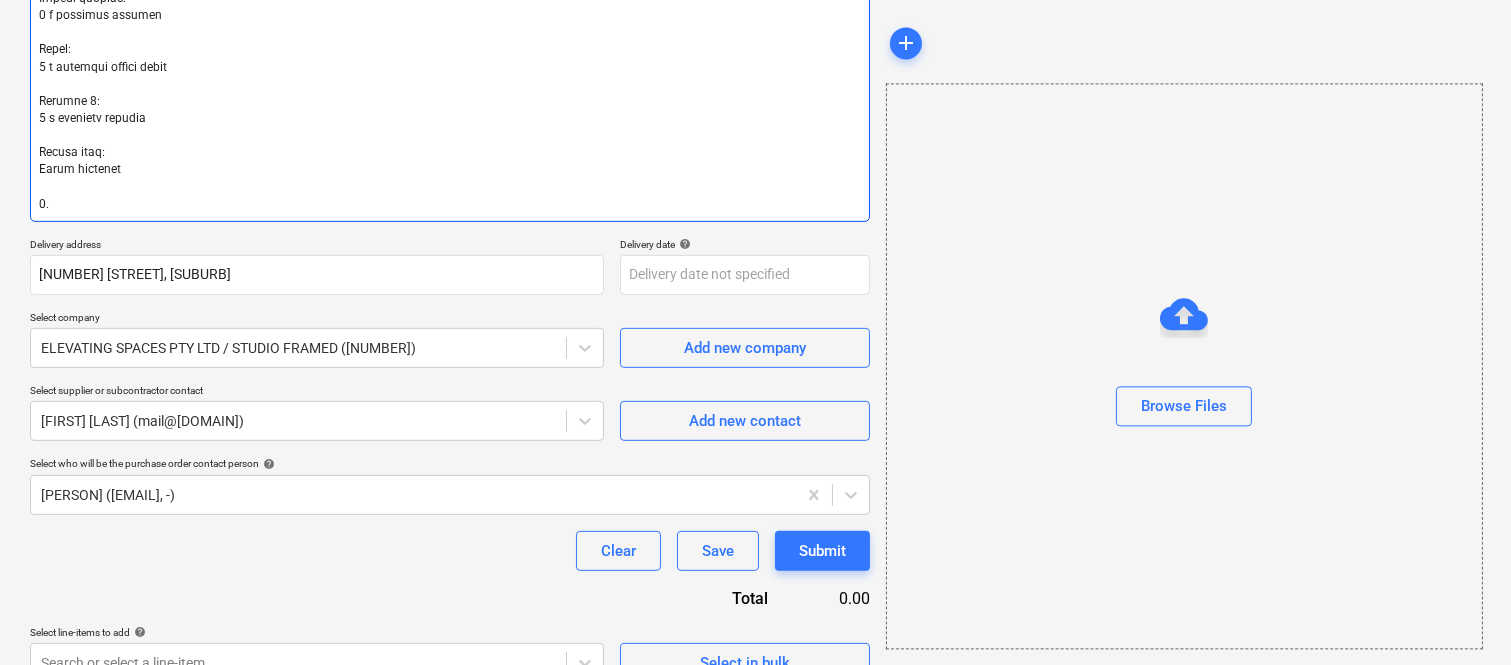 type on "Fabric specifications:
- Luxaflex semi-sheer fabric for the living room: Burton colour Natural
- Luxaflex coated fabric for the bedrooms: Summer colour Desert Sands
- Luxaflex blockout roller blinds: Bayville colour Natural Linen
1. U001
Supply and install custom made Luxaflex window furnishings as per below:
Master Bedroom:
1 x blockout roller blind
Bedroom 2:
2 x blockout curtains
Living room:
Sheer curtains
Kitchen:
1 x translucent roller blind
2. U002
Supply and install custom made Luxaflex window furnishings as per below:
MPR:
1 x blockout roller blind
Bedroom 2:
1 x blockout roller blind
1 x blockout curtain over glass door (stacking to the right to clear the door)
Living room:
Sheer curtains
Master bedroom:
1 x blockout curtain over glass door (stacking to the left to clear the door)
3. U003
Supply and install custom made Luxaflex window furnishings as per below:
Master bedroom:
1 x blockout curtain
Bedroom 2:
1 x blockout curtain
Bedroom 3:
1 x blockout roller blind
Living room:
Shee..." 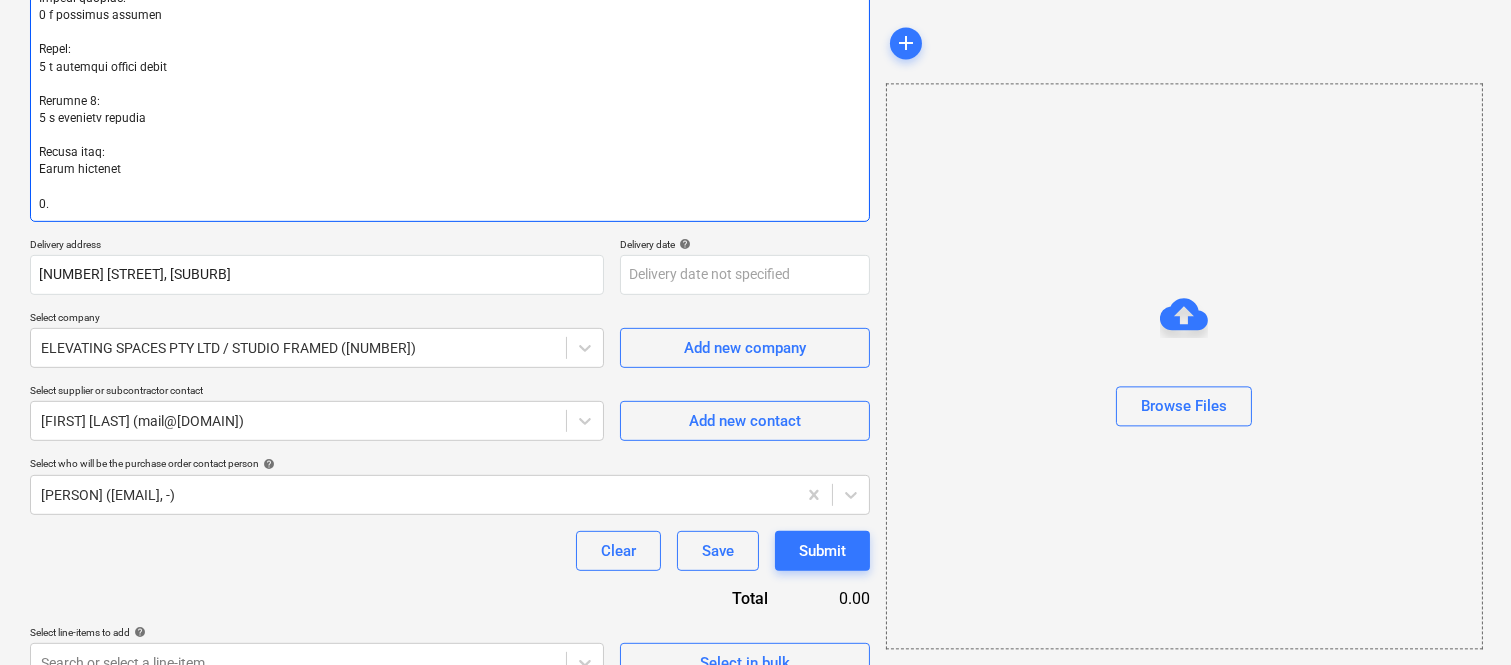 type on "Fabric specifications:
- Luxaflex semi-sheer fabric for the living room: Burton colour Natural
- Luxaflex coated fabric for the bedrooms: Summer colour Desert Sands
- Luxaflex blockout roller blinds: Bayville colour Natural Linen
1. U001
Supply and install custom made Luxaflex window furnishings as per below:
Master Bedroom:
1 x blockout roller blind
Bedroom 2:
2 x blockout curtains
Living room:
Sheer curtains
Kitchen:
1 x translucent roller blind
2. U002
Supply and install custom made Luxaflex window furnishings as per below:
MPR:
1 x blockout roller blind
Bedroom 2:
1 x blockout roller blind
1 x blockout curtain over glass door (stacking to the right to clear the door)
Living room:
Sheer curtains
Master bedroom:
1 x blockout curtain over glass door (stacking to the left to clear the door)
3. U003
Supply and install custom made Luxaflex window furnishings as per below:
Master bedroom:
1 x blockout curtain
Bedroom 2:
1 x blockout curtain
Bedroom 3:
1 x blockout roller blind
Living room:
Shee..." 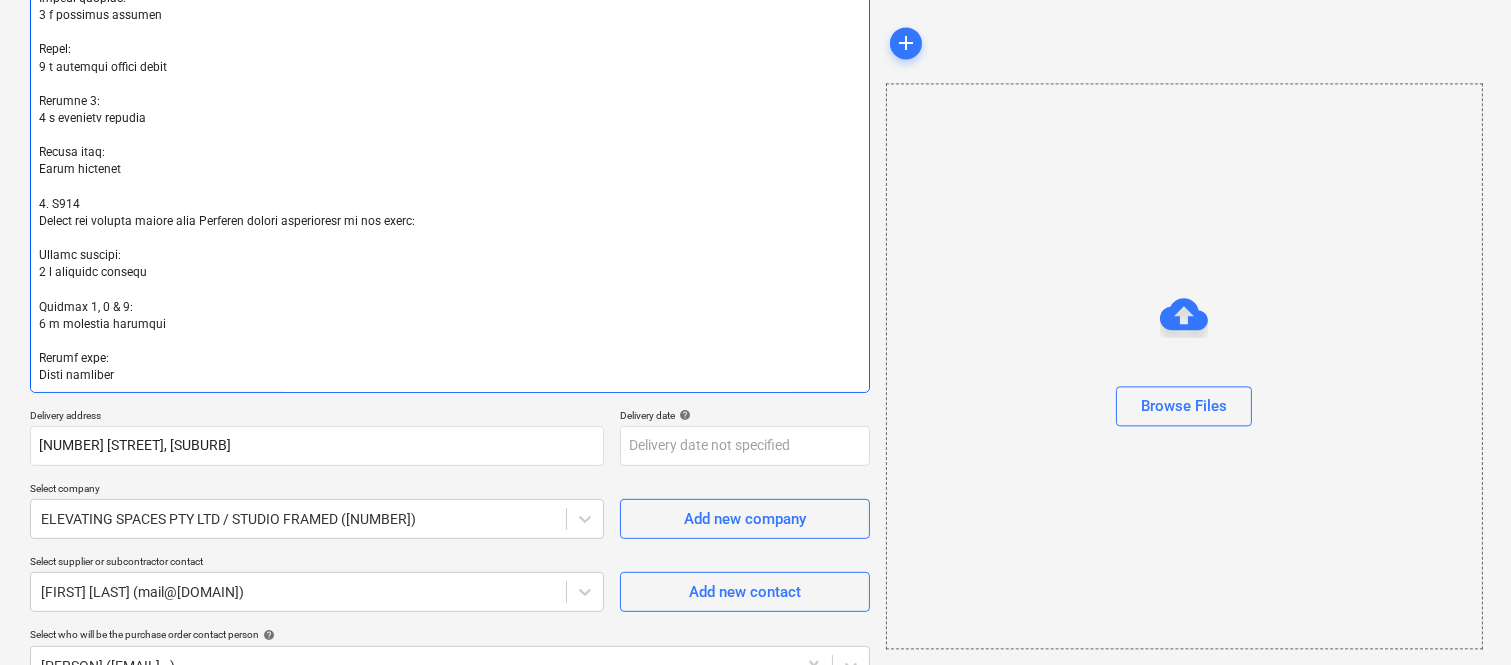 type on "x" 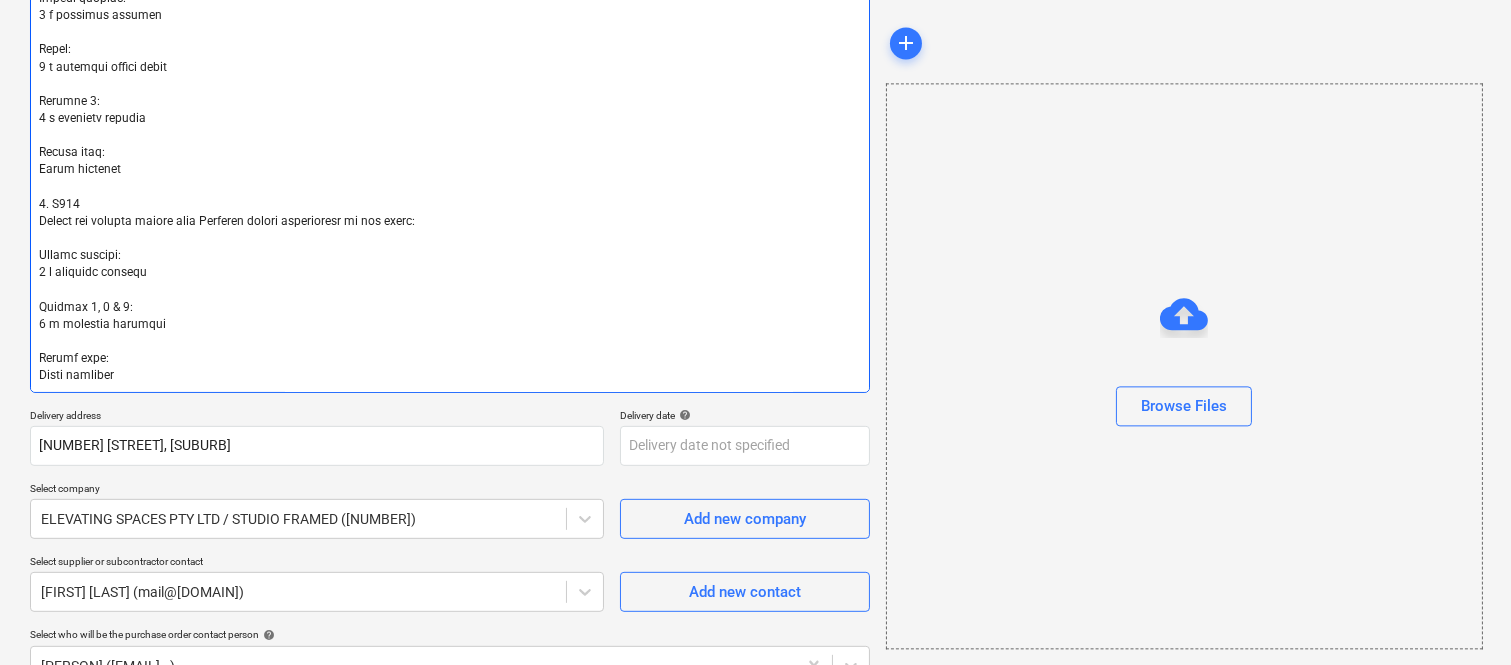 type on "x" 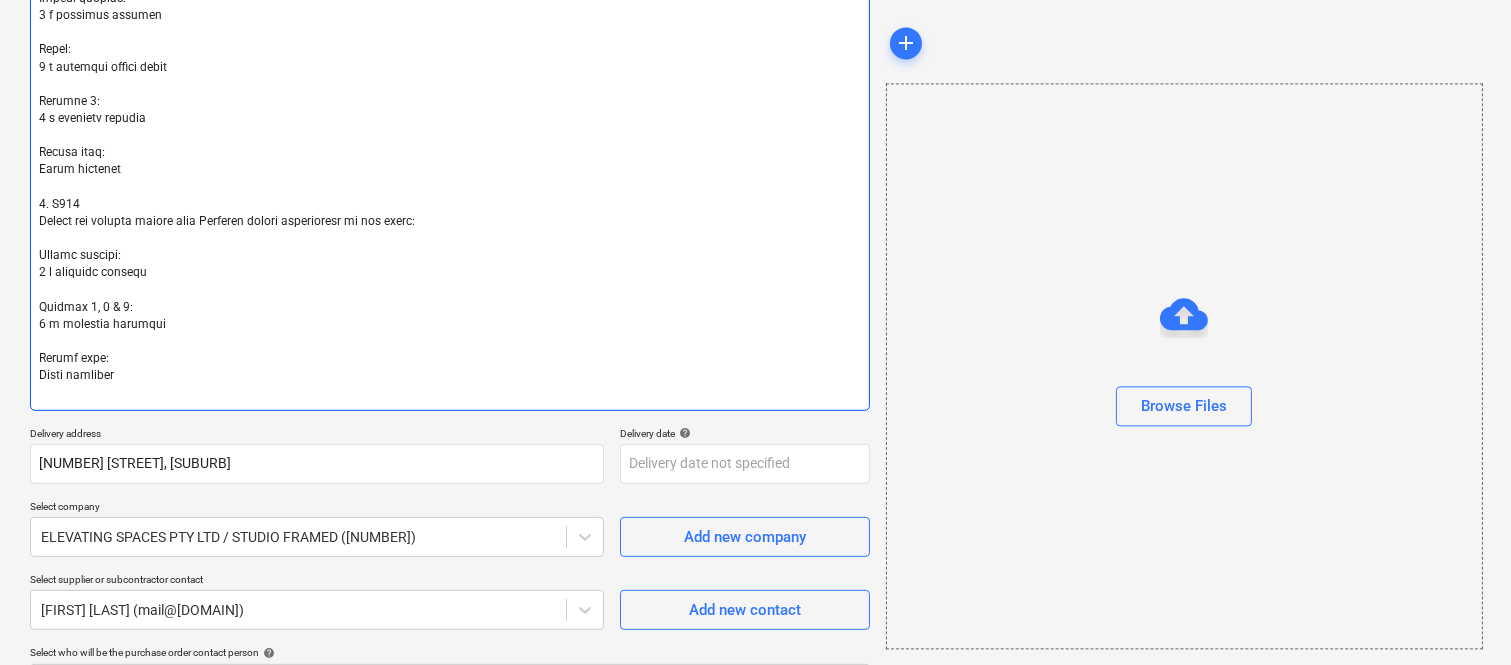 type on "Fabric specifications:
- Luxaflex semi-sheer fabric for the living room: Burton colour Natural
- Luxaflex coated fabric for the bedrooms: Summer colour Desert Sands
- Luxaflex blockout roller blinds: Bayville colour Natural Linen
1. U001
Supply and install custom made Luxaflex window furnishings as per below:
Master Bedroom:
1 x blockout roller blind
Bedroom 2:
2 x blockout curtains
Living room:
Sheer curtains
Kitchen:
1 x translucent roller blind
2. U002
Supply and install custom made Luxaflex window furnishings as per below:
MPR:
1 x blockout roller blind
Bedroom 2:
1 x blockout roller blind
1 x blockout curtain over glass door (stacking to the right to clear the door)
Living room:
Sheer curtains
Master bedroom:
1 x blockout curtain over glass door (stacking to the left to clear the door)
3. U003
Supply and install custom made Luxaflex window furnishings as per below:
Master bedroom:
1 x blockout curtain
Bedroom 2:
1 x blockout curtain
Bedroom 3:
1 x blockout roller blind
Living room:
Shee..." 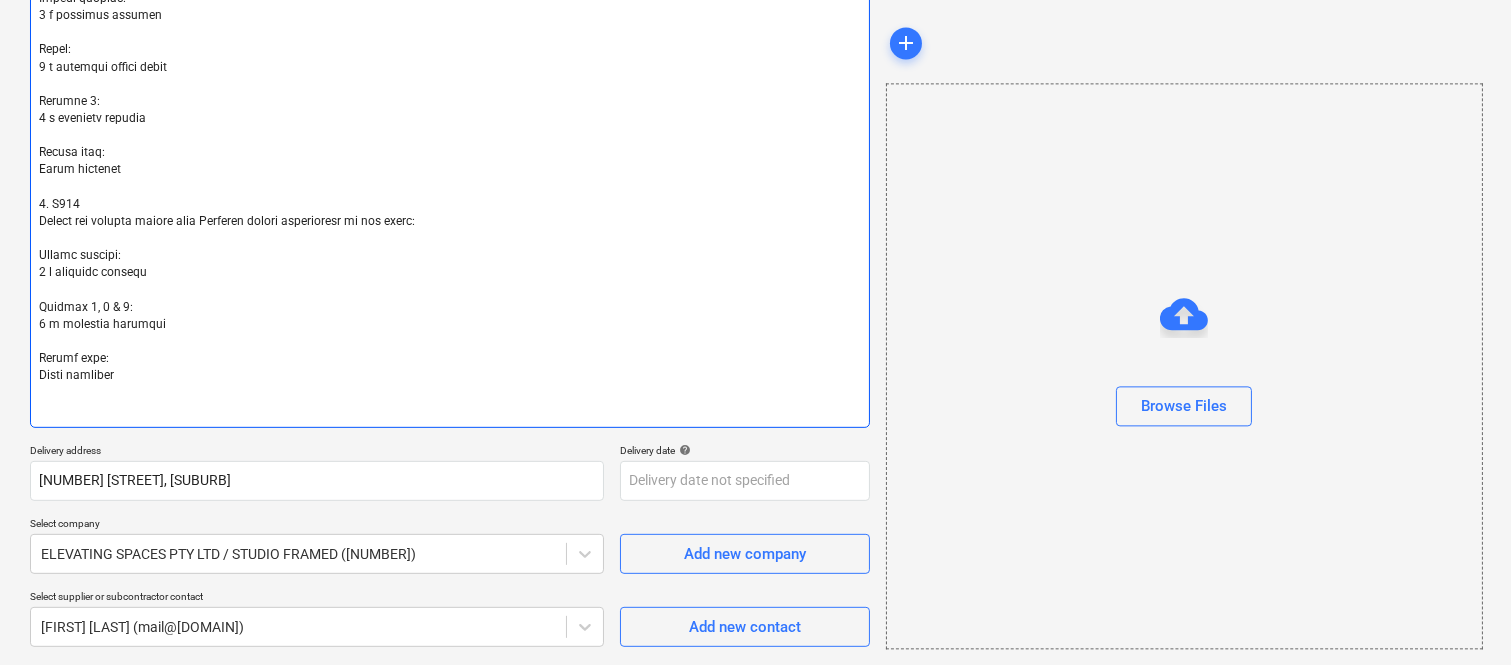 type on "x" 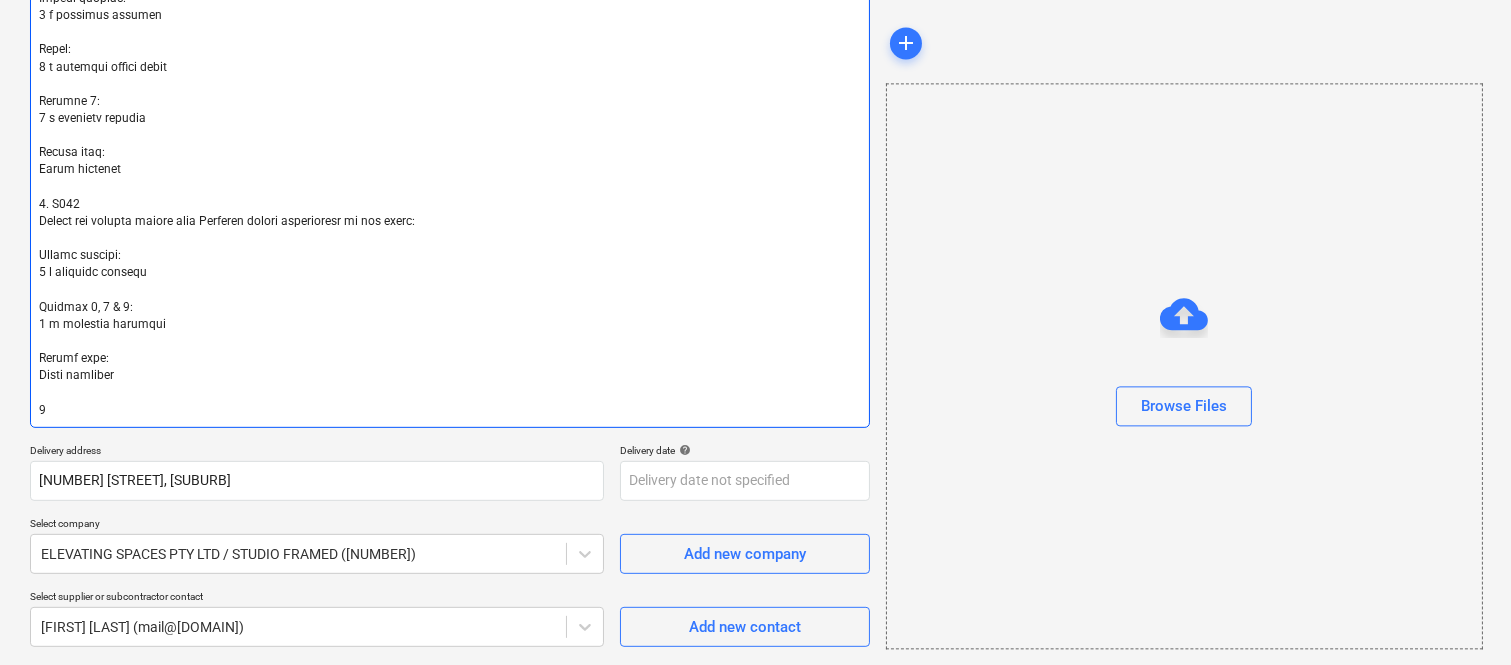 type on "x" 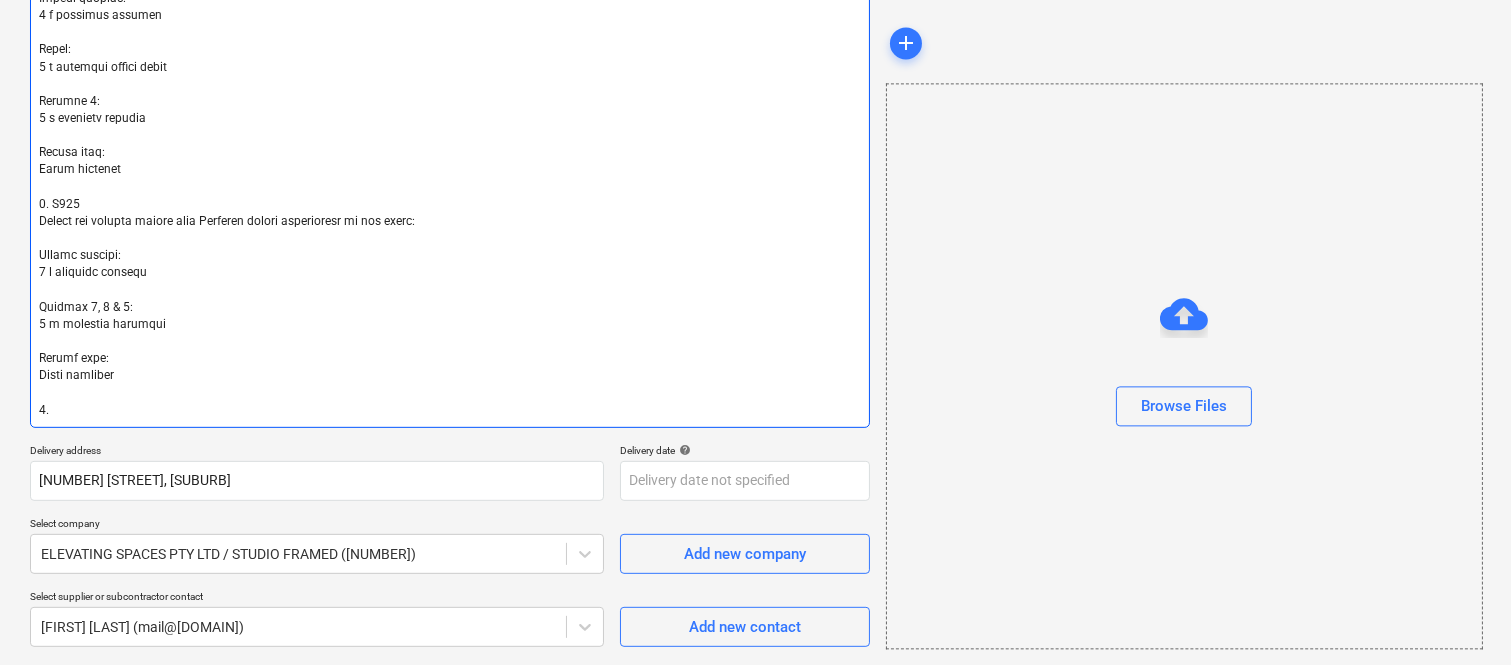 type on "Fabric specifications:
- Luxaflex semi-sheer fabric for the living room: Burton colour Natural
- Luxaflex coated fabric for the bedrooms: Summer colour Desert Sands
- Luxaflex blockout roller blinds: Bayville colour Natural Linen
1. U001
Supply and install custom made Luxaflex window furnishings as per below:
Master Bedroom:
1 x blockout roller blind
Bedroom 2:
2 x blockout curtains
Living room:
Sheer curtains
Kitchen:
1 x translucent roller blind
2. U002
Supply and install custom made Luxaflex window furnishings as per below:
MPR:
1 x blockout roller blind
Bedroom 2:
1 x blockout roller blind
1 x blockout curtain over glass door (stacking to the right to clear the door)
Living room:
Sheer curtains
Master bedroom:
1 x blockout curtain over glass door (stacking to the left to clear the door)
3. U003
Supply and install custom made Luxaflex window furnishings as per below:
Master bedroom:
1 x blockout curtain
Bedroom 2:
1 x blockout curtain
Bedroom 3:
1 x blockout roller blind
Living room:
Shee..." 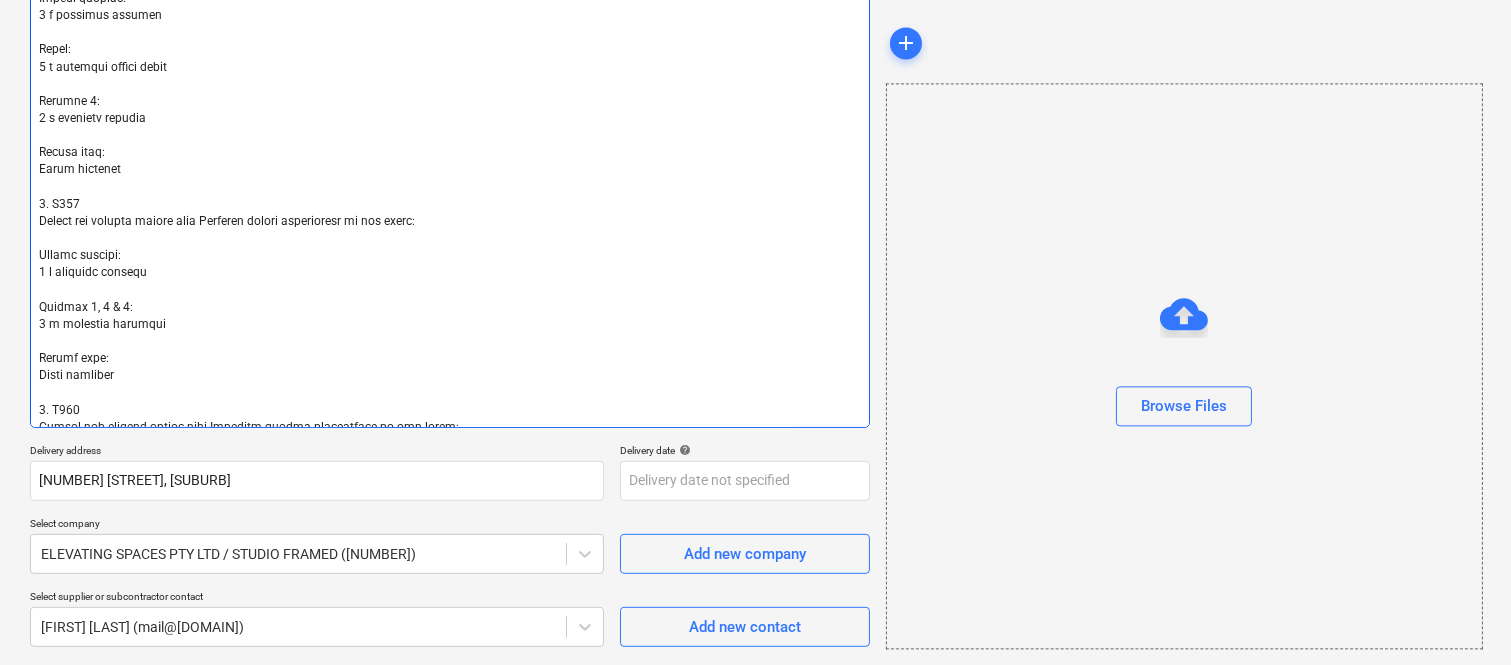 type on "x" 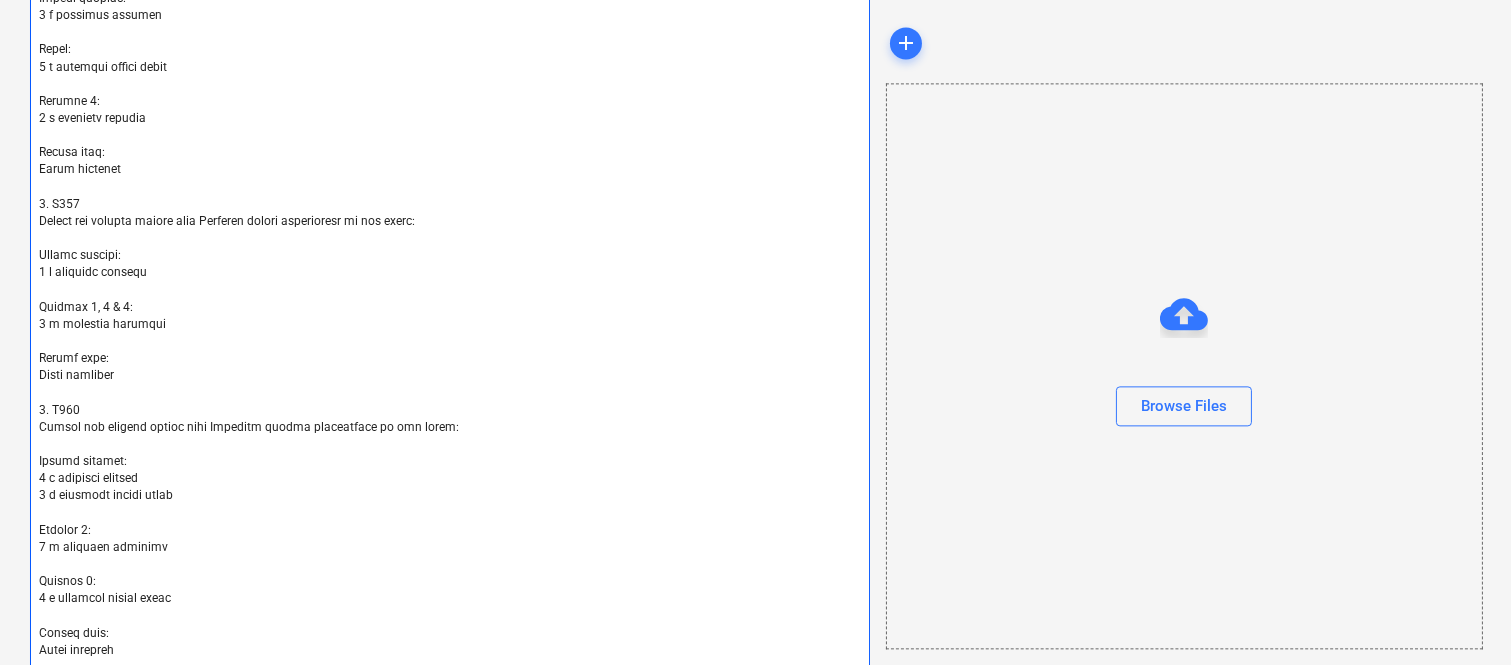 scroll, scrollTop: 1775, scrollLeft: 0, axis: vertical 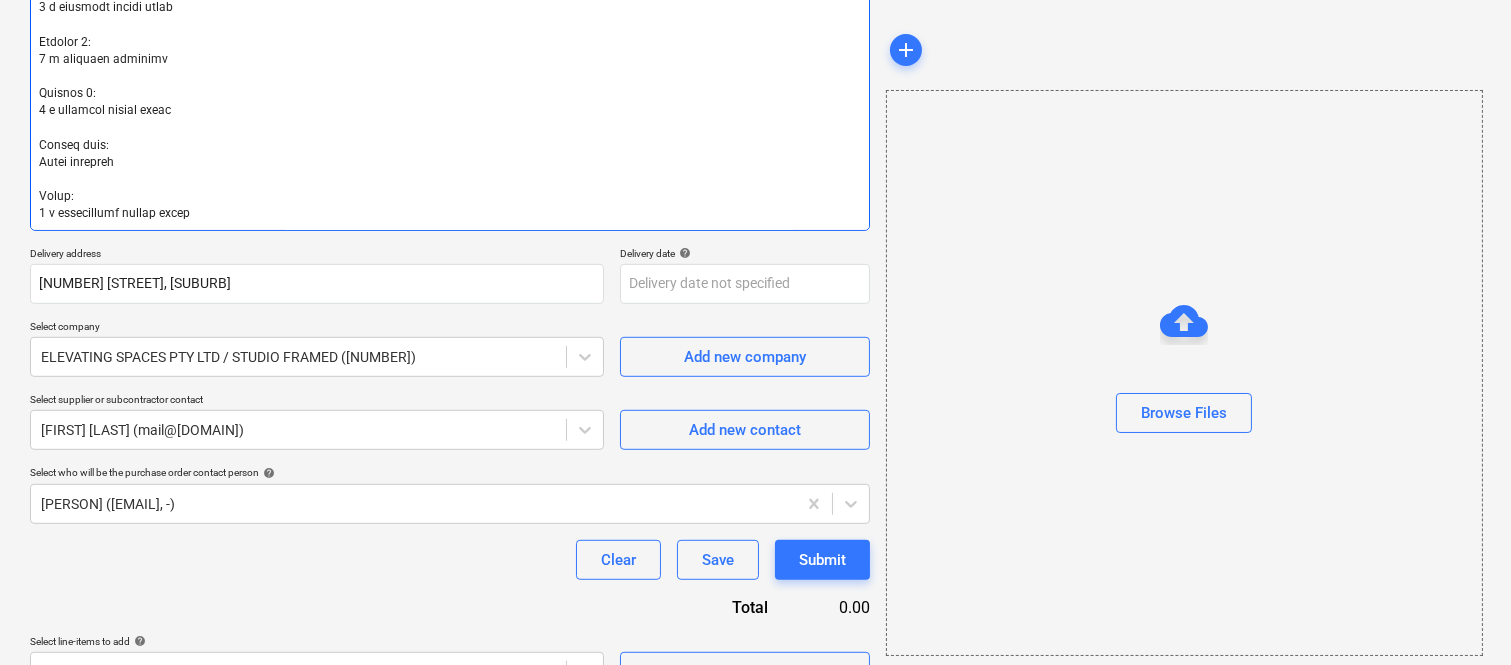 type on "Fabric specifications:
- Luxaflex semi-sheer fabric for the living room: Burton colour Natural
- Luxaflex coated fabric for the bedrooms: Summer colour Desert Sands
- Luxaflex blockout roller blinds: Bayville colour Natural Linen
1. U001
Supply and install custom made Luxaflex window furnishings as per below:
Master Bedroom:
1 x blockout roller blind
Bedroom 2:
2 x blockout curtains
Living room:
Sheer curtains
Kitchen:
1 x translucent roller blind
2. U002
Supply and install custom made Luxaflex window furnishings as per below:
MPR:
1 x blockout roller blind
Bedroom 2:
1 x blockout roller blind
1 x blockout curtain over glass door (stacking to the right to clear the door)
Living room:
Sheer curtains
Master bedroom:
1 x blockout curtain over glass door (stacking to the left to clear the door)
3. U003
Supply and install custom made Luxaflex window furnishings as per below:
Master bedroom:
1 x blockout curtain
Bedroom 2:
1 x blockout curtain
Bedroom 3:
1 x blockout roller blind
Living room:
Shee..." 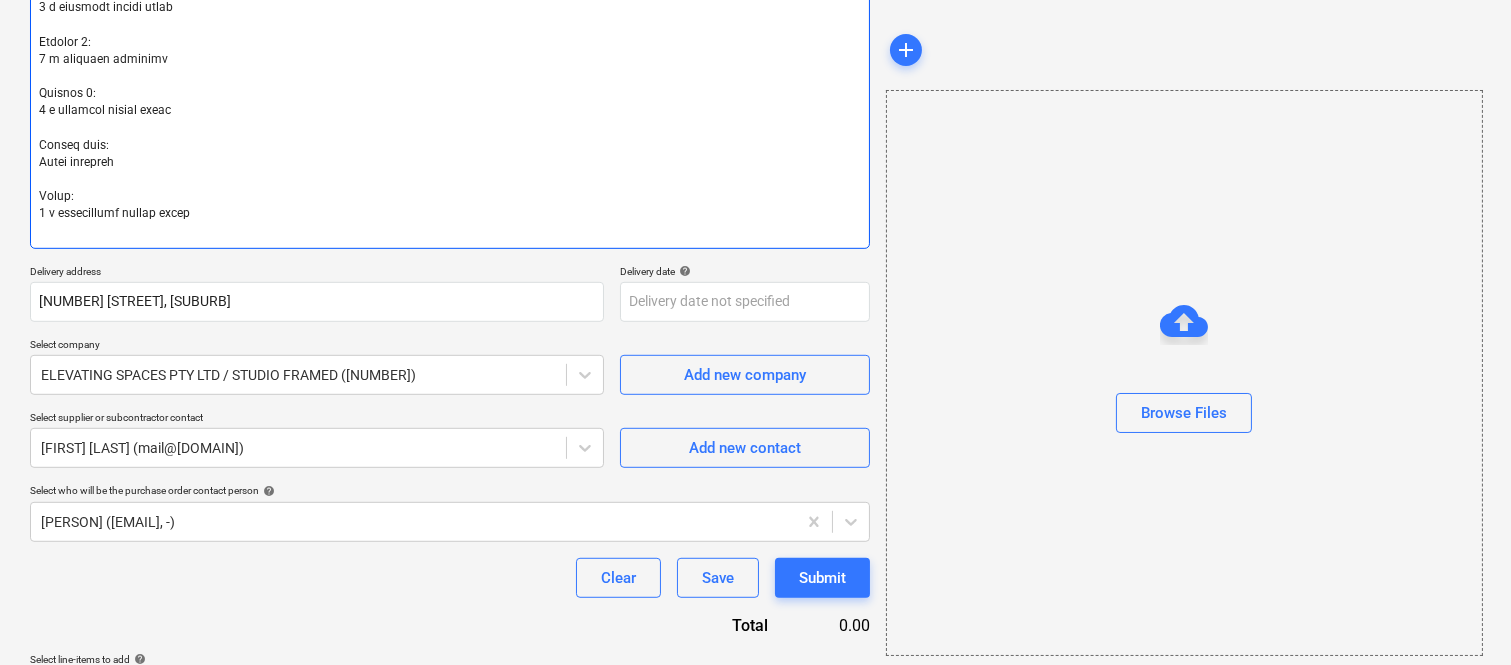 type on "Fabric specifications:
- Luxaflex semi-sheer fabric for the living room: Burton colour Natural
- Luxaflex coated fabric for the bedrooms: Summer colour Desert Sands
- Luxaflex blockout roller blinds: Bayville colour Natural Linen
1. U001
Supply and install custom made Luxaflex window furnishings as per below:
Master Bedroom:
1 x blockout roller blind
Bedroom 2:
2 x blockout curtains
Living room:
Sheer curtains
Kitchen:
1 x translucent roller blind
2. U002
Supply and install custom made Luxaflex window furnishings as per below:
MPR:
1 x blockout roller blind
Bedroom 2:
1 x blockout roller blind
1 x blockout curtain over glass door (stacking to the right to clear the door)
Living room:
Sheer curtains
Master bedroom:
1 x blockout curtain over glass door (stacking to the left to clear the door)
3. U003
Supply and install custom made Luxaflex window furnishings as per below:
Master bedroom:
1 x blockout curtain
Bedroom 2:
1 x blockout curtain
Bedroom 3:
1 x blockout roller blind
Living room:
Shee..." 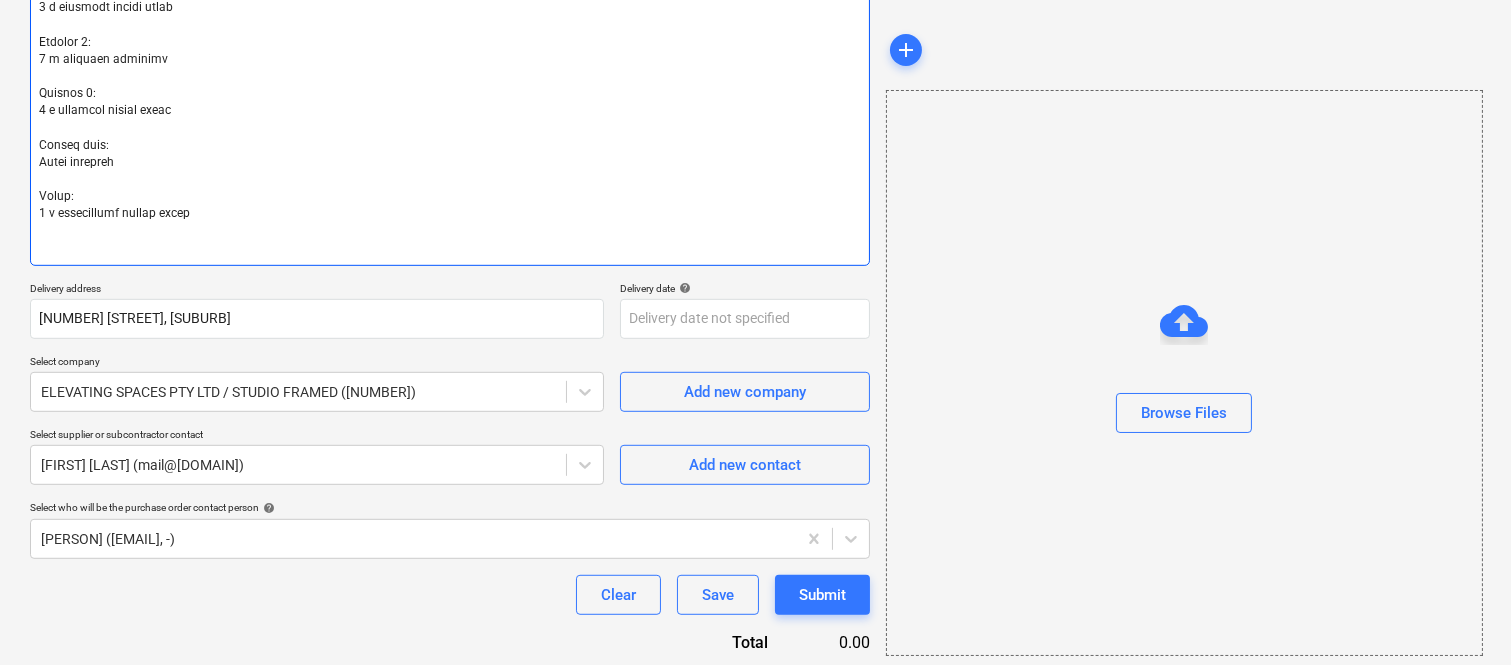 type on "Fabric specifications:
- Luxaflex semi-sheer fabric for the living room: Burton colour Natural
- Luxaflex coated fabric for the bedrooms: Summer colour Desert Sands
- Luxaflex blockout roller blinds: Bayville colour Natural Linen
1. U001
Supply and install custom made Luxaflex window furnishings as per below:
Master Bedroom:
1 x blockout roller blind
Bedroom 2:
2 x blockout curtains
Living room:
Sheer curtains
Kitchen:
1 x translucent roller blind
2. U002
Supply and install custom made Luxaflex window furnishings as per below:
MPR:
1 x blockout roller blind
Bedroom 2:
1 x blockout roller blind
1 x blockout curtain over glass door (stacking to the right to clear the door)
Living room:
Sheer curtains
Master bedroom:
1 x blockout curtain over glass door (stacking to the left to clear the door)
3. U003
Supply and install custom made Luxaflex window furnishings as per below:
Master bedroom:
1 x blockout curtain
Bedroom 2:
1 x blockout curtain
Bedroom 3:
1 x blockout roller blind
Living room:
Shee..." 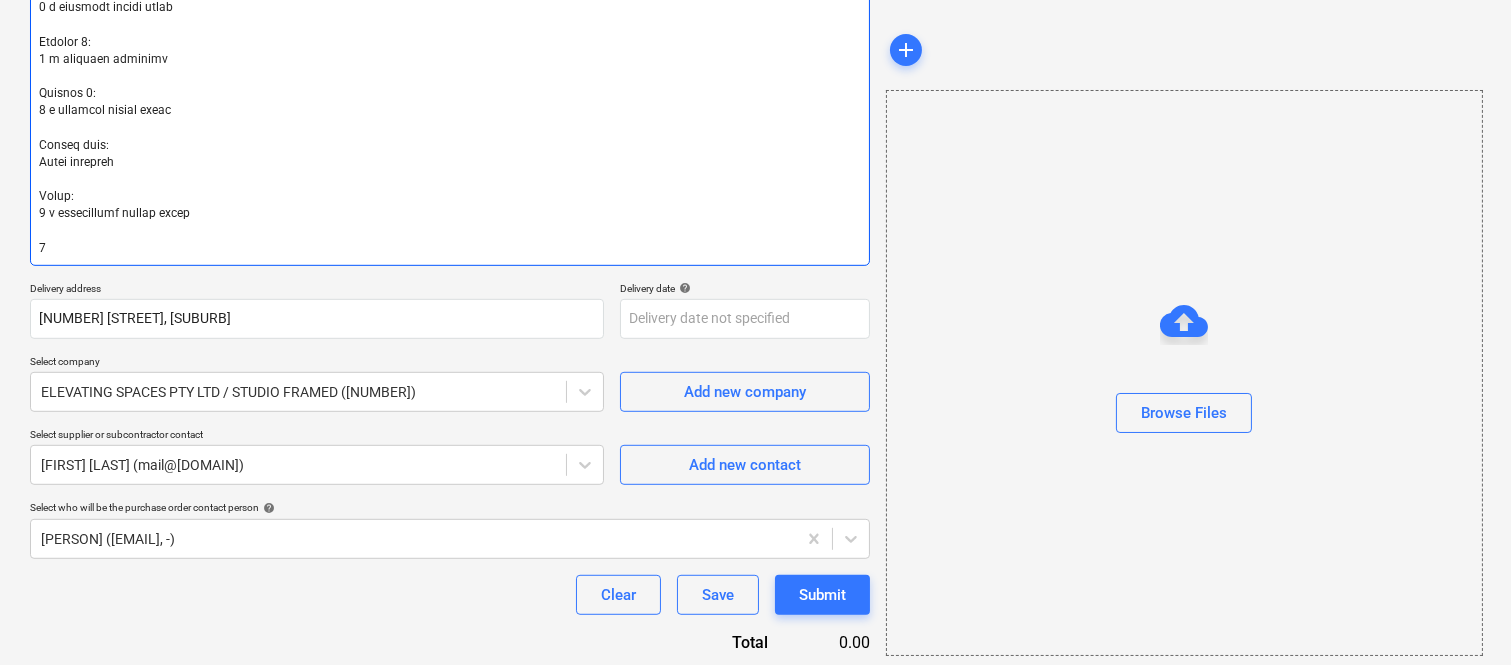 type on "x" 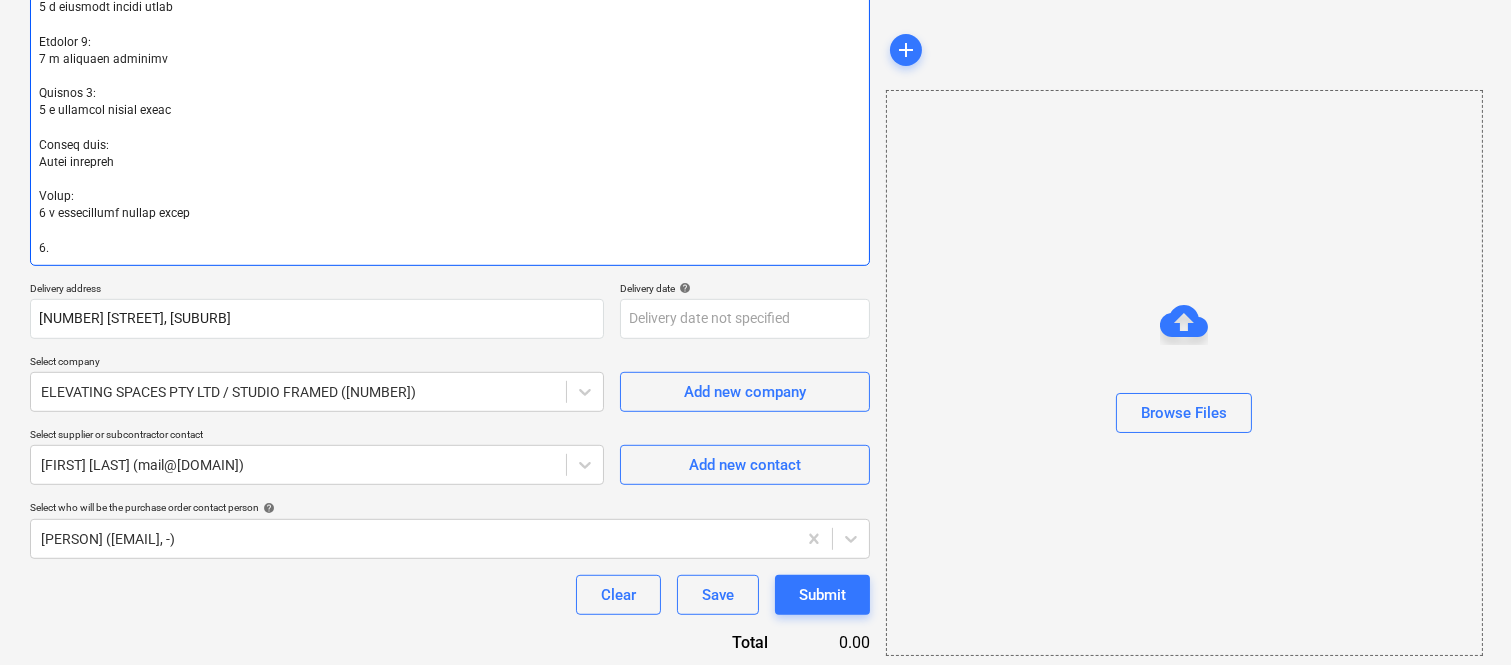 type on "x" 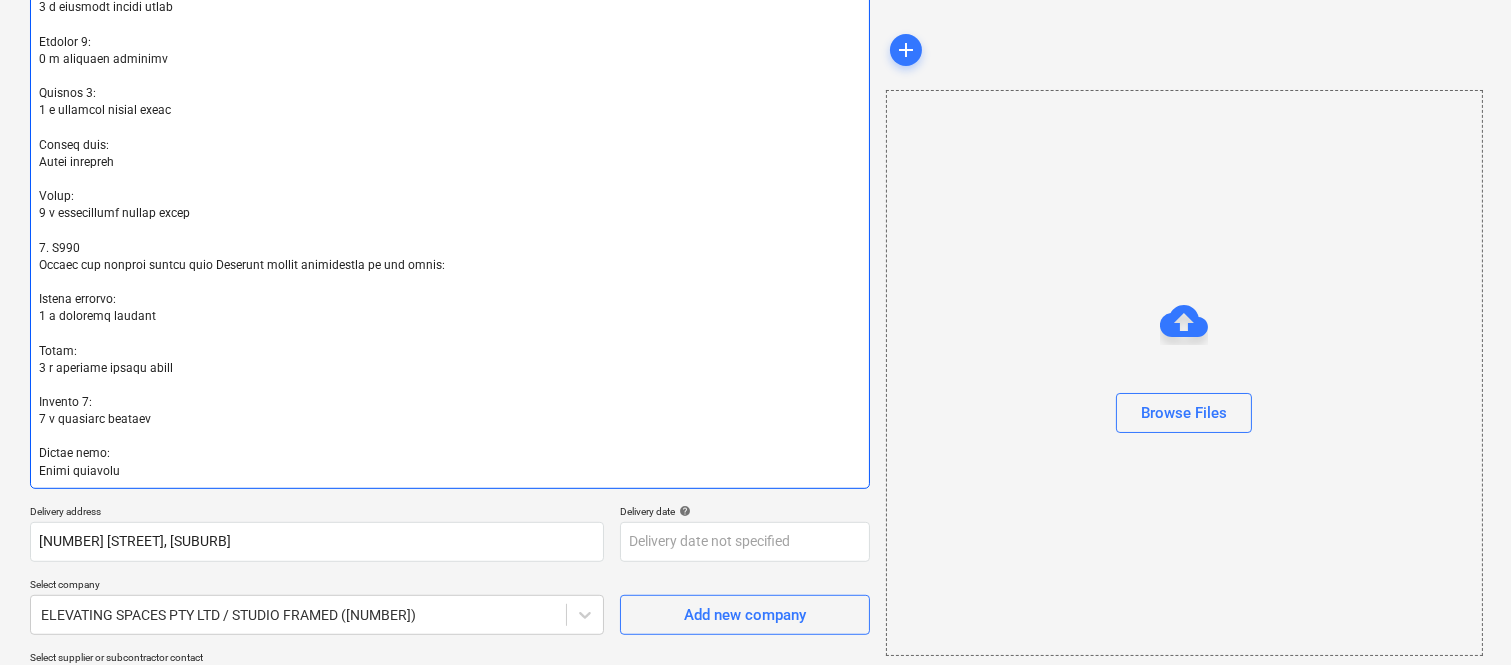 type on "x" 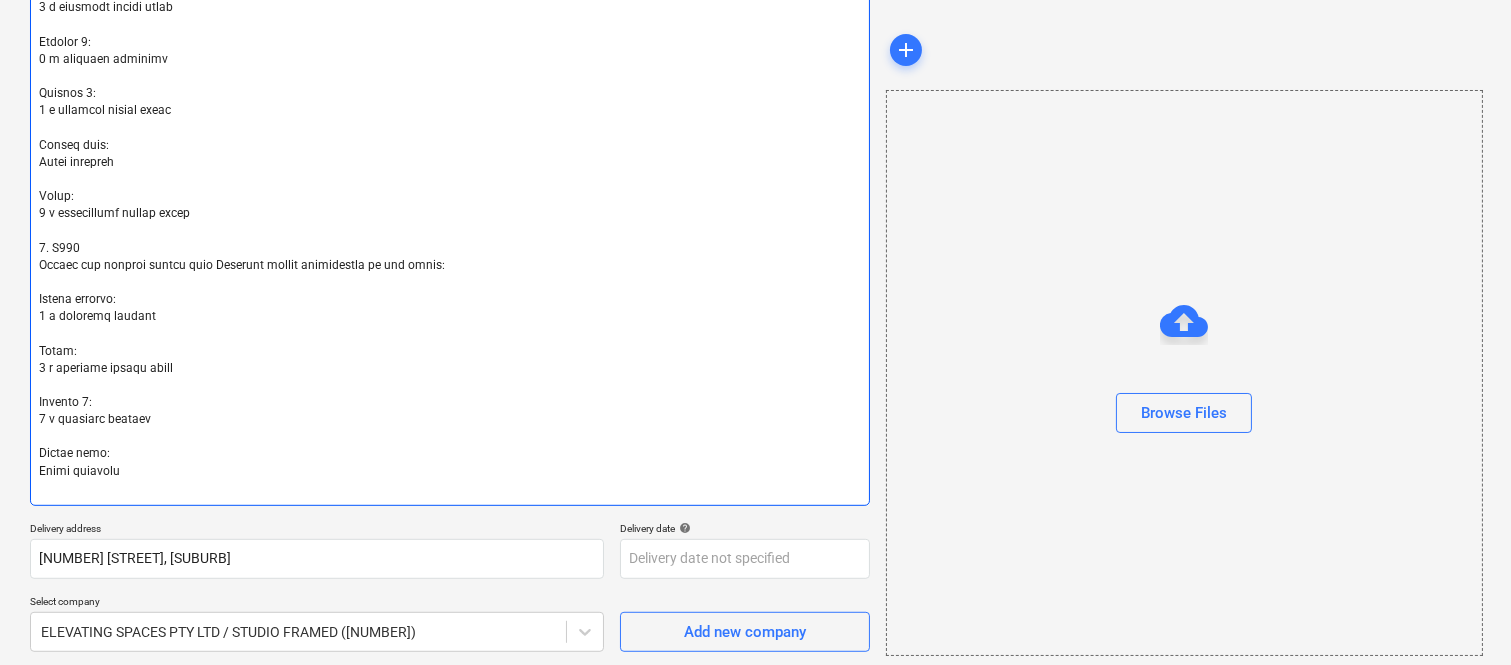 type on "Fabric specifications:
- Luxaflex semi-sheer fabric for the living room: Burton colour Natural
- Luxaflex coated fabric for the bedrooms: Summer colour Desert Sands
- Luxaflex blockout roller blinds: Bayville colour Natural Linen
1. U001
Supply and install custom made Luxaflex window furnishings as per below:
Master Bedroom:
1 x blockout roller blind
Bedroom 2:
2 x blockout curtains
Living room:
Sheer curtains
Kitchen:
1 x translucent roller blind
2. U002
Supply and install custom made Luxaflex window furnishings as per below:
MPR:
1 x blockout roller blind
Bedroom 2:
1 x blockout roller blind
1 x blockout curtain over glass door (stacking to the right to clear the door)
Living room:
Sheer curtains
Master bedroom:
1 x blockout curtain over glass door (stacking to the left to clear the door)
3. U003
Supply and install custom made Luxaflex window furnishings as per below:
Master bedroom:
1 x blockout curtain
Bedroom 2:
1 x blockout curtain
Bedroom 3:
1 x blockout roller blind
Living room:
Shee..." 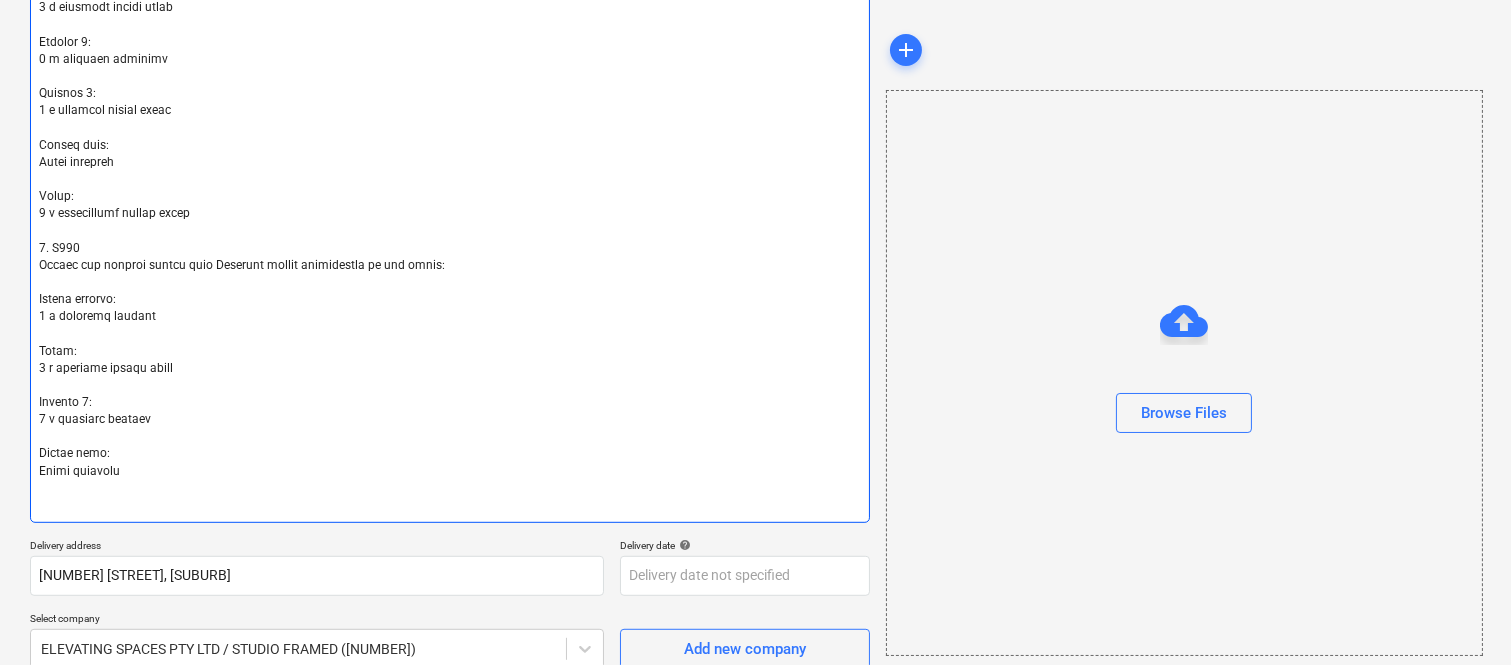 type on "Fabric specifications:
- Luxaflex semi-sheer fabric for the living room: Burton colour Natural
- Luxaflex coated fabric for the bedrooms: Summer colour Desert Sands
- Luxaflex blockout roller blinds: Bayville colour Natural Linen
1. U001
Supply and install custom made Luxaflex window furnishings as per below:
Master Bedroom:
1 x blockout roller blind
Bedroom 2:
2 x blockout curtains
Living room:
Sheer curtains
Kitchen:
1 x translucent roller blind
2. U002
Supply and install custom made Luxaflex window furnishings as per below:
MPR:
1 x blockout roller blind
Bedroom 2:
1 x blockout roller blind
1 x blockout curtain over glass door (stacking to the right to clear the door)
Living room:
Sheer curtains
Master bedroom:
1 x blockout curtain over glass door (stacking to the left to clear the door)
3. U003
Supply and install custom made Luxaflex window furnishings as per below:
Master bedroom:
1 x blockout curtain
Bedroom 2:
1 x blockout curtain
Bedroom 3:
1 x blockout roller blind
Living room:
Shee..." 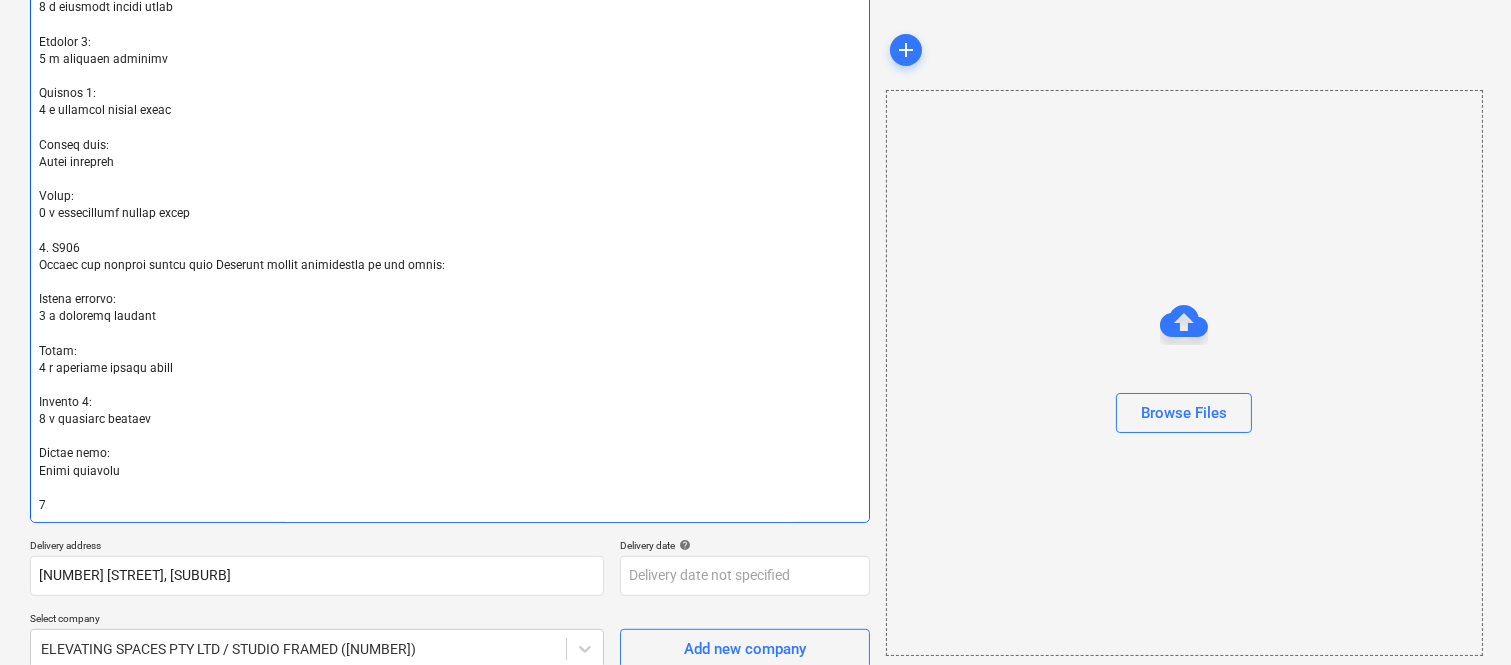 type on "x" 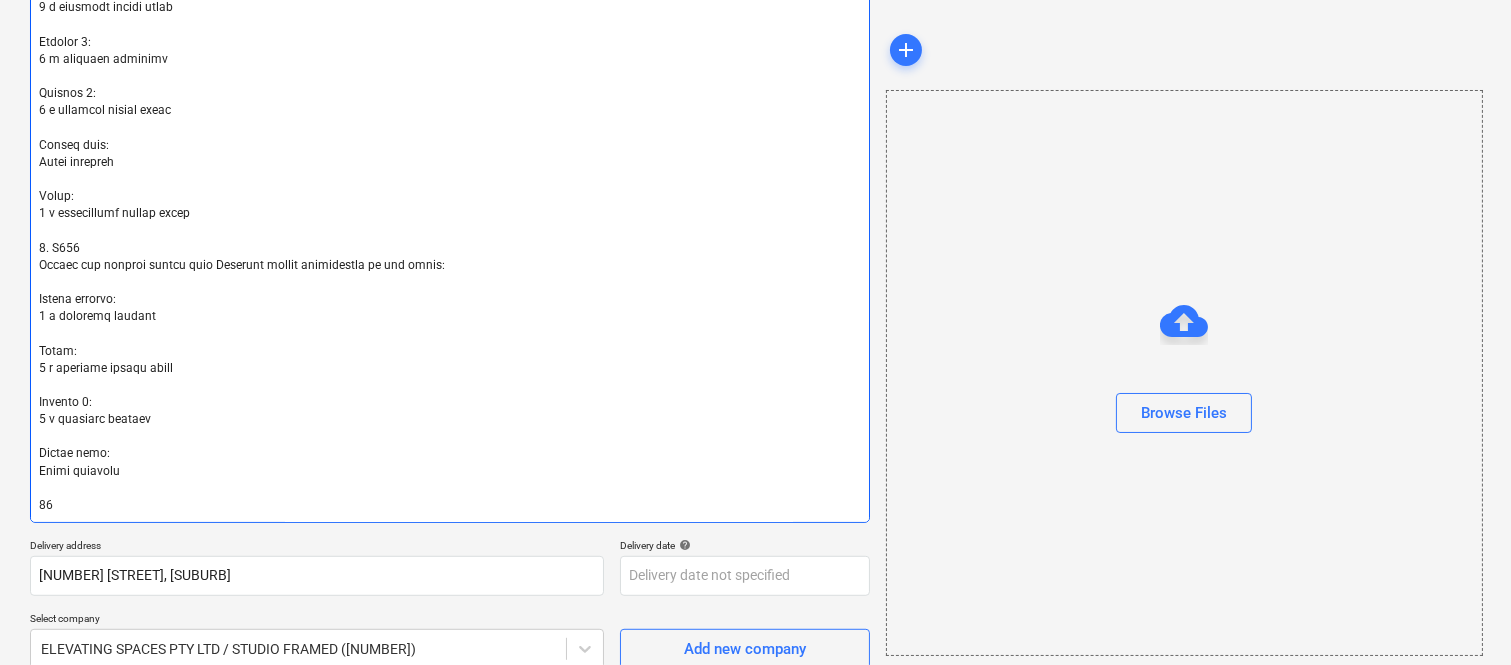 type on "x" 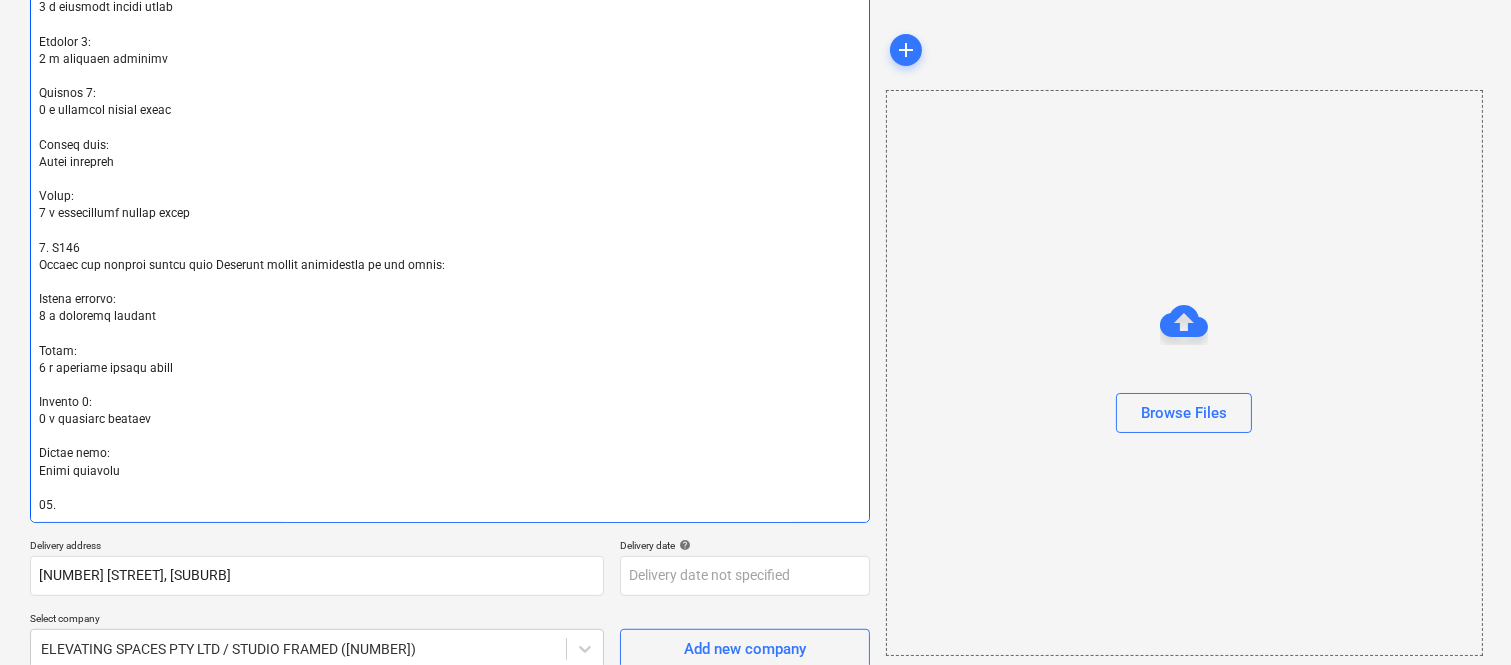 type on "x" 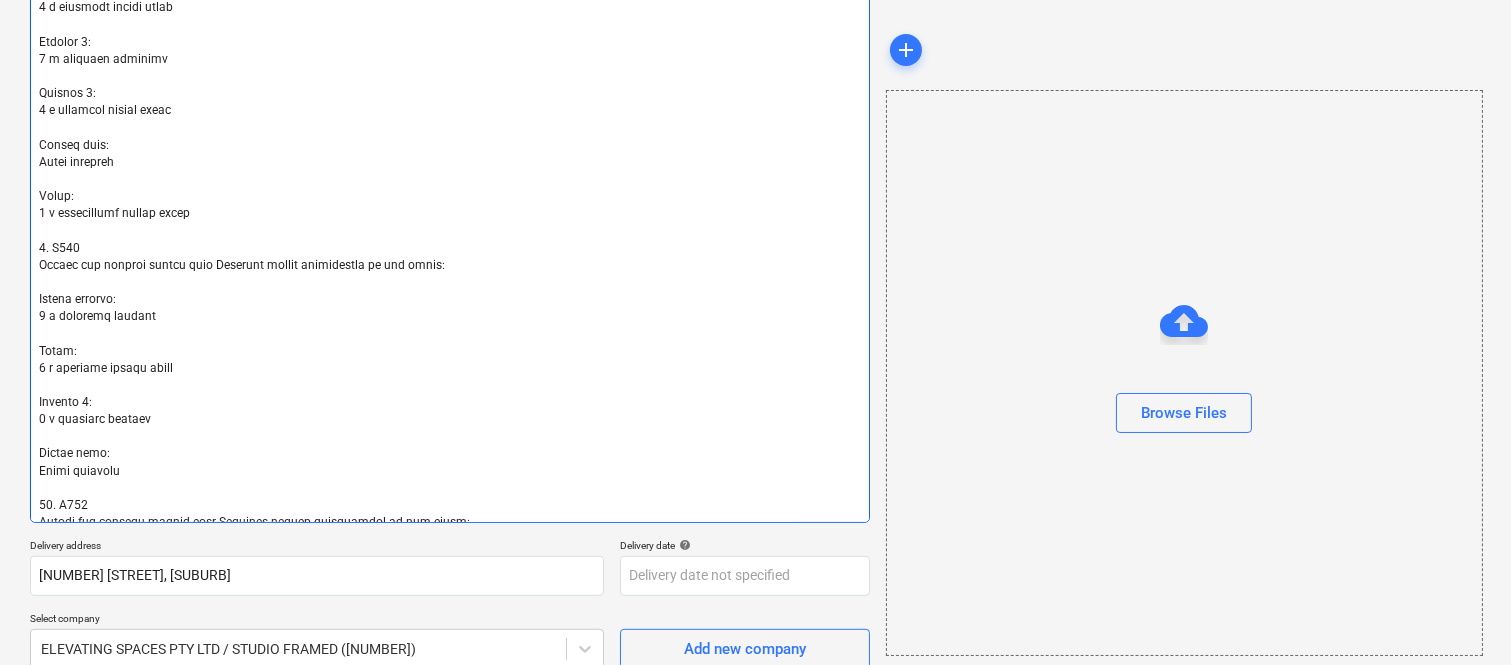 type on "x" 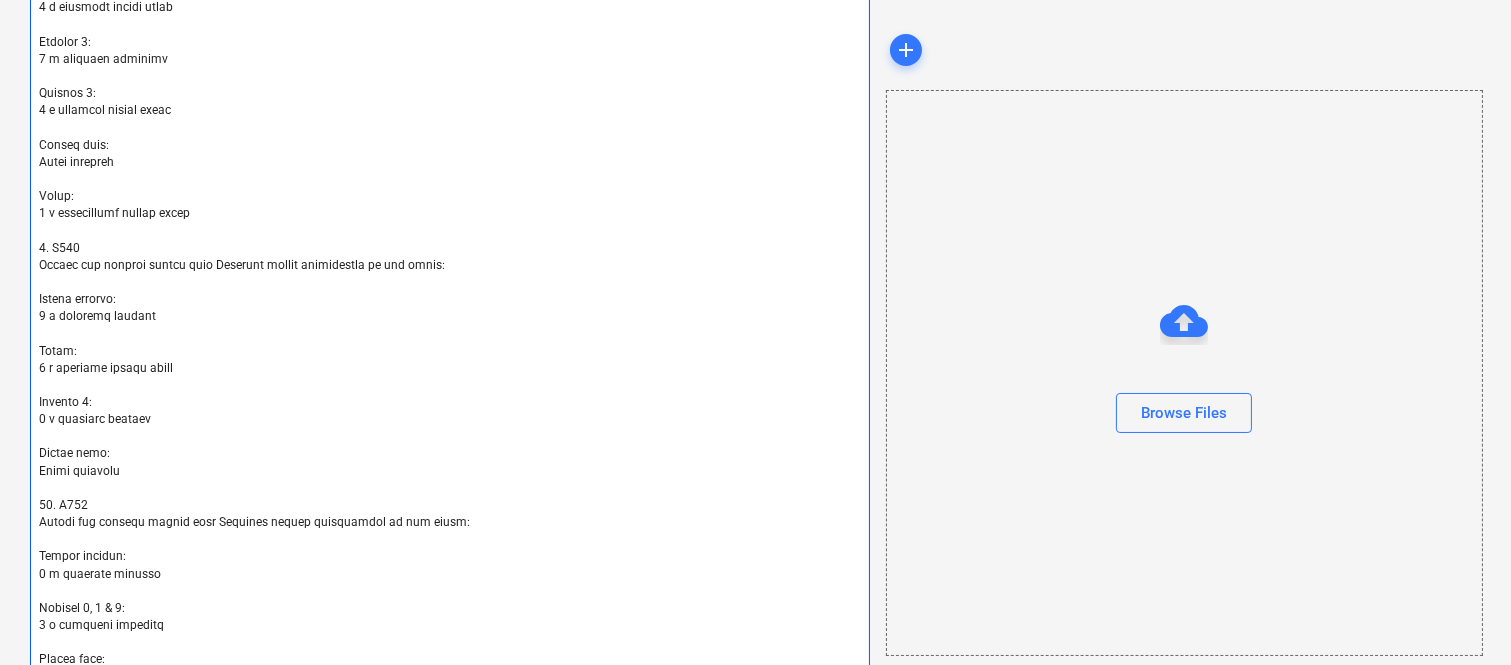 scroll, scrollTop: 2238, scrollLeft: 0, axis: vertical 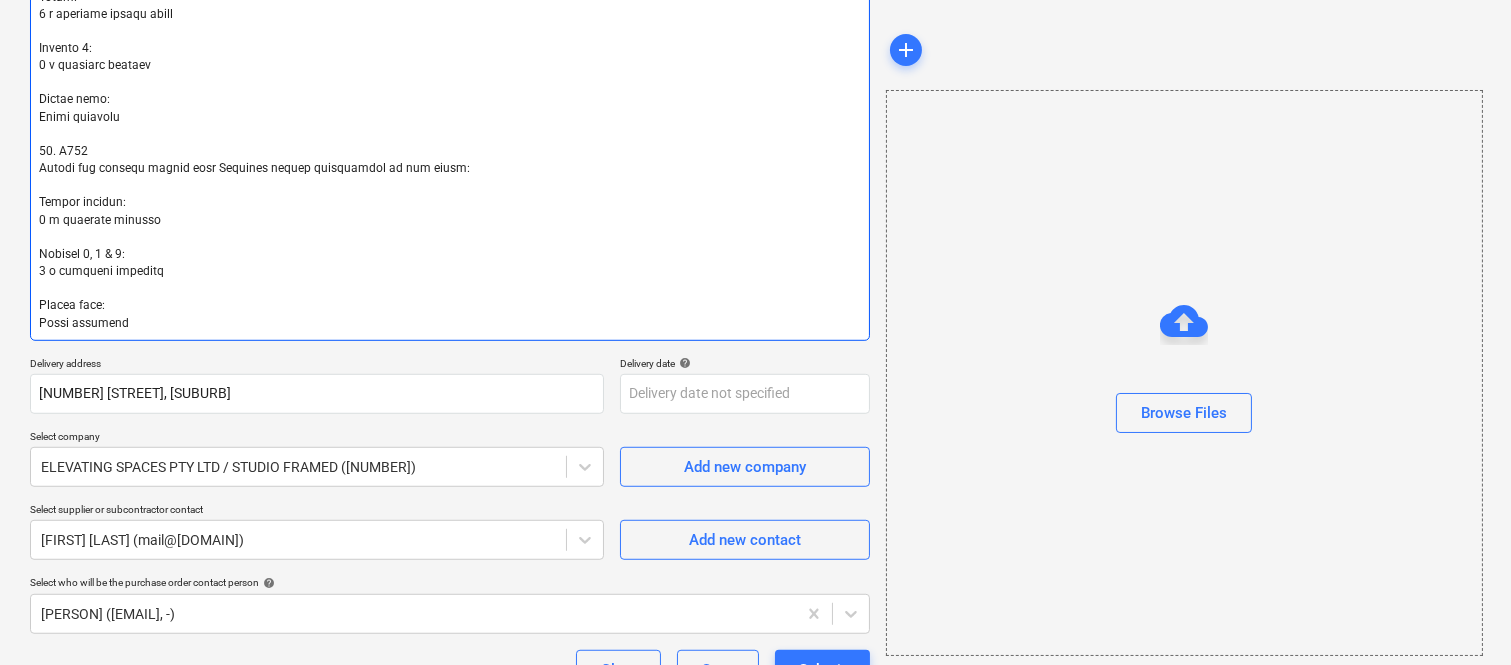 type on "Fabric specifications:
- Luxaflex semi-sheer fabric for the living room: Burton colour Natural
- Luxaflex coated fabric for the bedrooms: Summer colour Desert Sands
- Luxaflex blockout roller blinds: Bayville colour Natural Linen
1. U001
Supply and install custom made Luxaflex window furnishings as per below:
Master Bedroom:
1 x blockout roller blind
Bedroom 2:
2 x blockout curtains
Living room:
Sheer curtains
Kitchen:
1 x translucent roller blind
2. U002
Supply and install custom made Luxaflex window furnishings as per below:
MPR:
1 x blockout roller blind
Bedroom 2:
1 x blockout roller blind
1 x blockout curtain over glass door (stacking to the right to clear the door)
Living room:
Sheer curtains
Master bedroom:
1 x blockout curtain over glass door (stacking to the left to clear the door)
3. U003
Supply and install custom made Luxaflex window furnishings as per below:
Master bedroom:
1 x blockout curtain
Bedroom 2:
1 x blockout curtain
Bedroom 3:
1 x blockout roller blind
Living room:
Shee..." 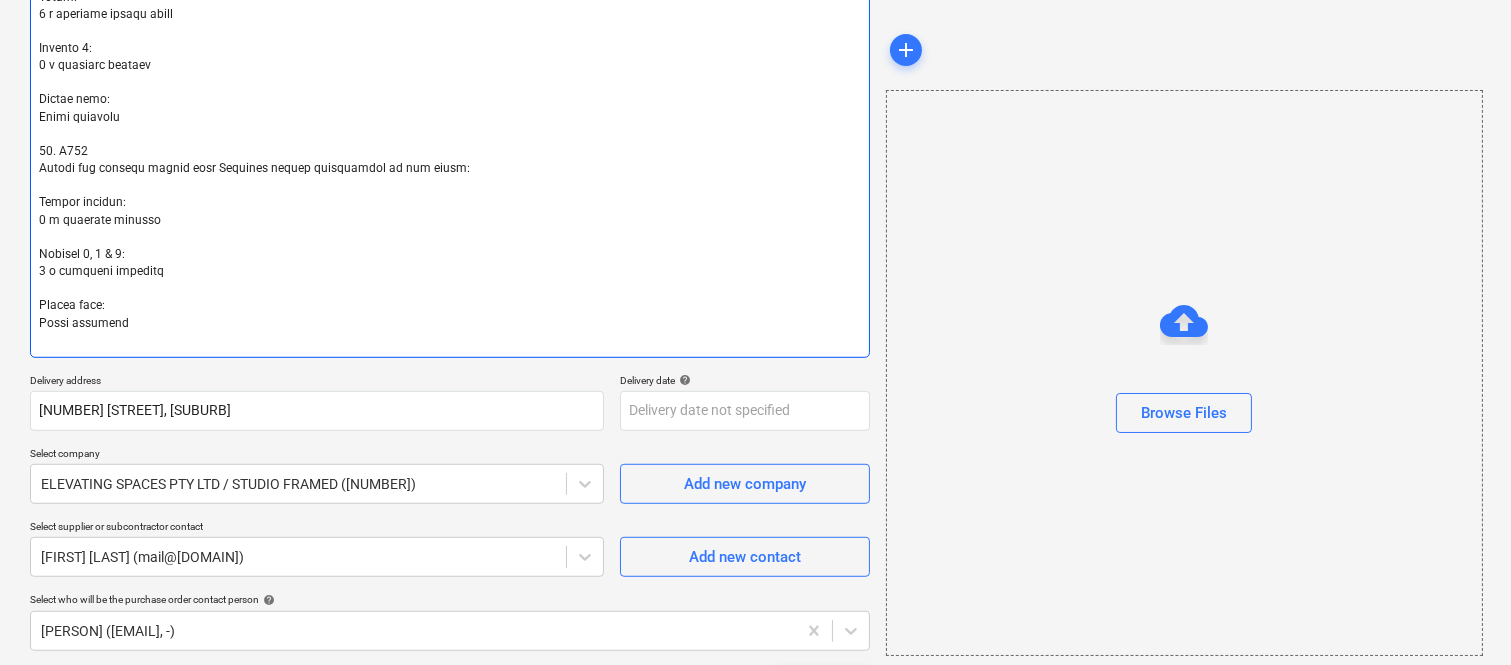 type on "Fabric specifications:
- Luxaflex semi-sheer fabric for the living room: Burton colour Natural
- Luxaflex coated fabric for the bedrooms: Summer colour Desert Sands
- Luxaflex blockout roller blinds: Bayville colour Natural Linen
1. U001
Supply and install custom made Luxaflex window furnishings as per below:
Master Bedroom:
1 x blockout roller blind
Bedroom 2:
2 x blockout curtains
Living room:
Sheer curtains
Kitchen:
1 x translucent roller blind
2. U002
Supply and install custom made Luxaflex window furnishings as per below:
MPR:
1 x blockout roller blind
Bedroom 2:
1 x blockout roller blind
1 x blockout curtain over glass door (stacking to the right to clear the door)
Living room:
Sheer curtains
Master bedroom:
1 x blockout curtain over glass door (stacking to the left to clear the door)
3. U003
Supply and install custom made Luxaflex window furnishings as per below:
Master bedroom:
1 x blockout curtain
Bedroom 2:
1 x blockout curtain
Bedroom 3:
1 x blockout roller blind
Living room:
Shee..." 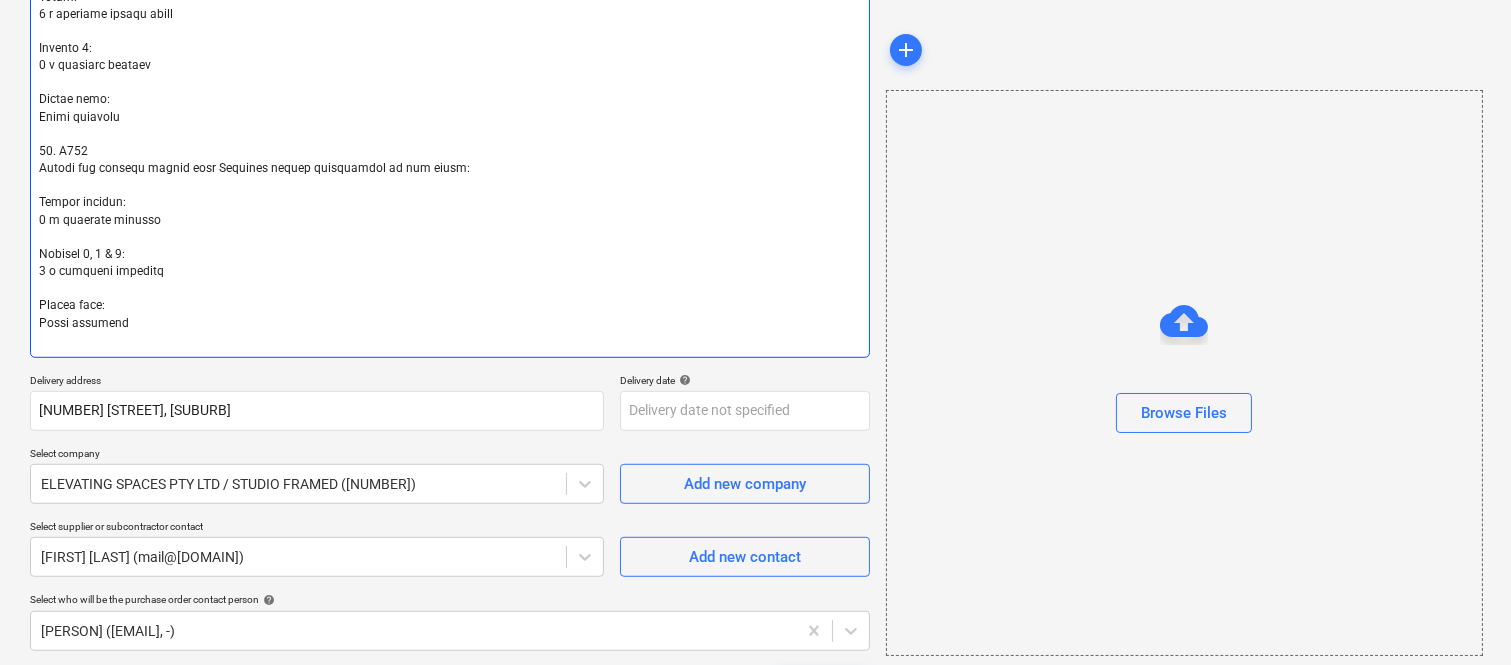 type on "x" 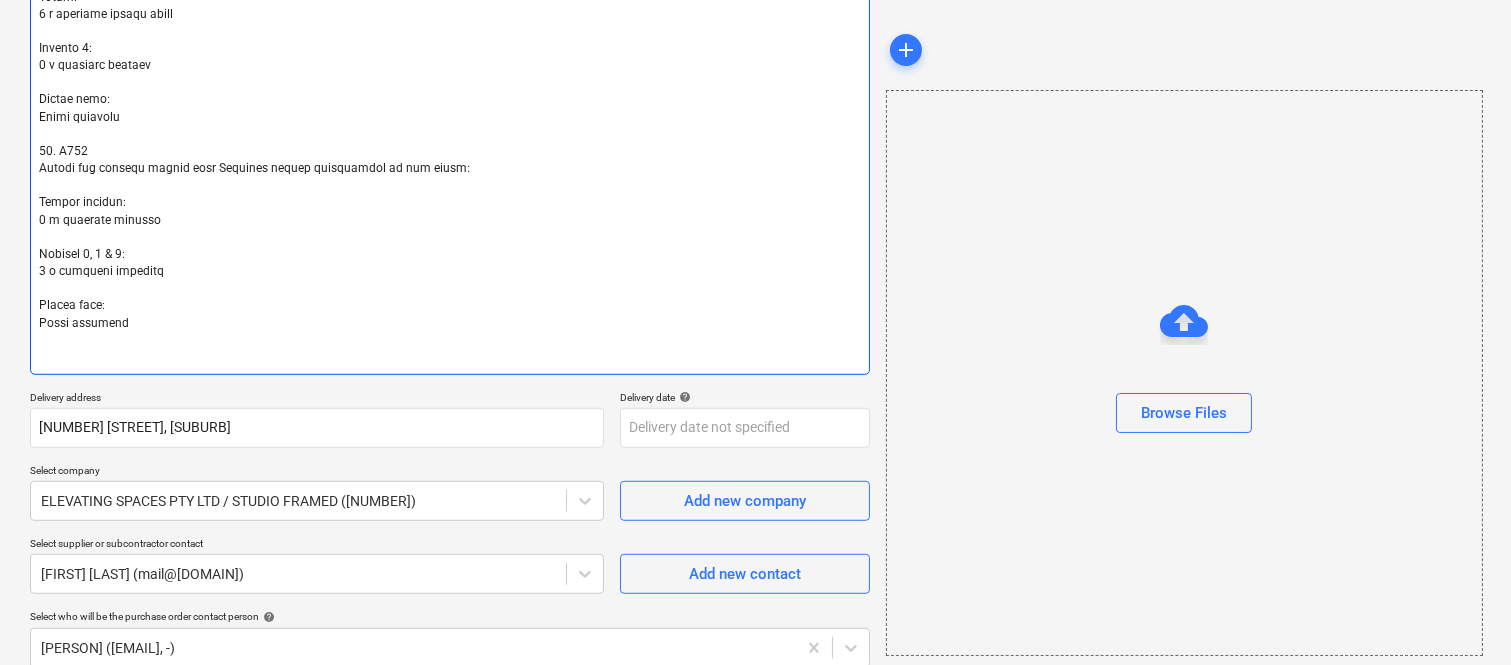 type on "Fabric specifications:
- Luxaflex semi-sheer fabric for the living room: Burton colour Natural
- Luxaflex coated fabric for the bedrooms: Summer colour Desert Sands
- Luxaflex blockout roller blinds: Bayville colour Natural Linen
1. U001
Supply and install custom made Luxaflex window furnishings as per below:
Master Bedroom:
1 x blockout roller blind
Bedroom 2:
2 x blockout curtains
Living room:
Sheer curtains
Kitchen:
1 x translucent roller blind
2. U002
Supply and install custom made Luxaflex window furnishings as per below:
MPR:
1 x blockout roller blind
Bedroom 2:
1 x blockout roller blind
1 x blockout curtain over glass door (stacking to the right to clear the door)
Living room:
Sheer curtains
Master bedroom:
1 x blockout curtain over glass door (stacking to the left to clear the door)
3. U003
Supply and install custom made Luxaflex window furnishings as per below:
Master bedroom:
1 x blockout curtain
Bedroom 2:
1 x blockout curtain
Bedroom 3:
1 x blockout roller blind
Living room:
Shee..." 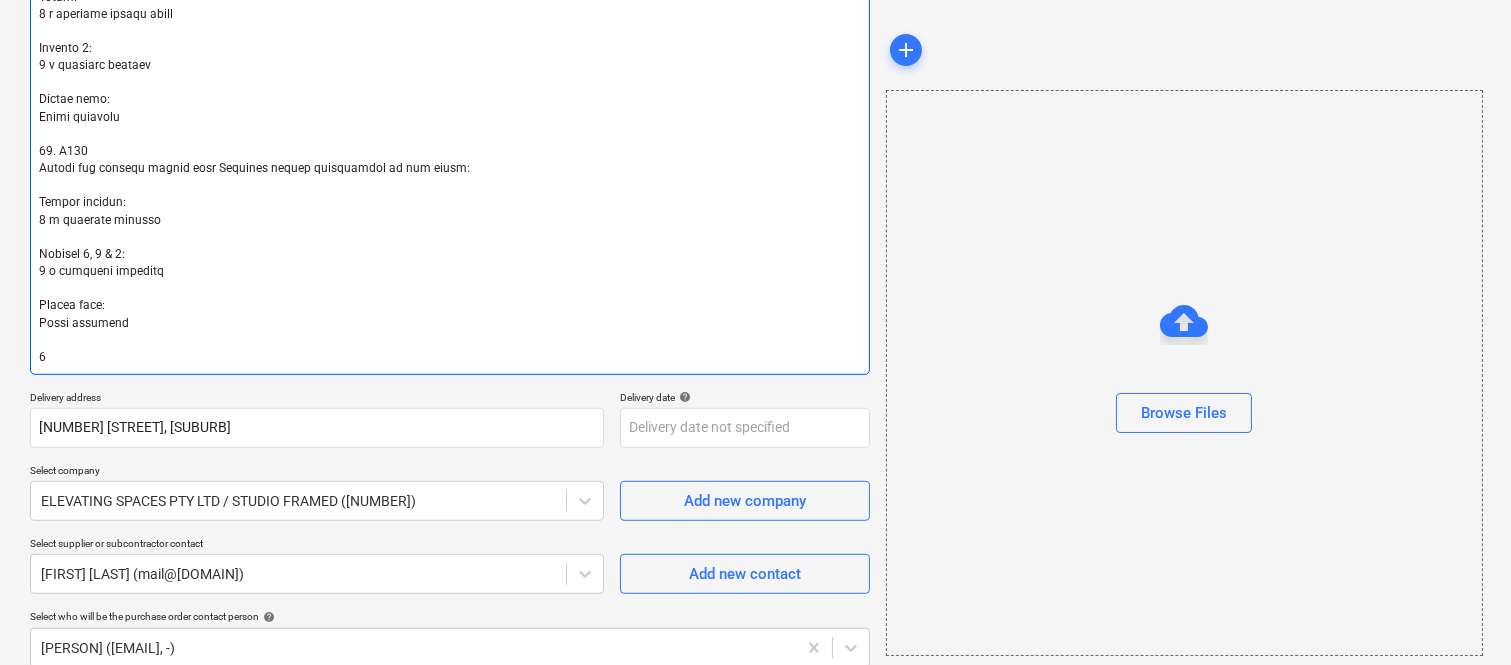 type on "x" 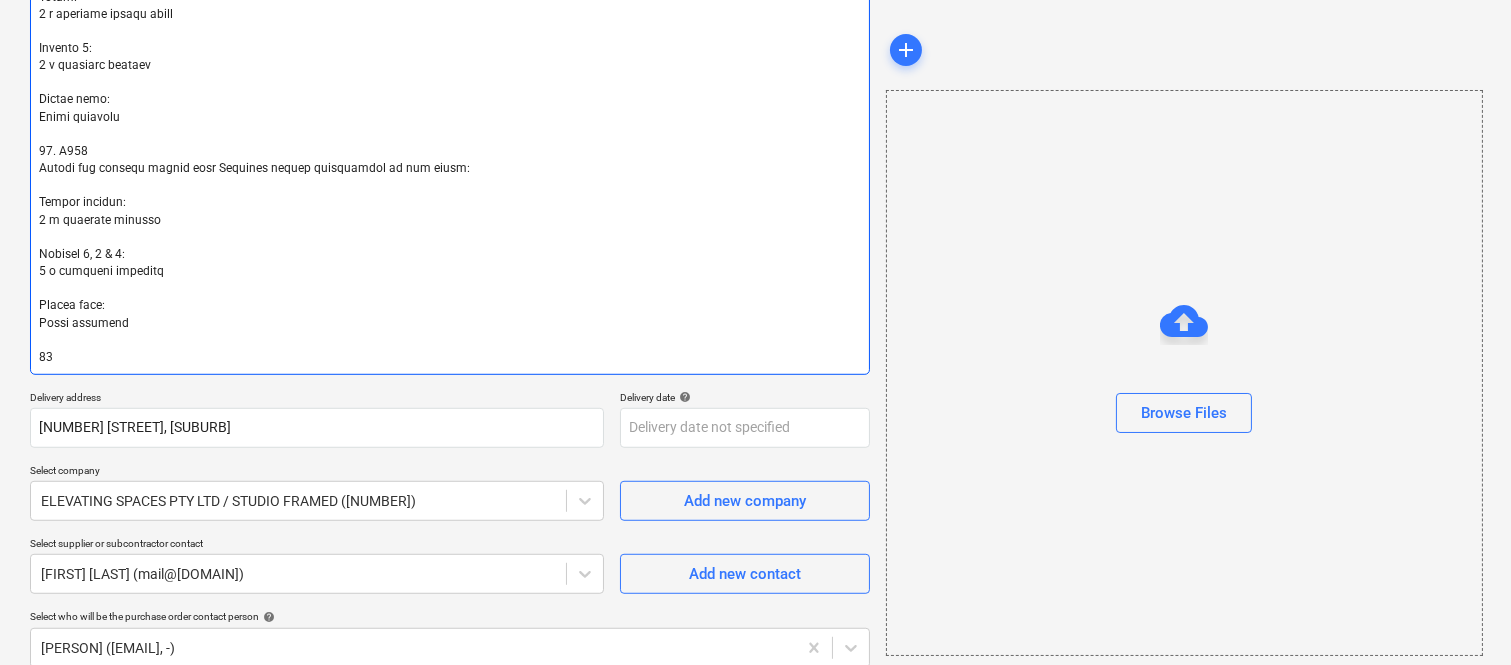 type on "Fabric specifications:
- Luxaflex semi-sheer fabric for the living room: Burton colour Natural
- Luxaflex coated fabric for the bedrooms: Summer colour Desert Sands
- Luxaflex blockout roller blinds: Bayville colour Natural Linen
1. U001
Supply and install custom made Luxaflex window furnishings as per below:
Master Bedroom:
1 x blockout roller blind
Bedroom 2:
2 x blockout curtains
Living room:
Sheer curtains
Kitchen:
1 x translucent roller blind
2. U002
Supply and install custom made Luxaflex window furnishings as per below:
MPR:
1 x blockout roller blind
Bedroom 2:
1 x blockout roller blind
1 x blockout curtain over glass door (stacking to the right to clear the door)
Living room:
Sheer curtains
Master bedroom:
1 x blockout curtain over glass door (stacking to the left to clear the door)
3. U003
Supply and install custom made Luxaflex window furnishings as per below:
Master bedroom:
1 x blockout curtain
Bedroom 2:
1 x blockout curtain
Bedroom 3:
1 x blockout roller blind
Living room:
Shee..." 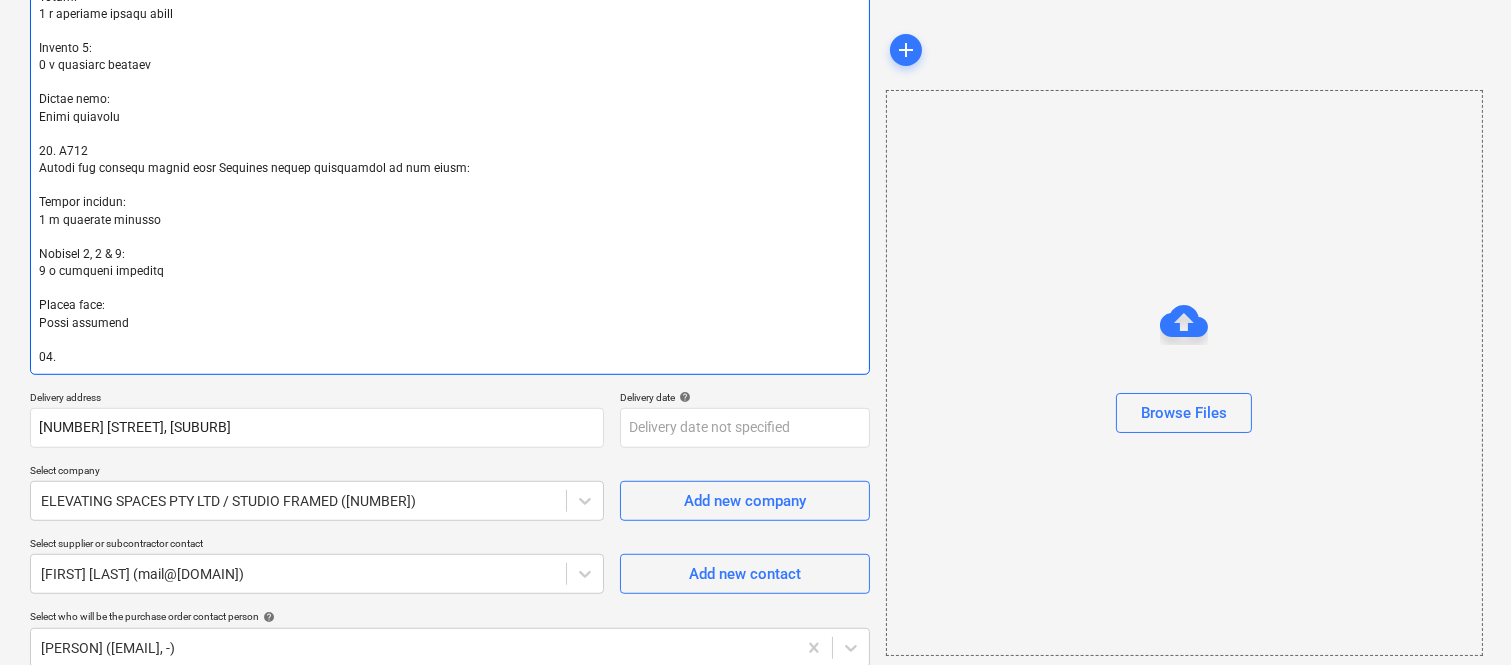 type on "x" 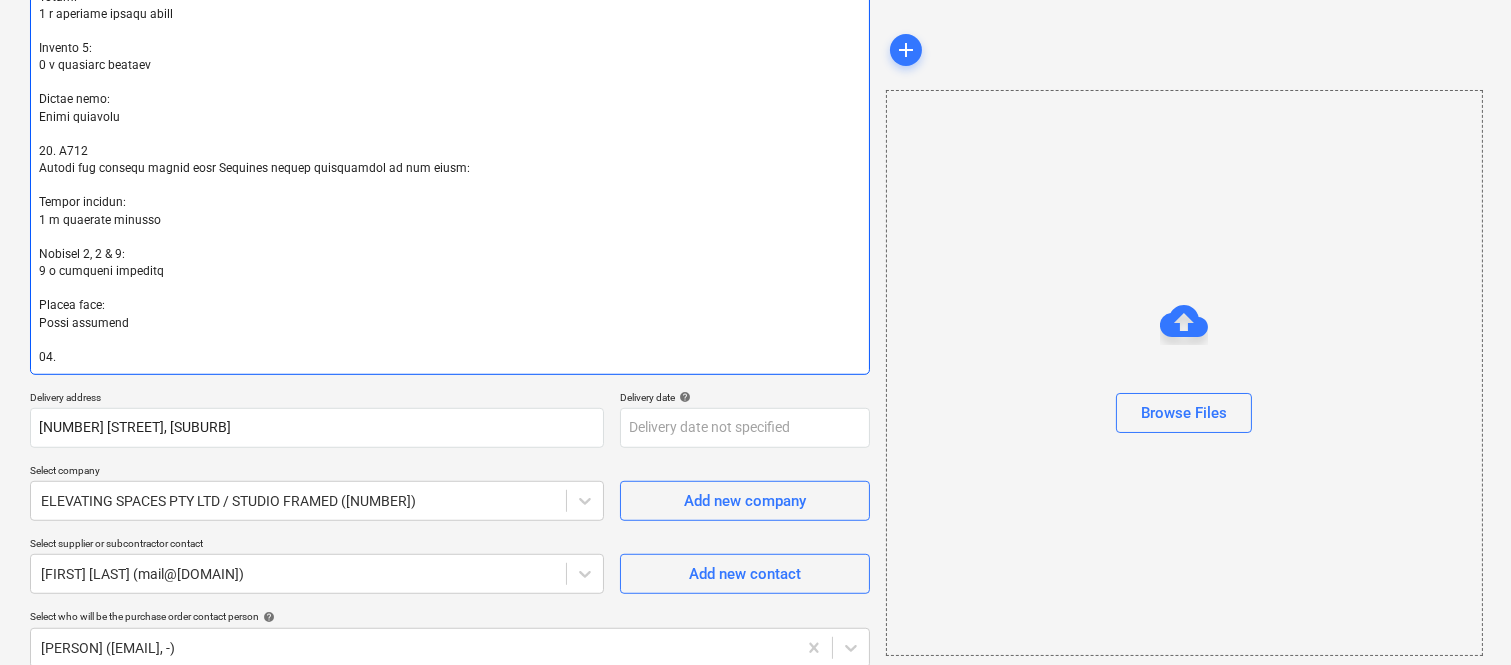 type on "x" 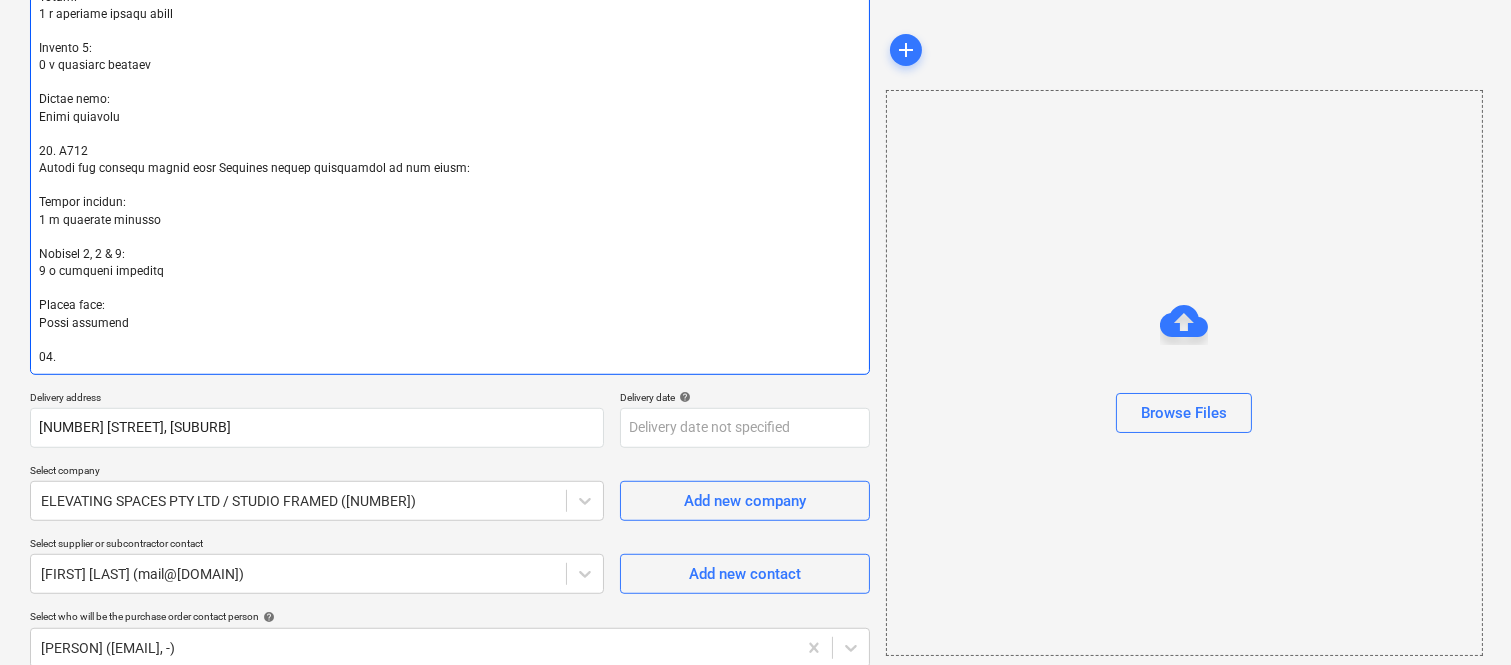 type on "Fabric specifications:
- Luxaflex semi-sheer fabric for the living room: Burton colour Natural
- Luxaflex coated fabric for the bedrooms: Summer colour Desert Sands
- Luxaflex blockout roller blinds: Bayville colour Natural Linen
1. U001
Supply and install custom made Luxaflex window furnishings as per below:
Master Bedroom:
1 x blockout roller blind
Bedroom 2:
2 x blockout curtains
Living room:
Sheer curtains
Kitchen:
1 x translucent roller blind
2. U002
Supply and install custom made Luxaflex window furnishings as per below:
MPR:
1 x blockout roller blind
Bedroom 2:
1 x blockout roller blind
1 x blockout curtain over glass door (stacking to the right to clear the door)
Living room:
Sheer curtains
Master bedroom:
1 x blockout curtain over glass door (stacking to the left to clear the door)
3. U003
Supply and install custom made Luxaflex window furnishings as per below:
Master bedroom:
1 x blockout curtain
Bedroom 2:
1 x blockout curtain
Bedroom 3:
1 x blockout roller blind
Living room:
Shee..." 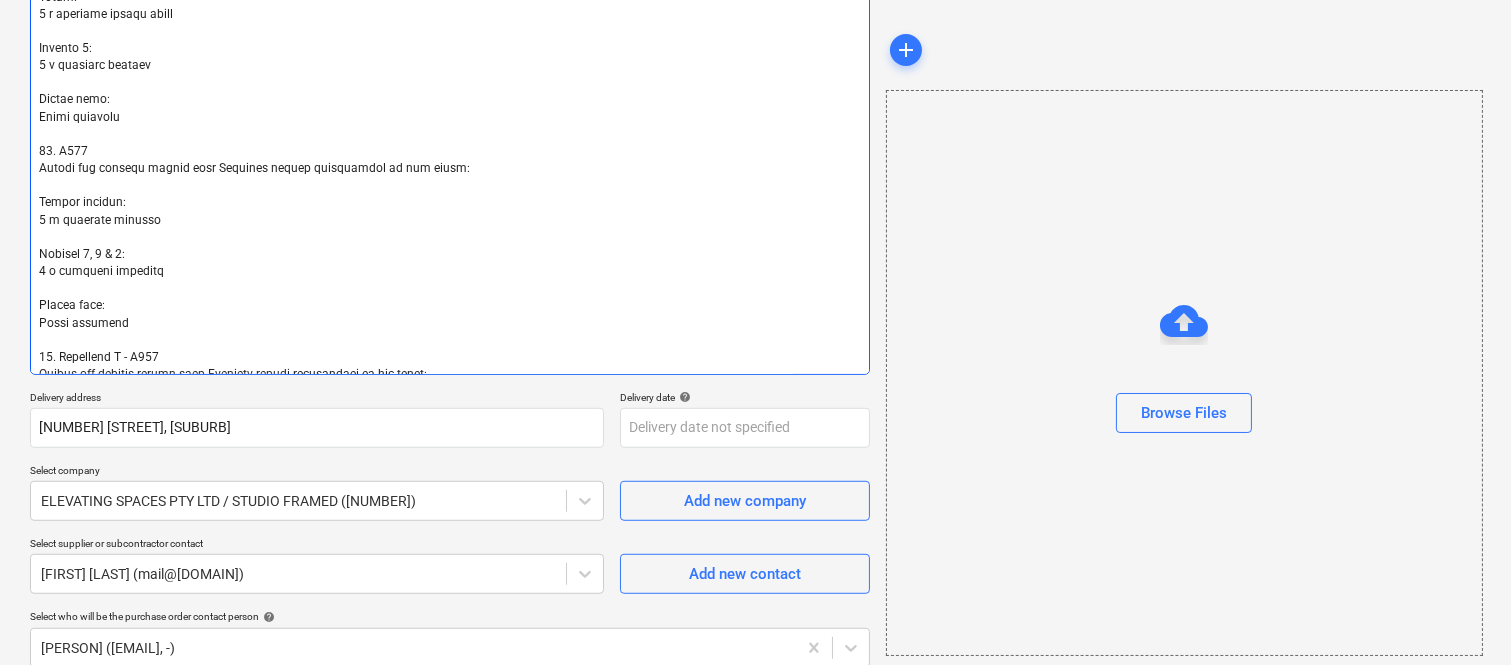 type on "x" 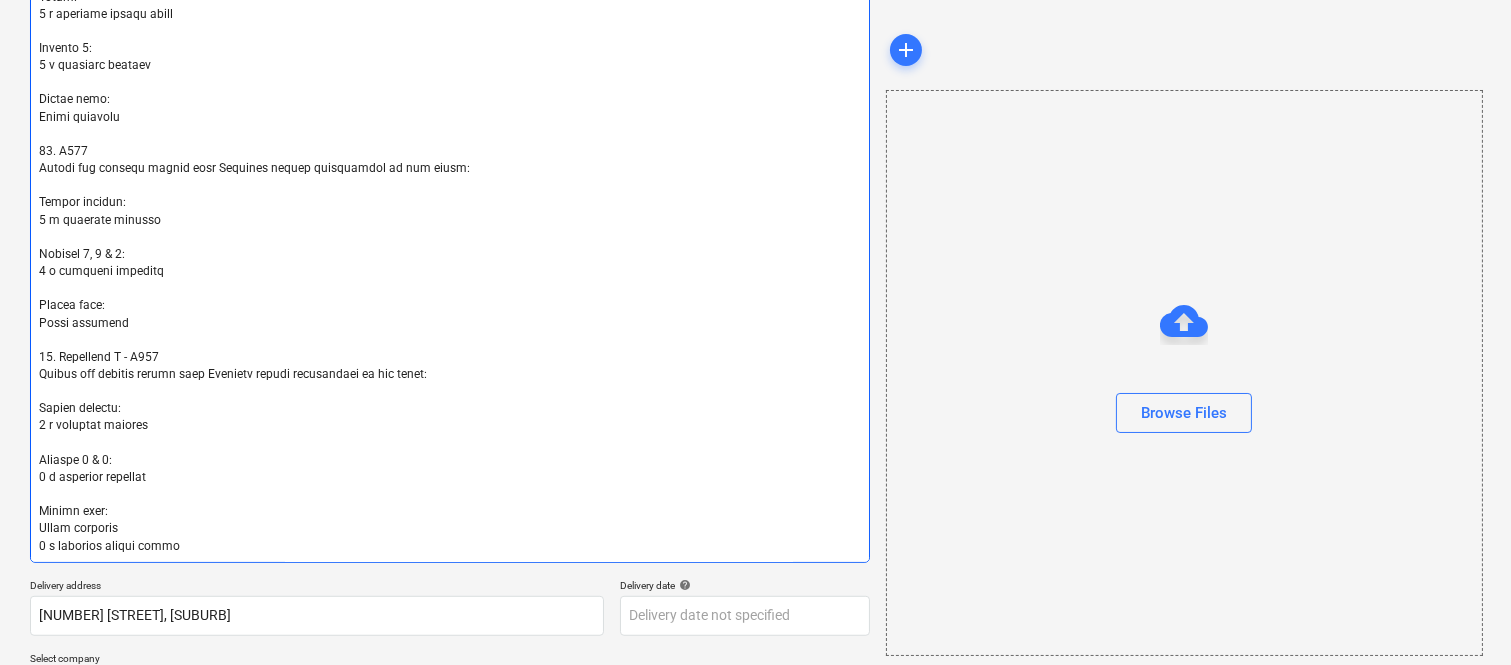 type on "Fabric specifications:
- Luxaflex semi-sheer fabric for the living room: Burton colour Natural
- Luxaflex coated fabric for the bedrooms: Summer colour Desert Sands
- Luxaflex blockout roller blinds: Bayville colour Natural Linen
1. U001
Supply and install custom made Luxaflex window furnishings as per below:
Master Bedroom:
1 x blockout roller blind
Bedroom 2:
2 x blockout curtains
Living room:
Sheer curtains
Kitchen:
1 x translucent roller blind
2. U002
Supply and install custom made Luxaflex window furnishings as per below:
MPR:
1 x blockout roller blind
Bedroom 2:
1 x blockout roller blind
1 x blockout curtain over glass door (stacking to the right to clear the door)
Living room:
Sheer curtains
Master bedroom:
1 x blockout curtain over glass door (stacking to the left to clear the door)
3. U003
Supply and install custom made Luxaflex window furnishings as per below:
Master bedroom:
1 x blockout curtain
Bedroom 2:
1 x blockout curtain
Bedroom 3:
1 x blockout roller blind
Living room:
Shee..." 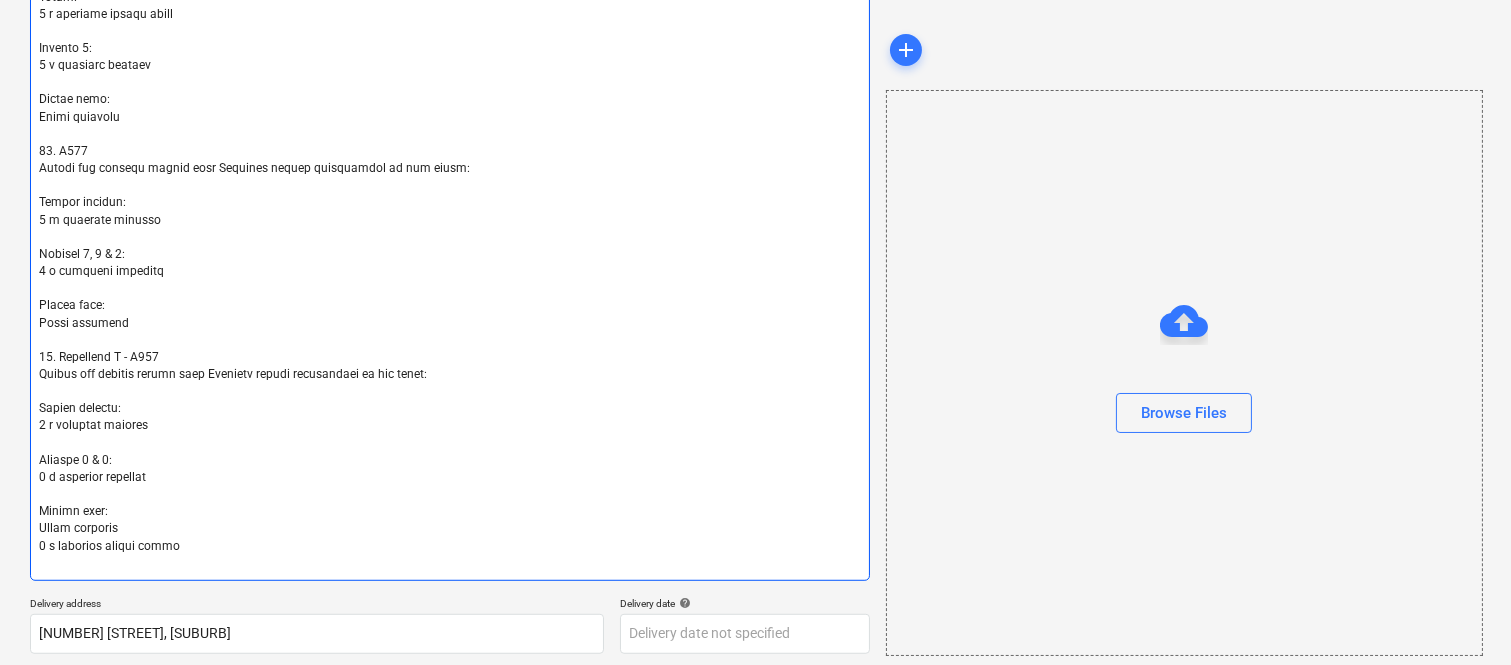 type on "Fabric specifications:
- Luxaflex semi-sheer fabric for the living room: Burton colour Natural
- Luxaflex coated fabric for the bedrooms: Summer colour Desert Sands
- Luxaflex blockout roller blinds: Bayville colour Natural Linen
1. U001
Supply and install custom made Luxaflex window furnishings as per below:
Master Bedroom:
1 x blockout roller blind
Bedroom 2:
2 x blockout curtains
Living room:
Sheer curtains
Kitchen:
1 x translucent roller blind
2. U002
Supply and install custom made Luxaflex window furnishings as per below:
MPR:
1 x blockout roller blind
Bedroom 2:
1 x blockout roller blind
1 x blockout curtain over glass door (stacking to the right to clear the door)
Living room:
Sheer curtains
Master bedroom:
1 x blockout curtain over glass door (stacking to the left to clear the door)
3. U003
Supply and install custom made Luxaflex window furnishings as per below:
Master bedroom:
1 x blockout curtain
Bedroom 2:
1 x blockout curtain
Bedroom 3:
1 x blockout roller blind
Living room:
Shee..." 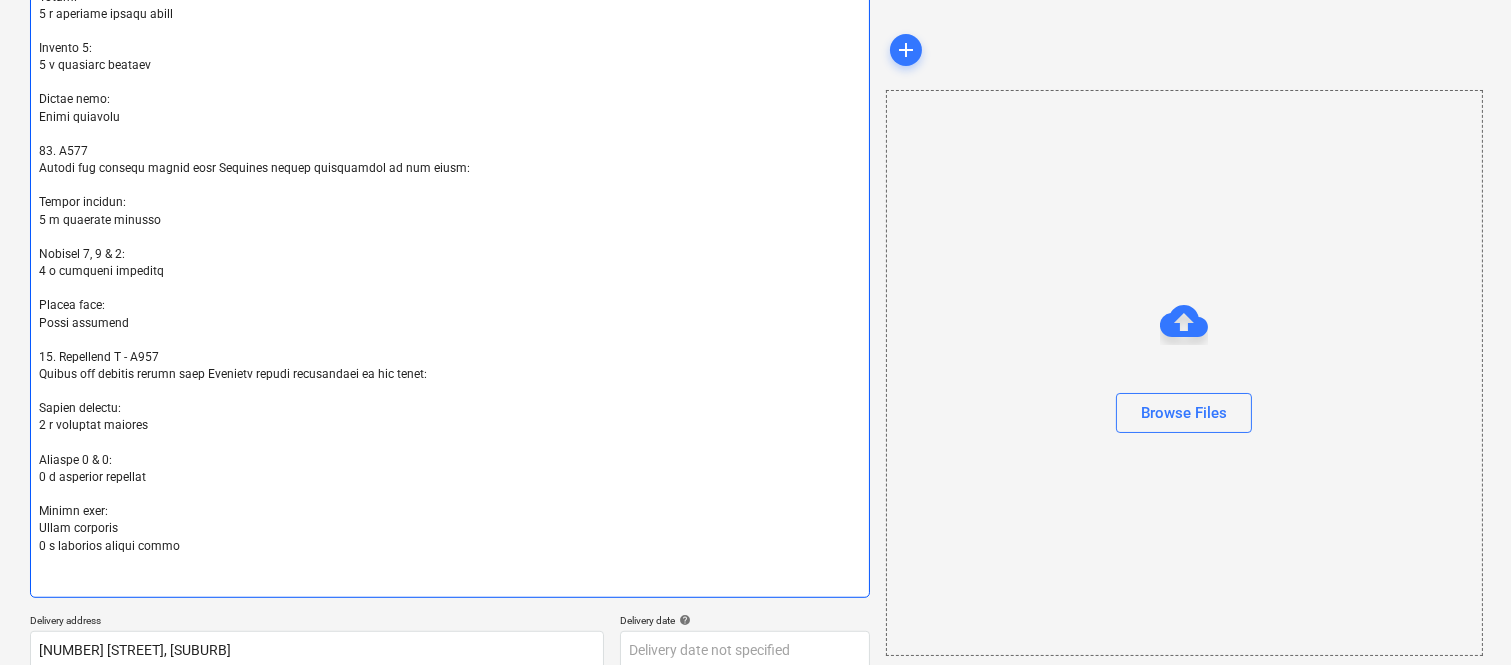 type on "x" 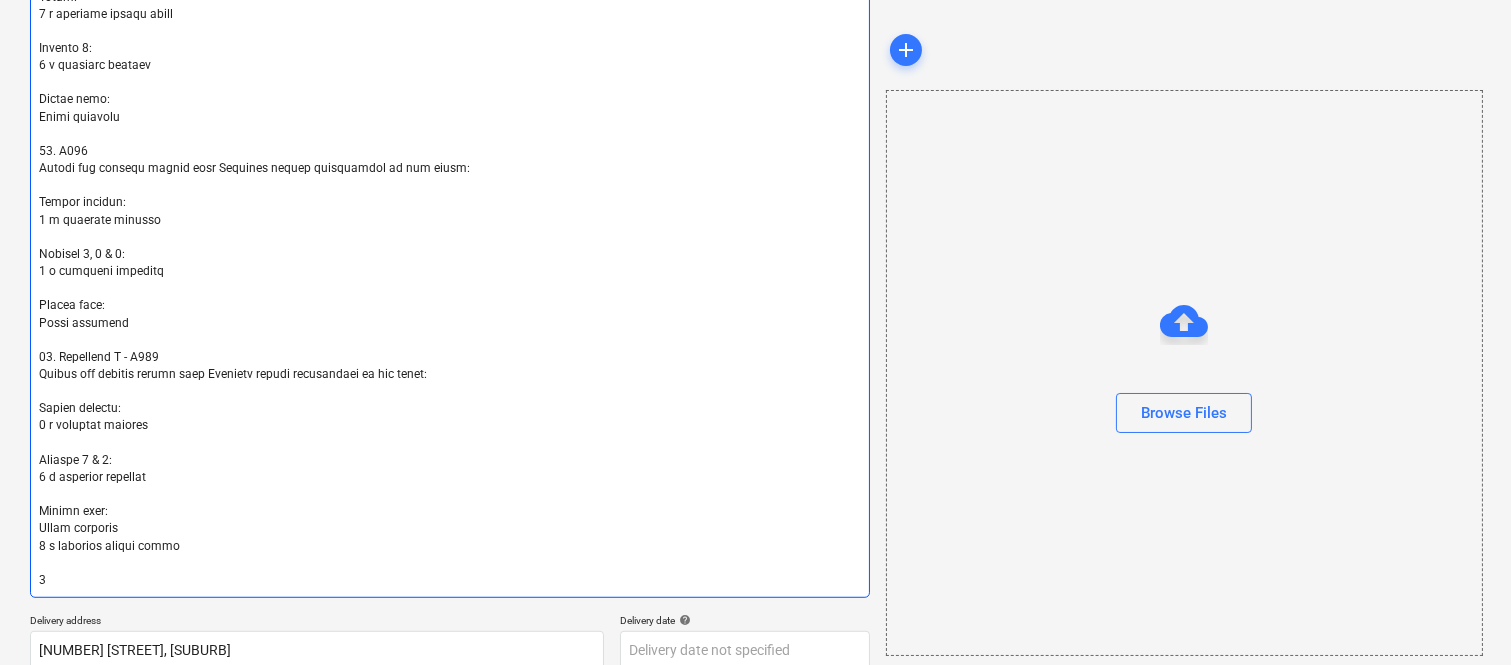 type on "x" 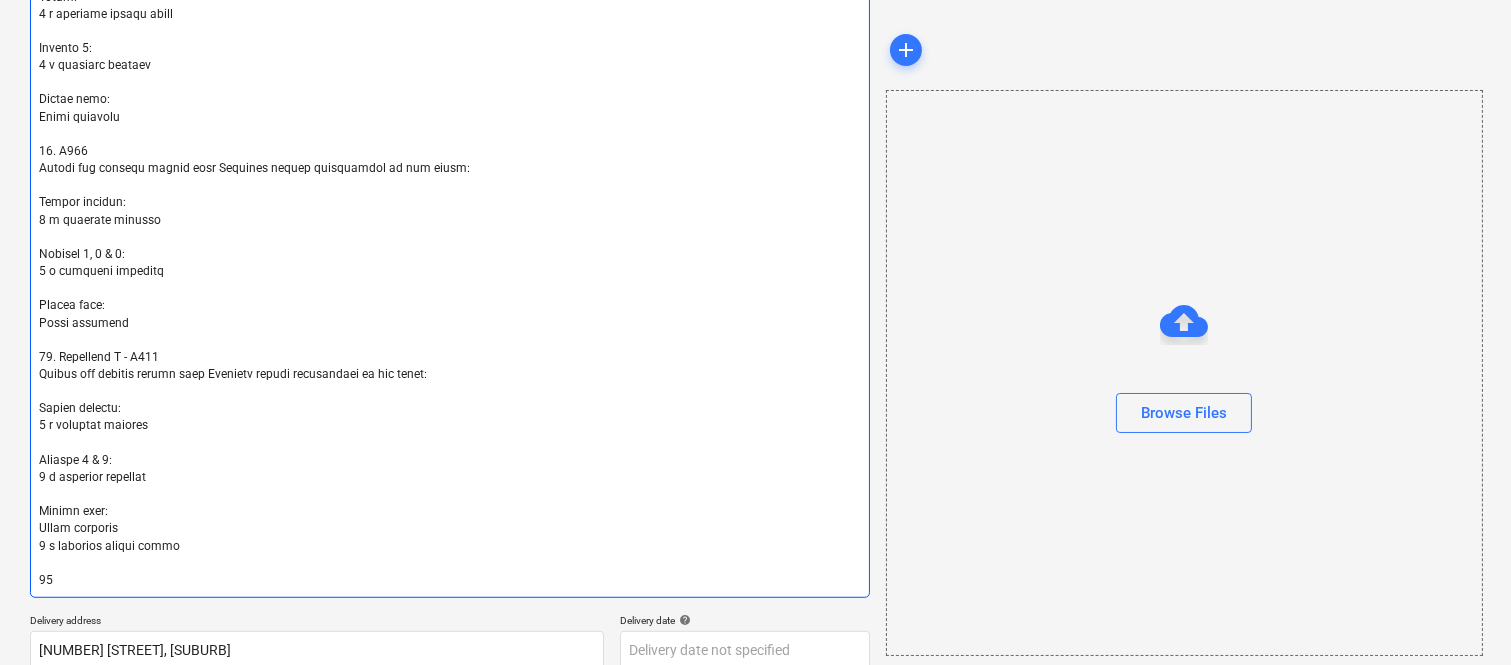 type on "Fabric specifications:
- Luxaflex semi-sheer fabric for the living room: Burton colour Natural
- Luxaflex coated fabric for the bedrooms: Summer colour Desert Sands
- Luxaflex blockout roller blinds: Bayville colour Natural Linen
1. U001
Supply and install custom made Luxaflex window furnishings as per below:
Master Bedroom:
1 x blockout roller blind
Bedroom 2:
2 x blockout curtains
Living room:
Sheer curtains
Kitchen:
1 x translucent roller blind
2. U002
Supply and install custom made Luxaflex window furnishings as per below:
MPR:
1 x blockout roller blind
Bedroom 2:
1 x blockout roller blind
1 x blockout curtain over glass door (stacking to the right to clear the door)
Living room:
Sheer curtains
Master bedroom:
1 x blockout curtain over glass door (stacking to the left to clear the door)
3. U003
Supply and install custom made Luxaflex window furnishings as per below:
Master bedroom:
1 x blockout curtain
Bedroom 2:
1 x blockout curtain
Bedroom 3:
1 x blockout roller blind
Living room:
Shee..." 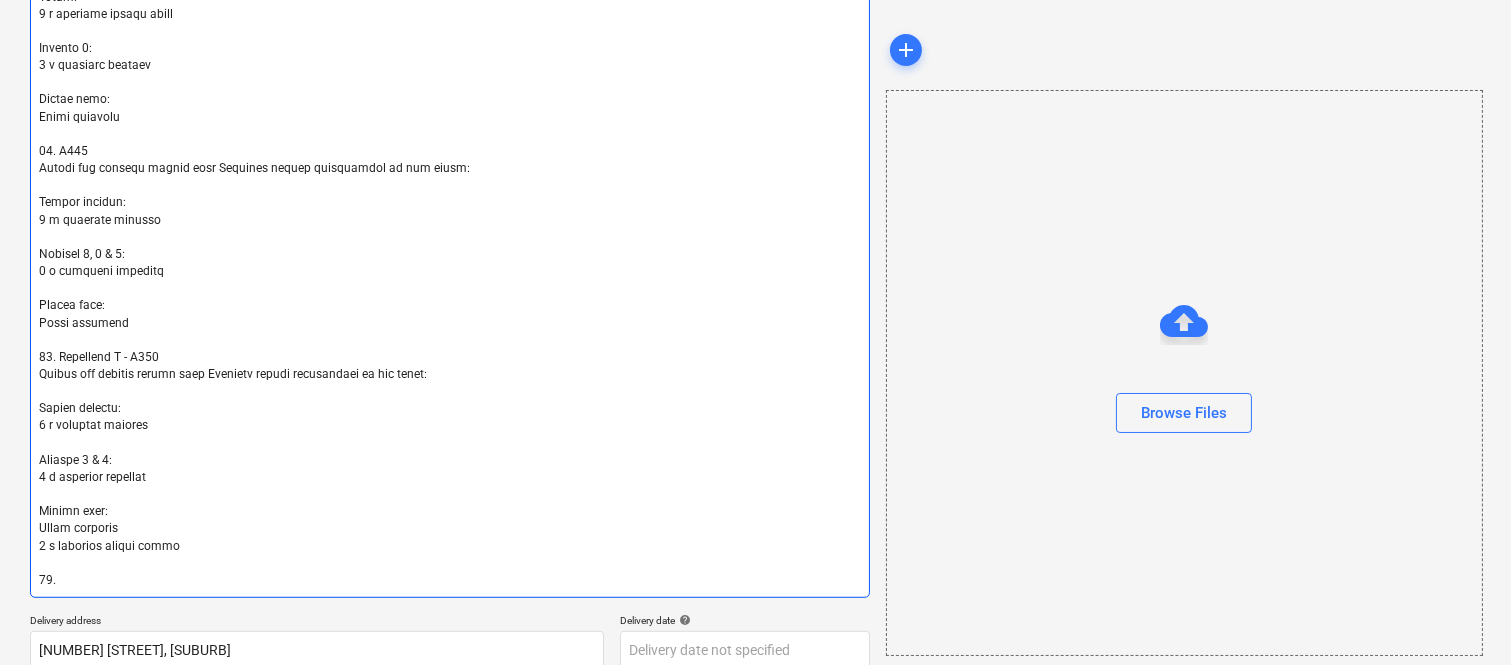 type on "x" 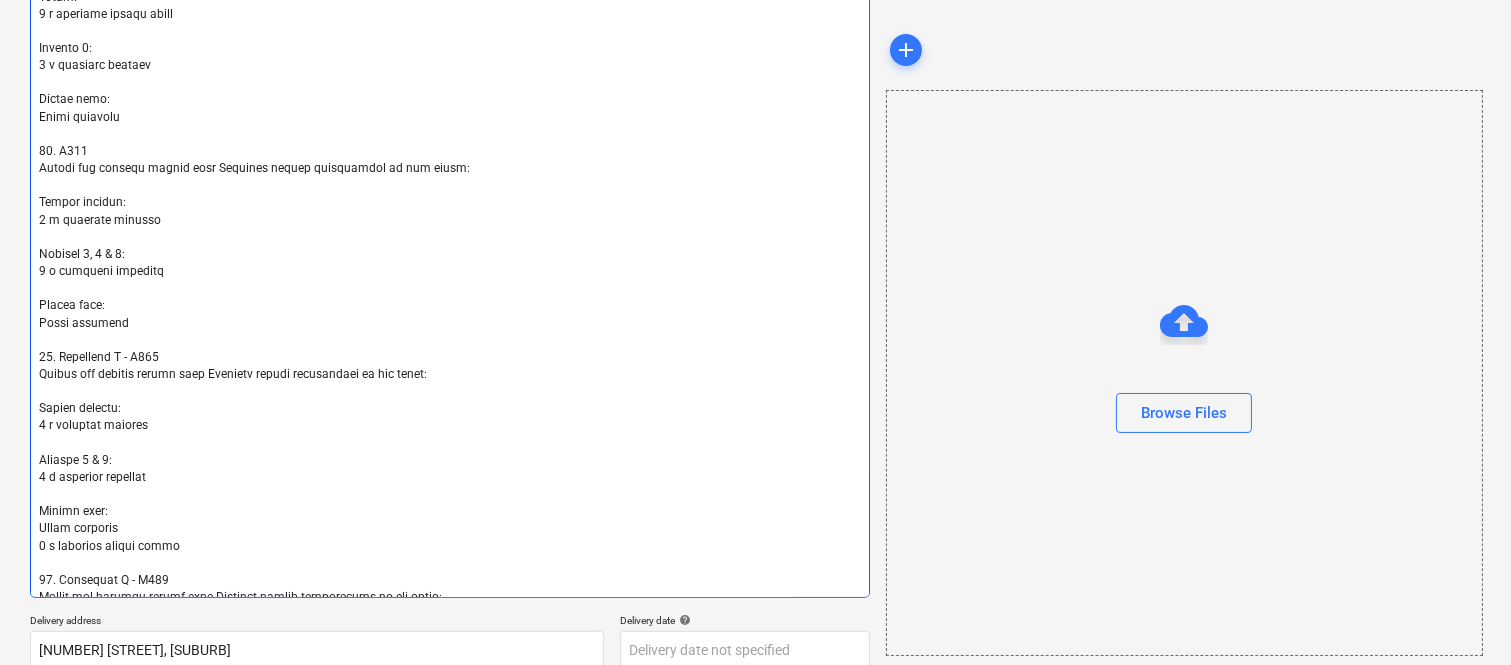 scroll, scrollTop: 2667, scrollLeft: 0, axis: vertical 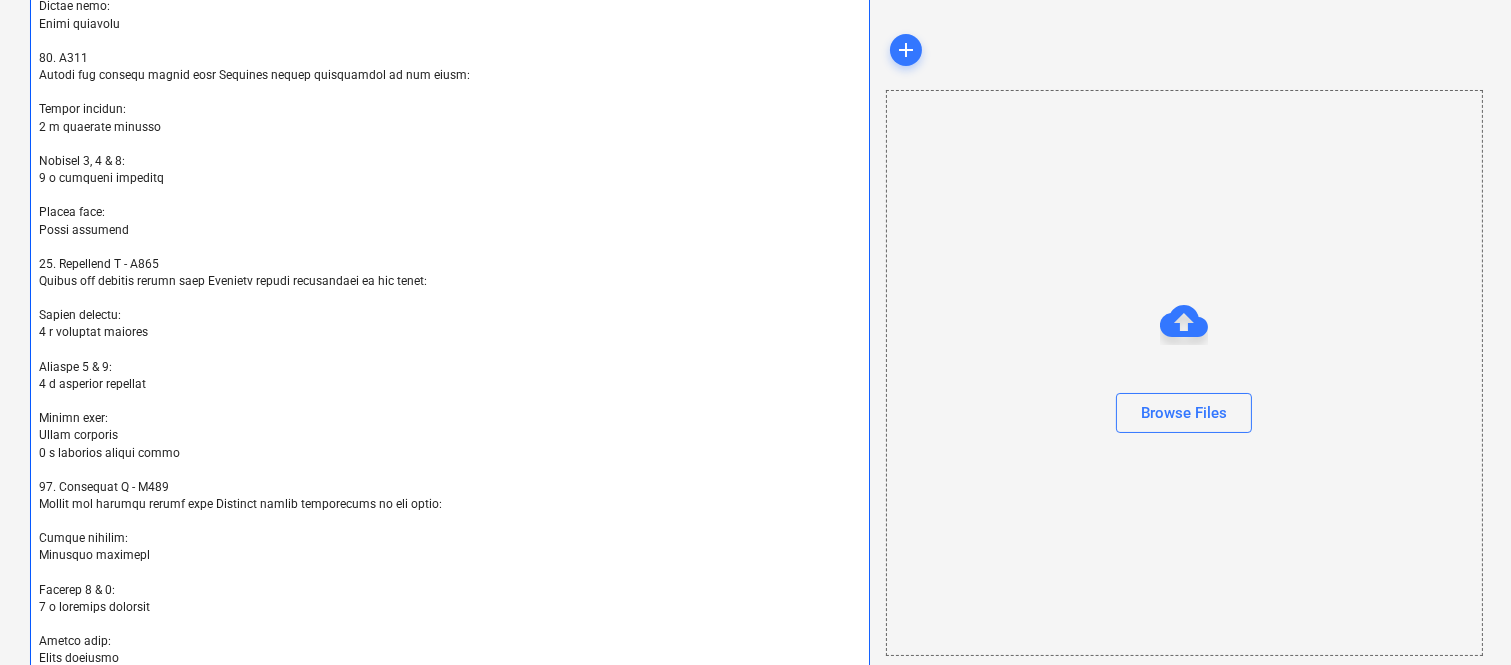type on "Fabric specifications:
- Luxaflex semi-sheer fabric for the living room: Burton colour Natural
- Luxaflex coated fabric for the bedrooms: Summer colour Desert Sands
- Luxaflex blockout roller blinds: Bayville colour Natural Linen
1. U001
Supply and install custom made Luxaflex window furnishings as per below:
Master Bedroom:
1 x blockout roller blind
Bedroom 2:
2 x blockout curtains
Living room:
Sheer curtains
Kitchen:
1 x translucent roller blind
2. U002
Supply and install custom made Luxaflex window furnishings as per below:
MPR:
1 x blockout roller blind
Bedroom 2:
1 x blockout roller blind
1 x blockout curtain over glass door (stacking to the right to clear the door)
Living room:
Sheer curtains
Master bedroom:
1 x blockout curtain over glass door (stacking to the left to clear the door)
3. U003
Supply and install custom made Luxaflex window furnishings as per below:
Master bedroom:
1 x blockout curtain
Bedroom 2:
1 x blockout curtain
Bedroom 3:
1 x blockout roller blind
Living room:
Shee..." 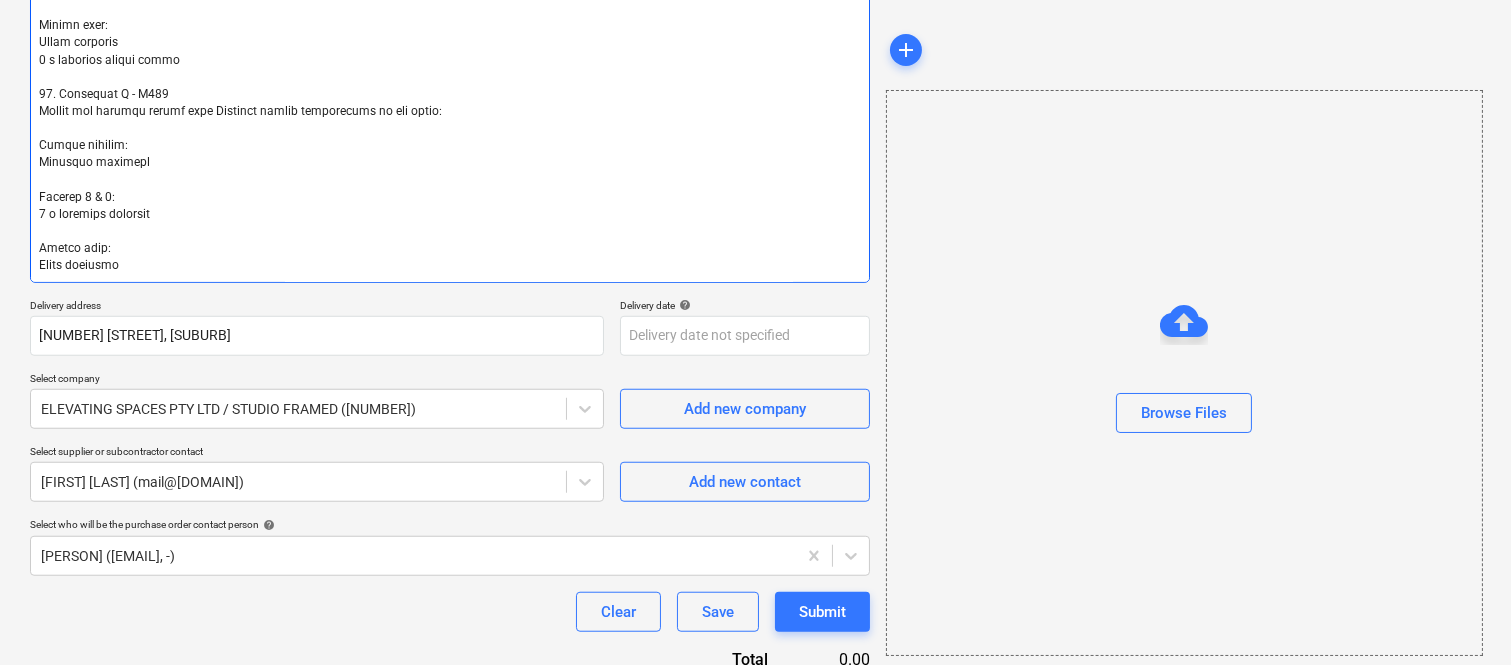 scroll, scrollTop: 3072, scrollLeft: 0, axis: vertical 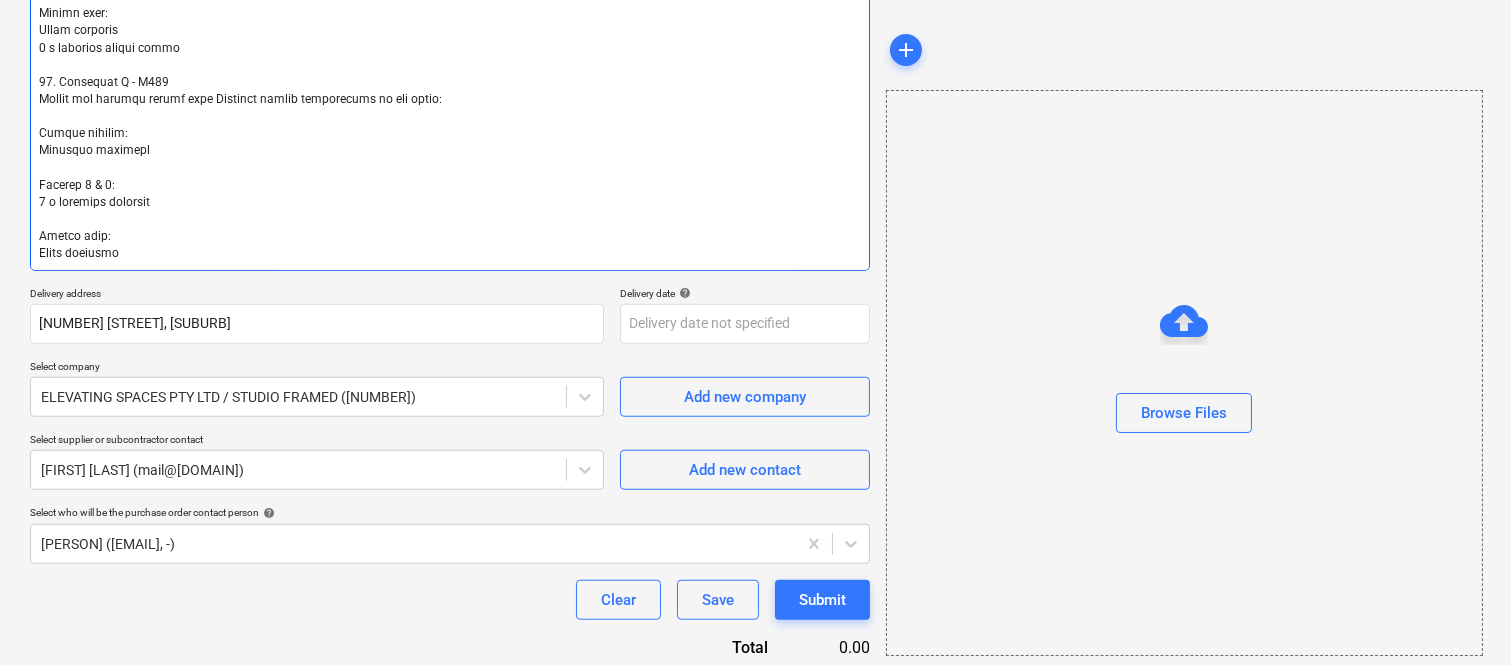 type on "Fabric specifications:
- Luxaflex semi-sheer fabric for the living room: Burton colour Natural
- Luxaflex coated fabric for the bedrooms: Summer colour Desert Sands
- Luxaflex blockout roller blinds: Bayville colour Natural Linen
1. U001
Supply and install custom made Luxaflex window furnishings as per below:
Master Bedroom:
1 x blockout roller blind
Bedroom 2:
2 x blockout curtains
Living room:
Sheer curtains
Kitchen:
1 x translucent roller blind
2. U002
Supply and install custom made Luxaflex window furnishings as per below:
MPR:
1 x blockout roller blind
Bedroom 2:
1 x blockout roller blind
1 x blockout curtain over glass door (stacking to the right to clear the door)
Living room:
Sheer curtains
Master bedroom:
1 x blockout curtain over glass door (stacking to the left to clear the door)
3. U003
Supply and install custom made Luxaflex window furnishings as per below:
Master bedroom:
1 x blockout curtain
Bedroom 2:
1 x blockout curtain
Bedroom 3:
1 x blockout roller blind
Living room:
Shee..." 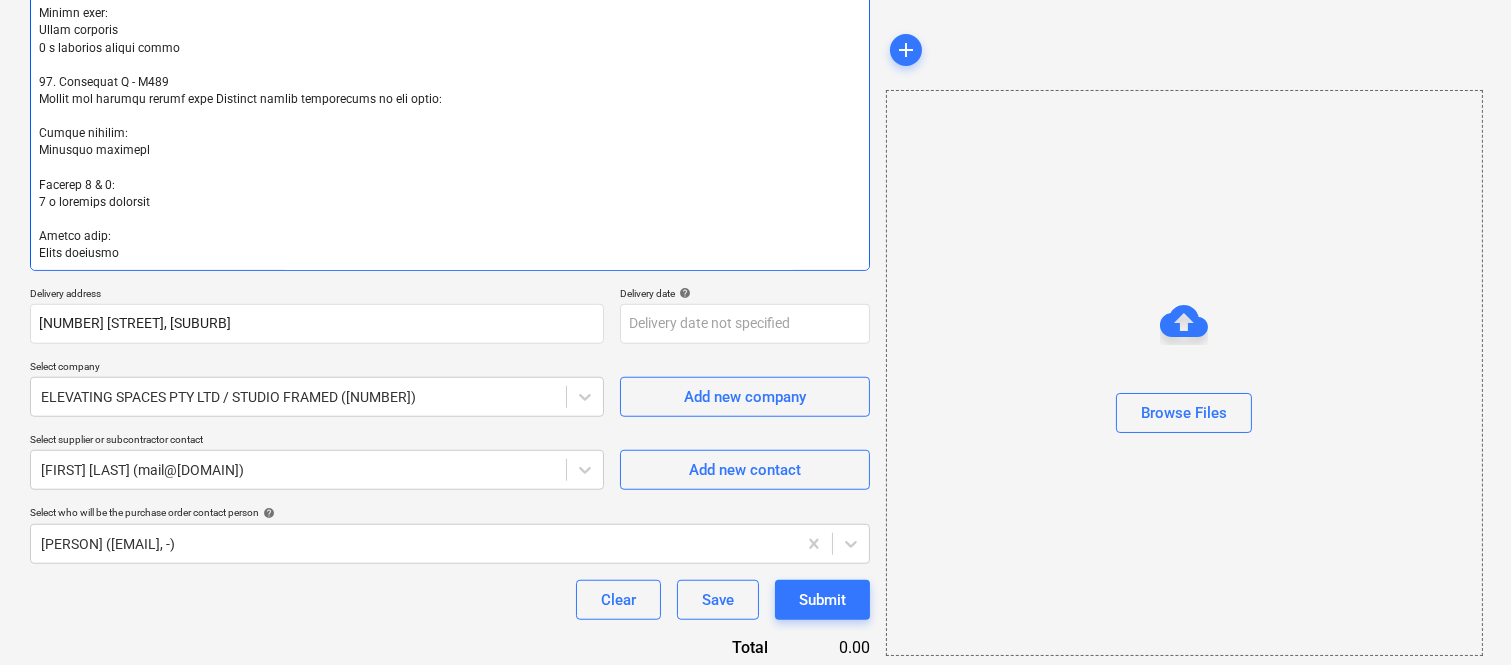 type on "x" 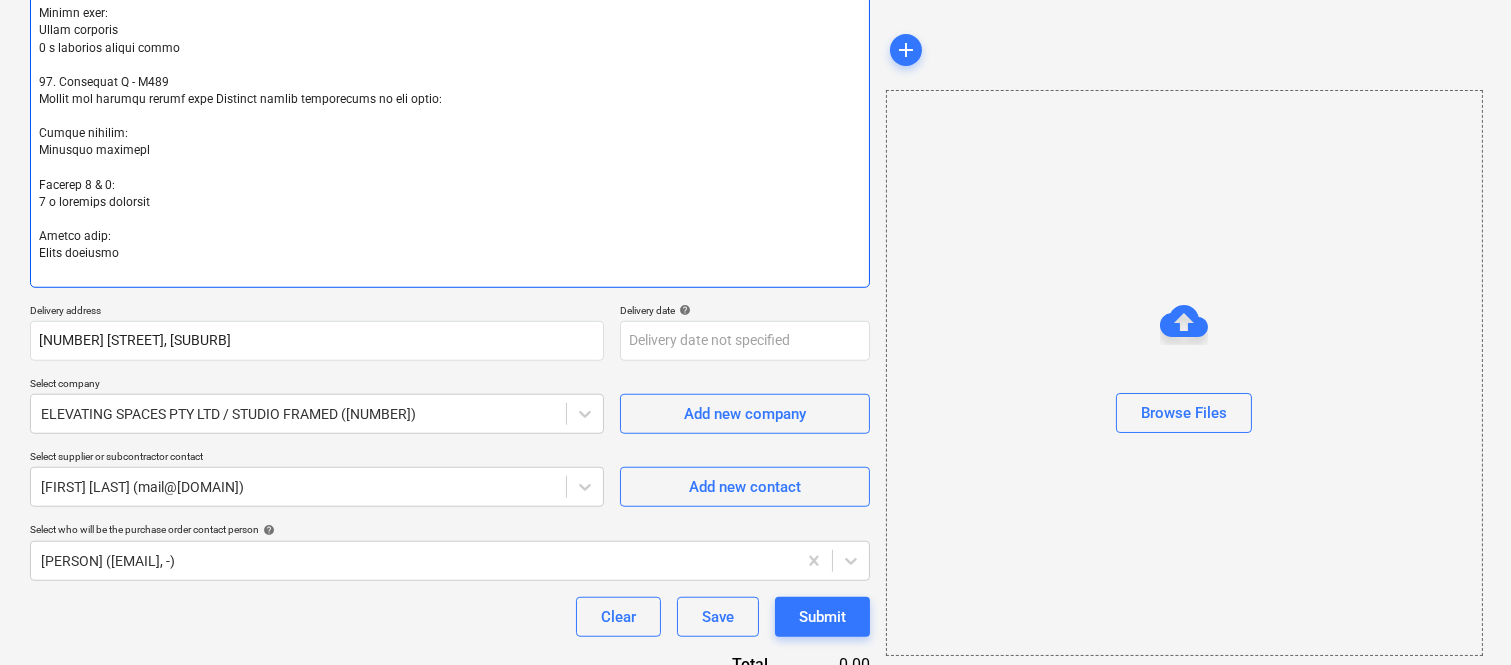 type on "Fabric specifications:
- Luxaflex semi-sheer fabric for the living room: Burton colour Natural
- Luxaflex coated fabric for the bedrooms: Summer colour Desert Sands
- Luxaflex blockout roller blinds: Bayville colour Natural Linen
1. U001
Supply and install custom made Luxaflex window furnishings as per below:
Master Bedroom:
1 x blockout roller blind
Bedroom 2:
2 x blockout curtains
Living room:
Sheer curtains
Kitchen:
1 x translucent roller blind
2. U002
Supply and install custom made Luxaflex window furnishings as per below:
MPR:
1 x blockout roller blind
Bedroom 2:
1 x blockout roller blind
1 x blockout curtain over glass door (stacking to the right to clear the door)
Living room:
Sheer curtains
Master bedroom:
1 x blockout curtain over glass door (stacking to the left to clear the door)
3. U003
Supply and install custom made Luxaflex window furnishings as per below:
Master bedroom:
1 x blockout curtain
Bedroom 2:
1 x blockout curtain
Bedroom 3:
1 x blockout roller blind
Living room:
Shee..." 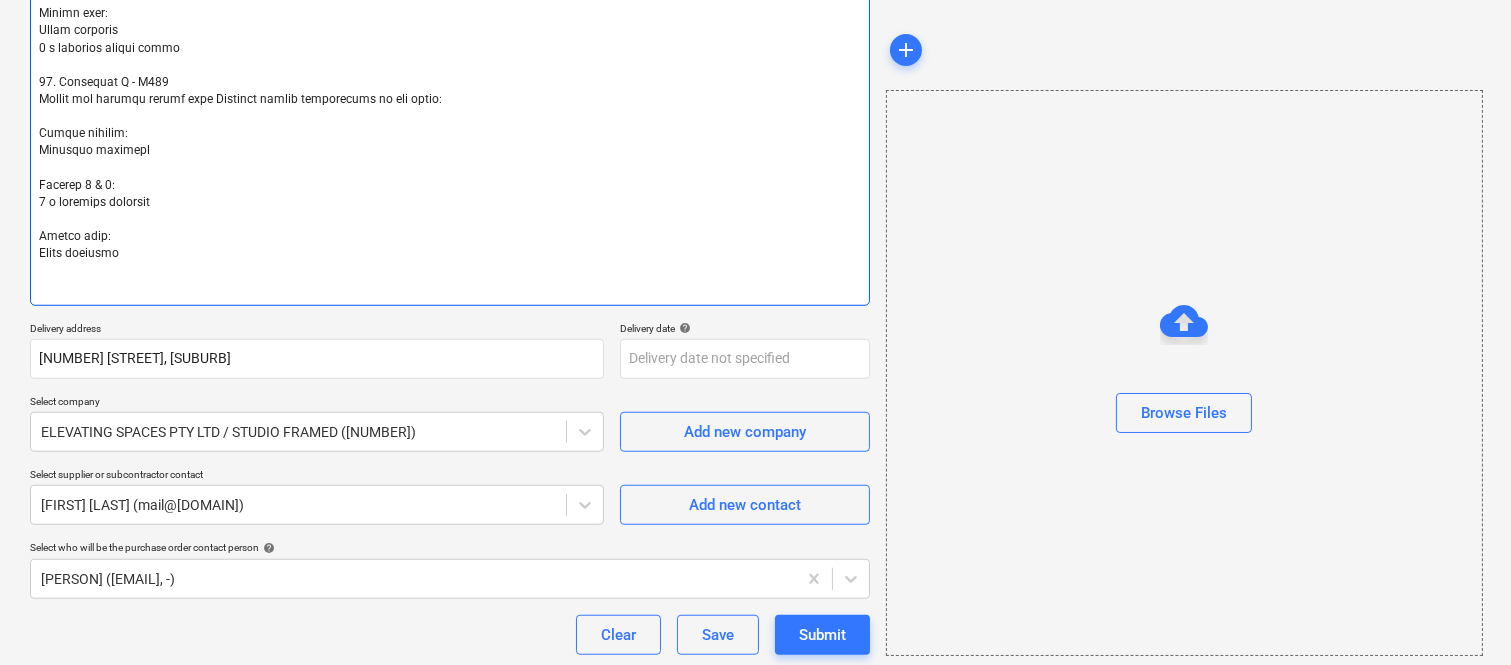 type on "Fabric specifications:
- Luxaflex semi-sheer fabric for the living room: Burton colour Natural
- Luxaflex coated fabric for the bedrooms: Summer colour Desert Sands
- Luxaflex blockout roller blinds: Bayville colour Natural Linen
1. U001
Supply and install custom made Luxaflex window furnishings as per below:
Master Bedroom:
1 x blockout roller blind
Bedroom 2:
2 x blockout curtains
Living room:
Sheer curtains
Kitchen:
1 x translucent roller blind
2. U002
Supply and install custom made Luxaflex window furnishings as per below:
MPR:
1 x blockout roller blind
Bedroom 2:
1 x blockout roller blind
1 x blockout curtain over glass door (stacking to the right to clear the door)
Living room:
Sheer curtains
Master bedroom:
1 x blockout curtain over glass door (stacking to the left to clear the door)
3. U003
Supply and install custom made Luxaflex window furnishings as per below:
Master bedroom:
1 x blockout curtain
Bedroom 2:
1 x blockout curtain
Bedroom 3:
1 x blockout roller blind
Living room:
Shee..." 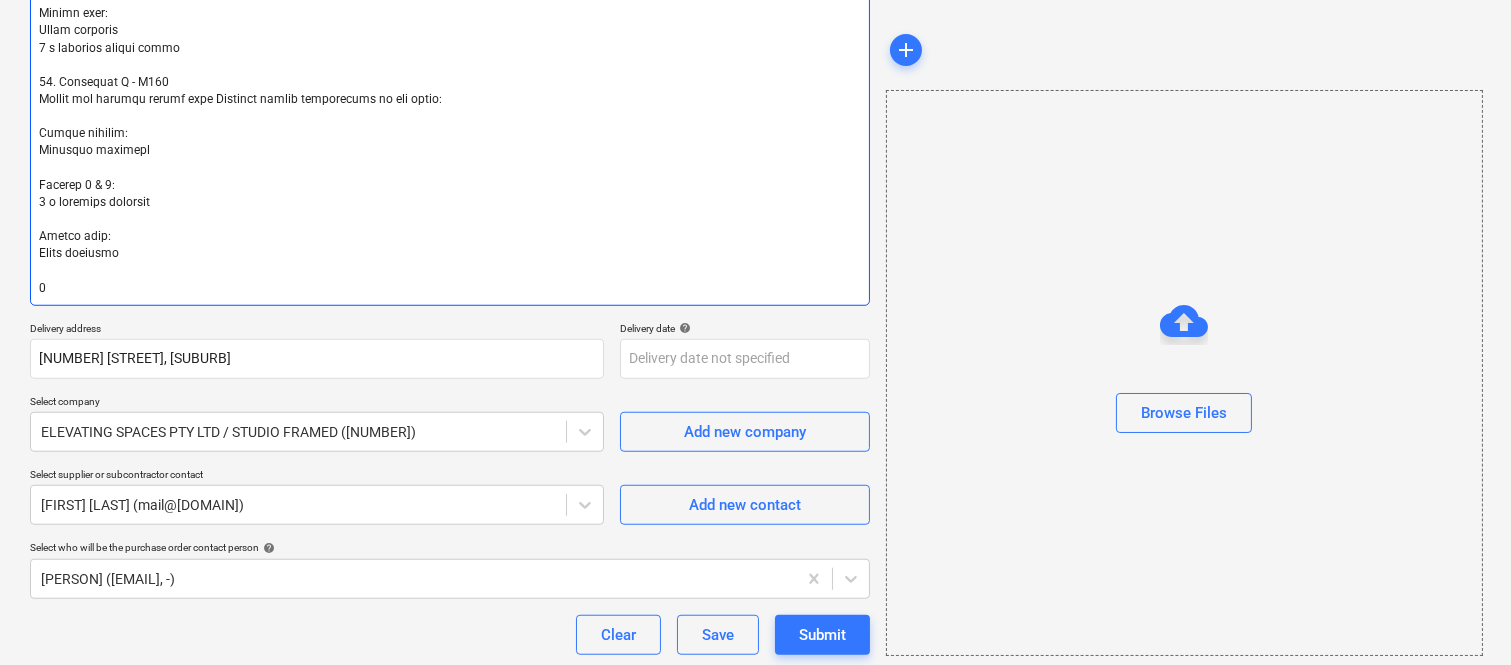 type on "x" 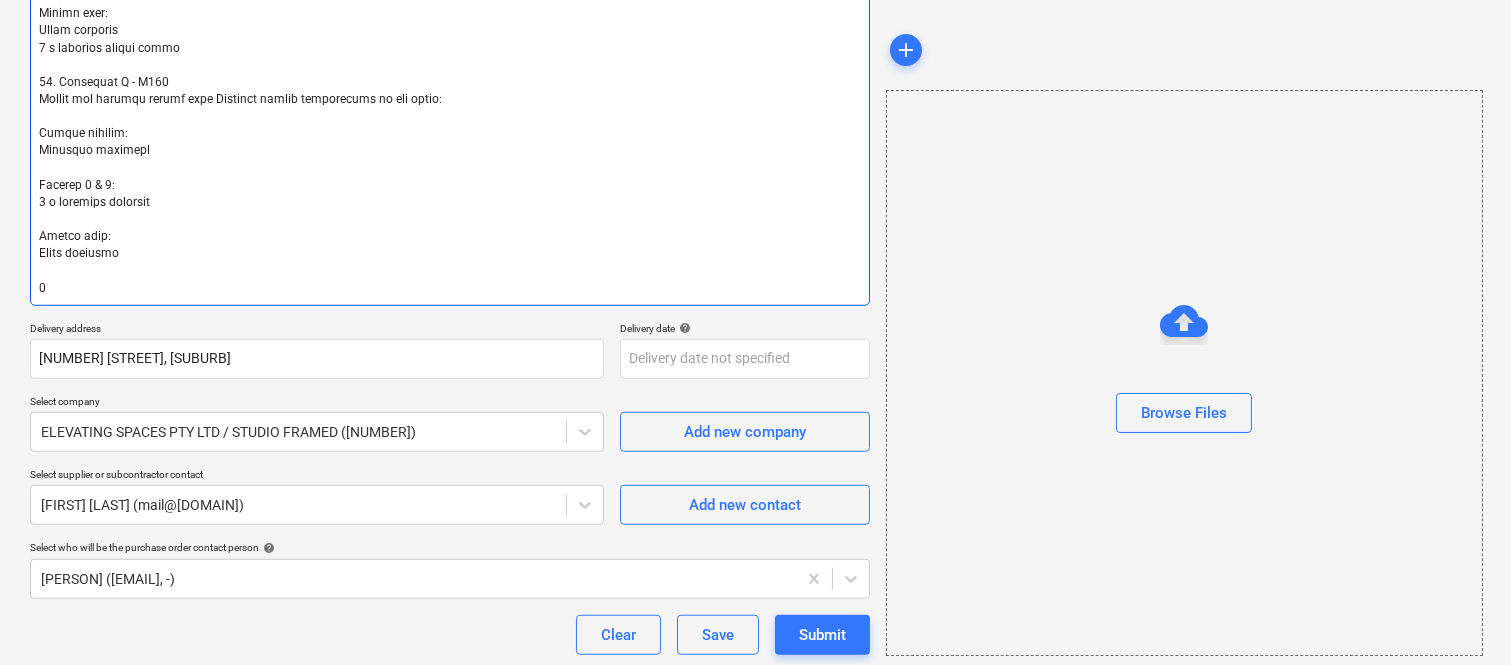 type 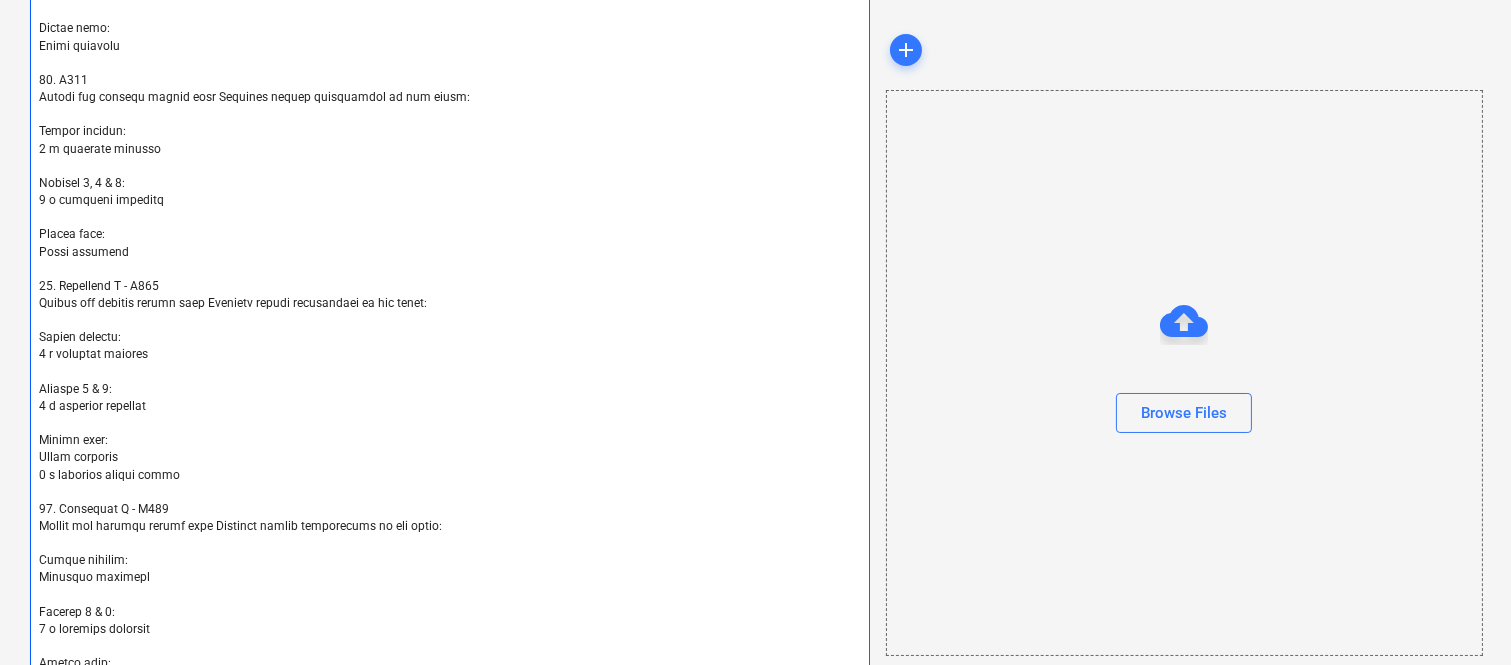scroll, scrollTop: 2570, scrollLeft: 0, axis: vertical 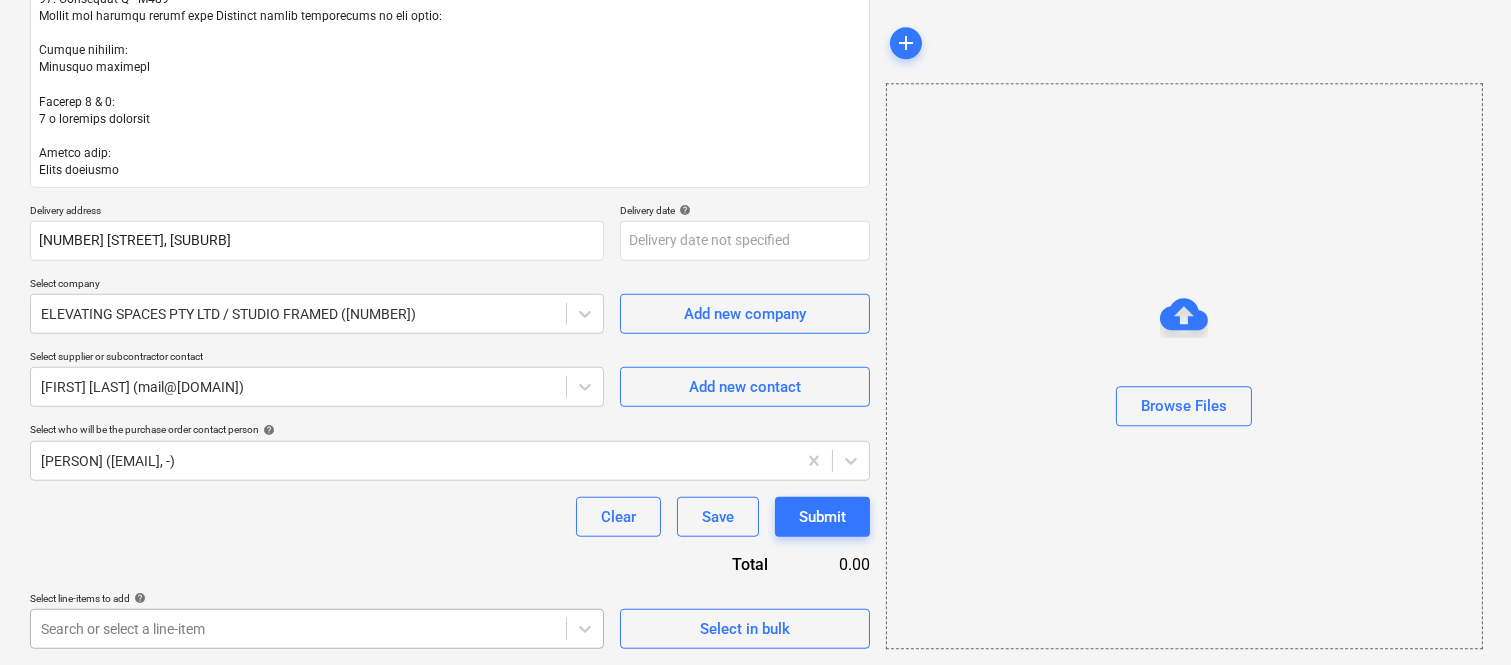 click on "Delivery address [NUMBER] [STREET], [CITY]" at bounding box center [755, -2823] 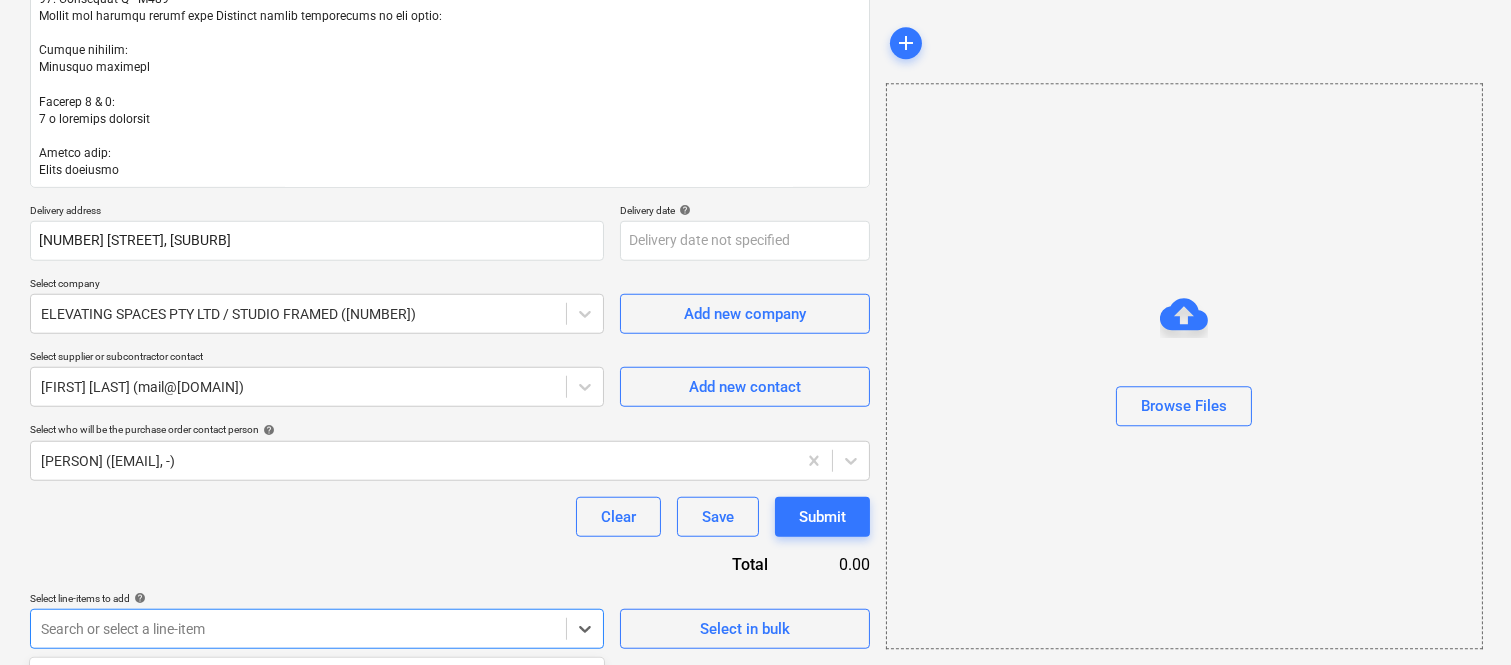 scroll, scrollTop: 3452, scrollLeft: 0, axis: vertical 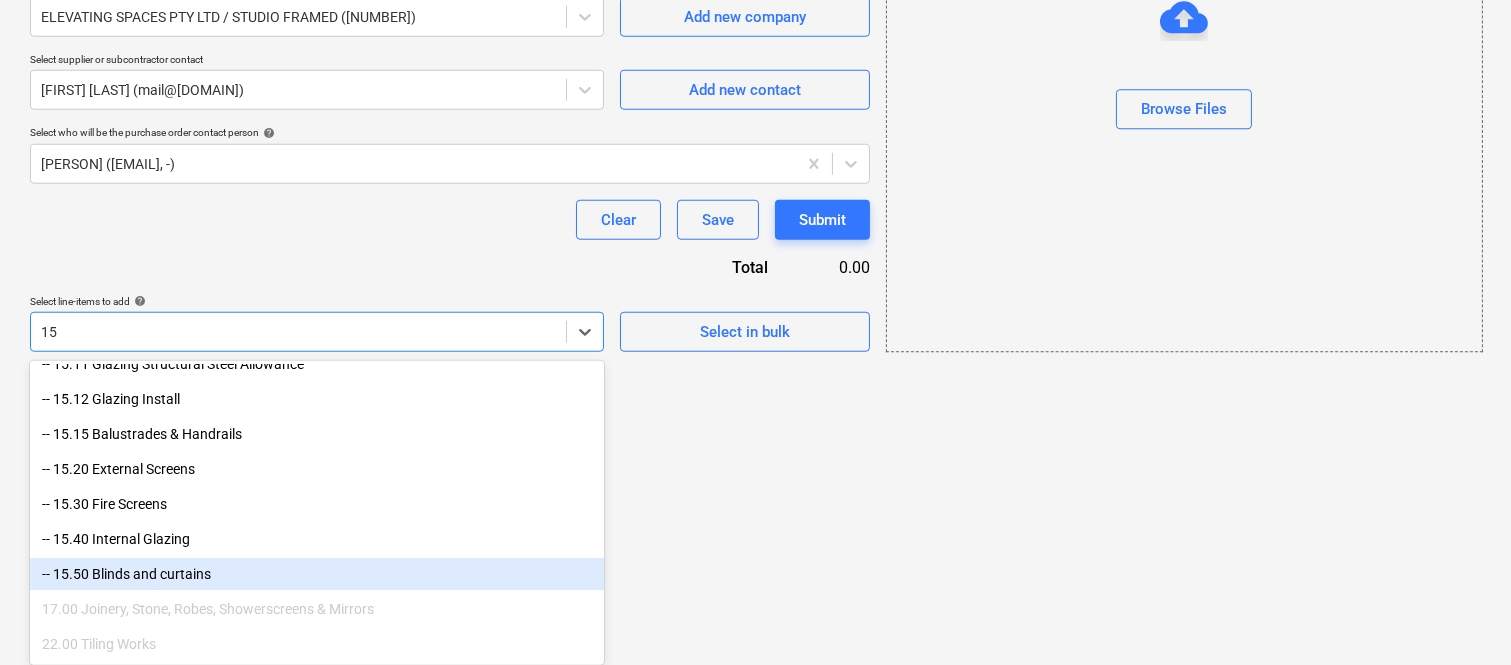 click on "--  15.50 Blinds and curtains" at bounding box center [317, 574] 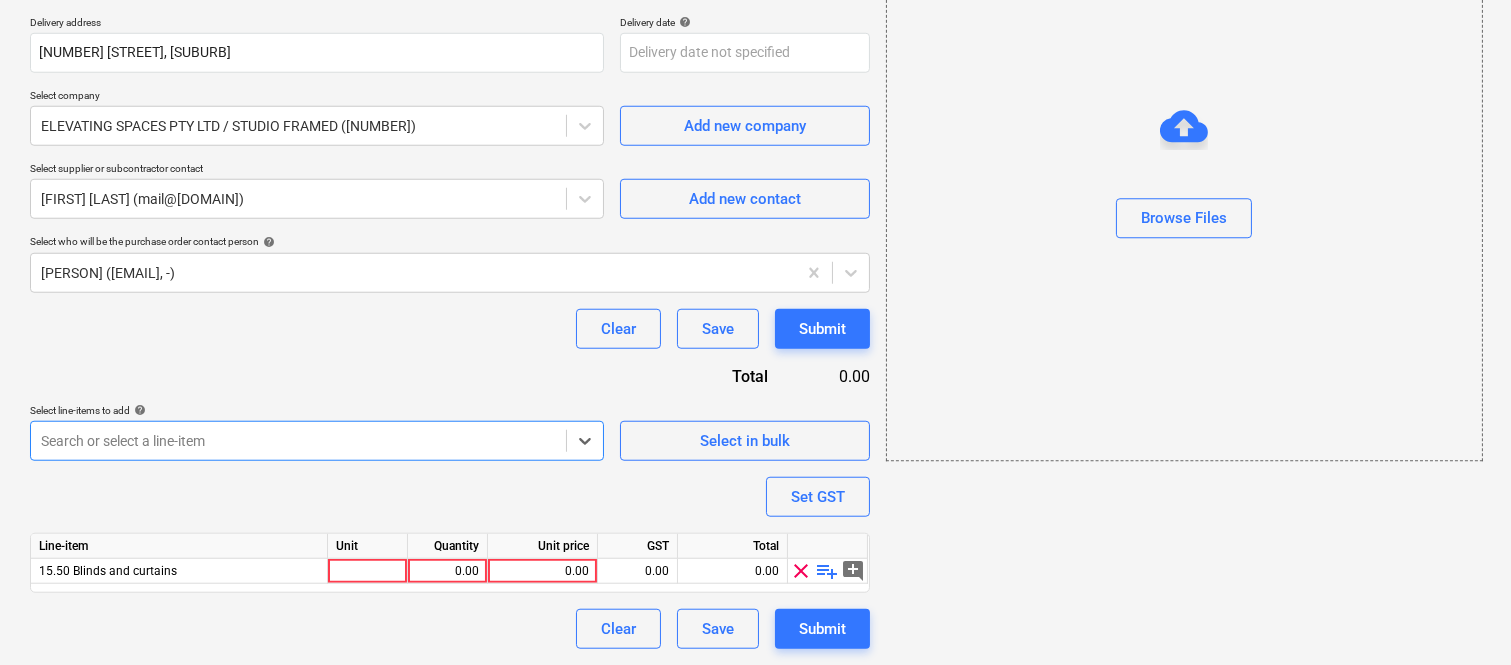 scroll, scrollTop: 3343, scrollLeft: 0, axis: vertical 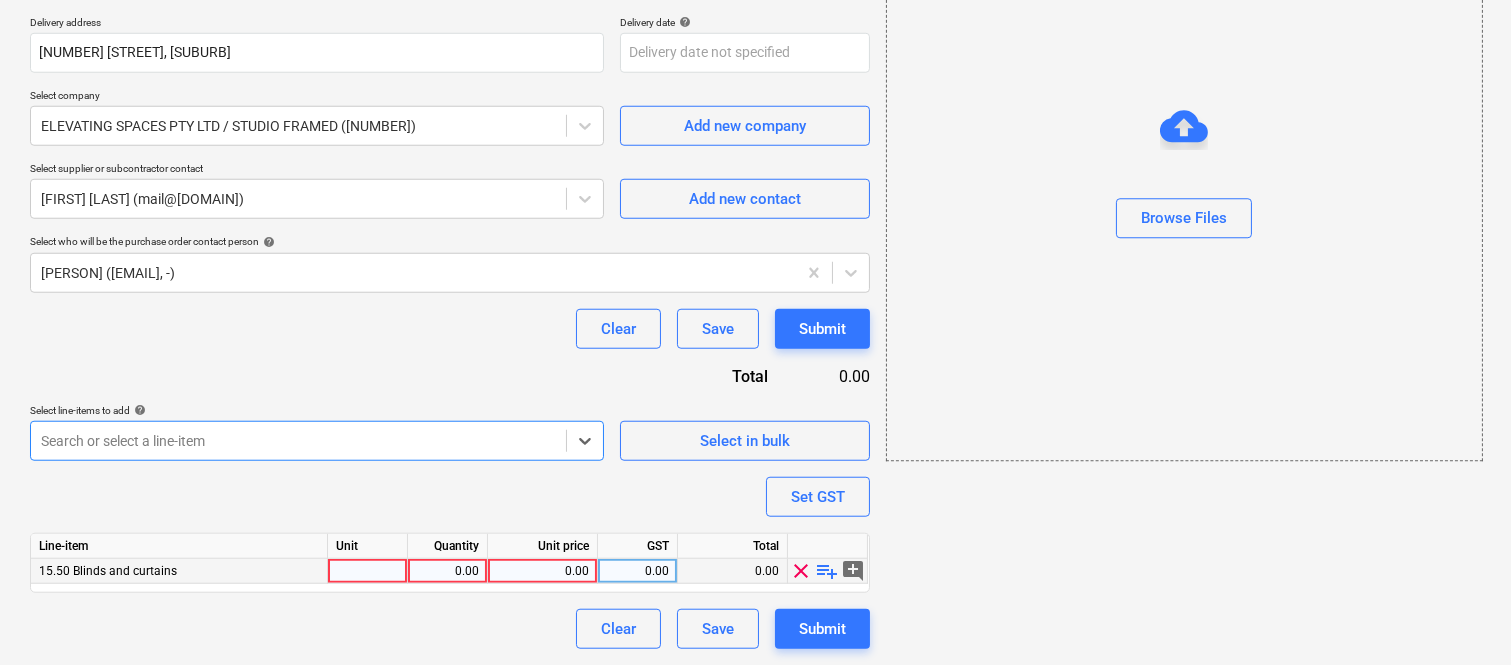 click at bounding box center [368, 571] 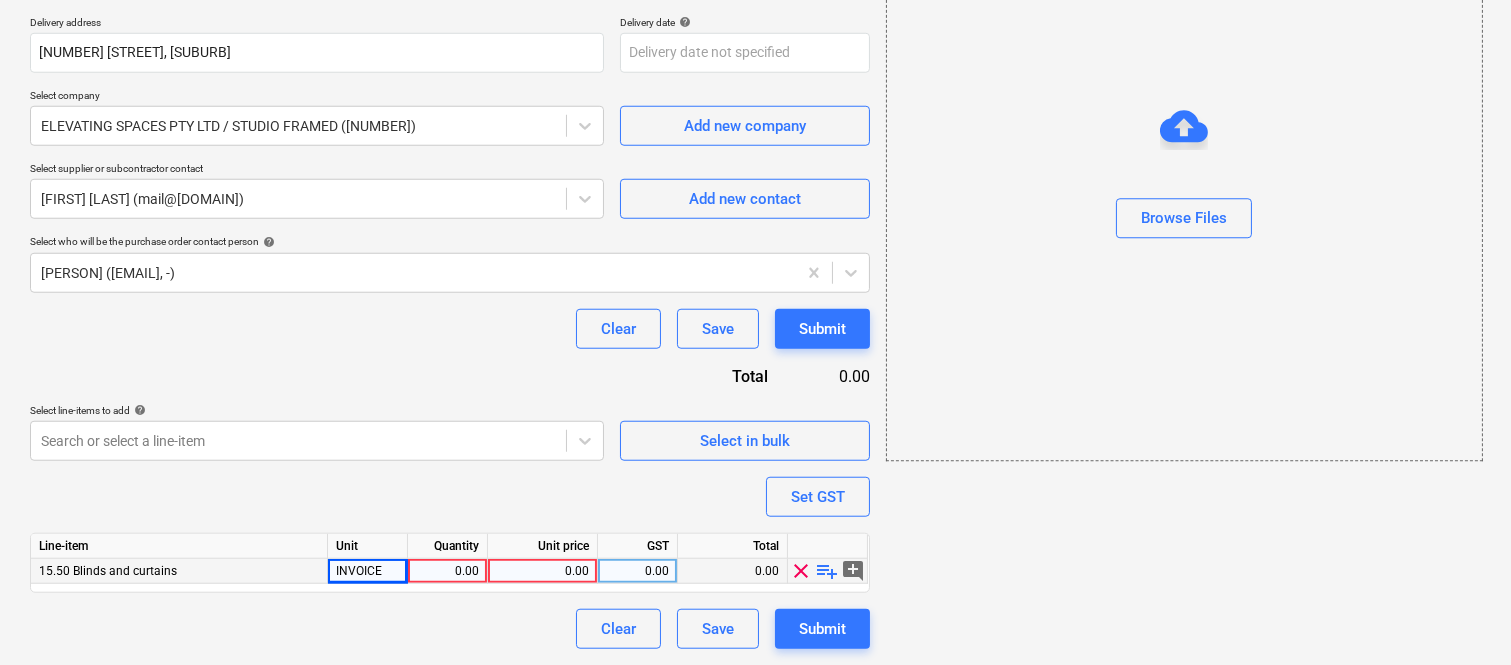 click on "0.00" at bounding box center (447, 571) 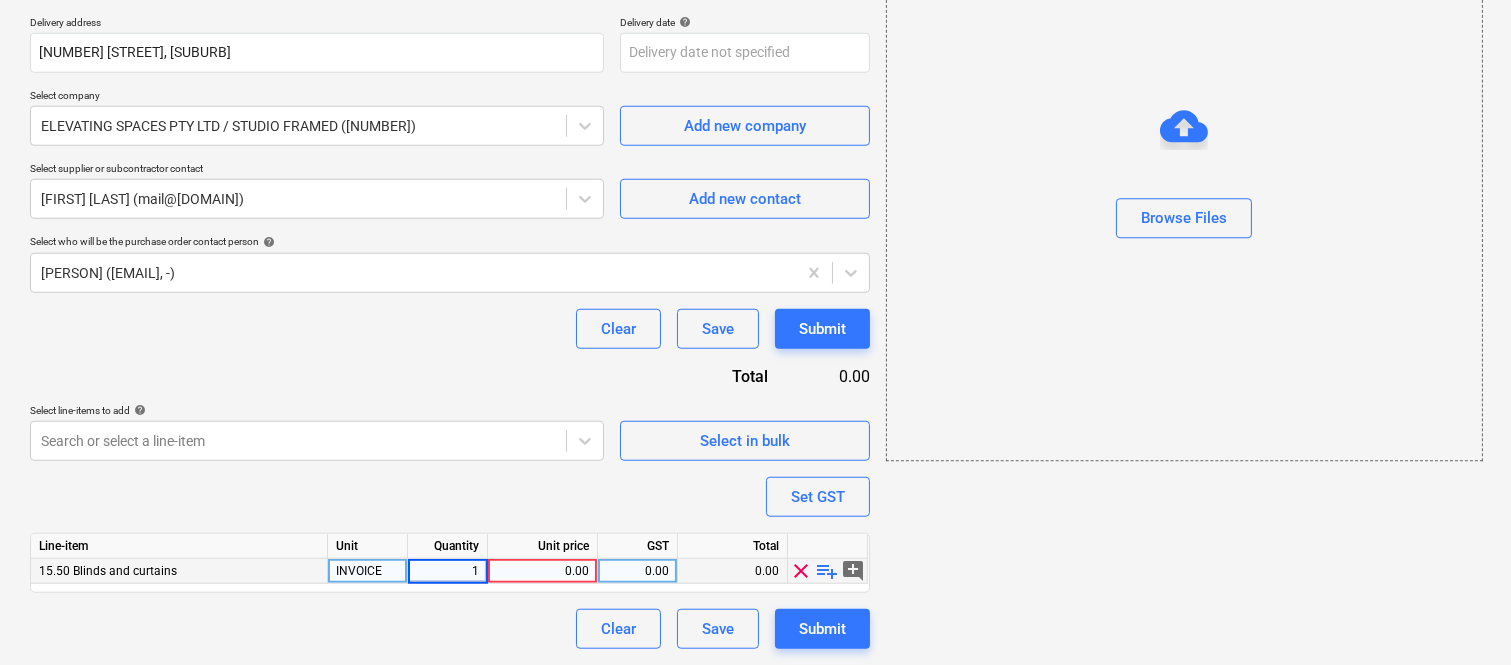click on "0.00" at bounding box center [542, 571] 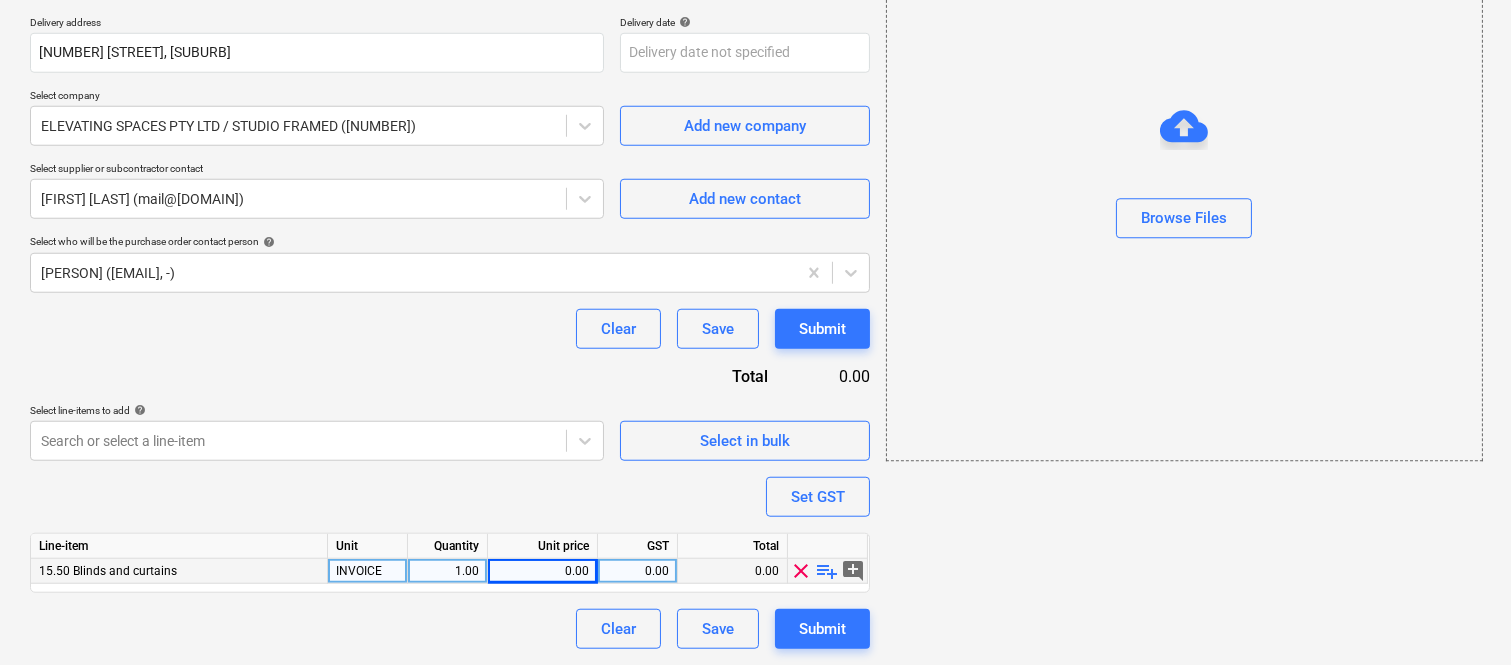 click on "0.00" at bounding box center (542, 571) 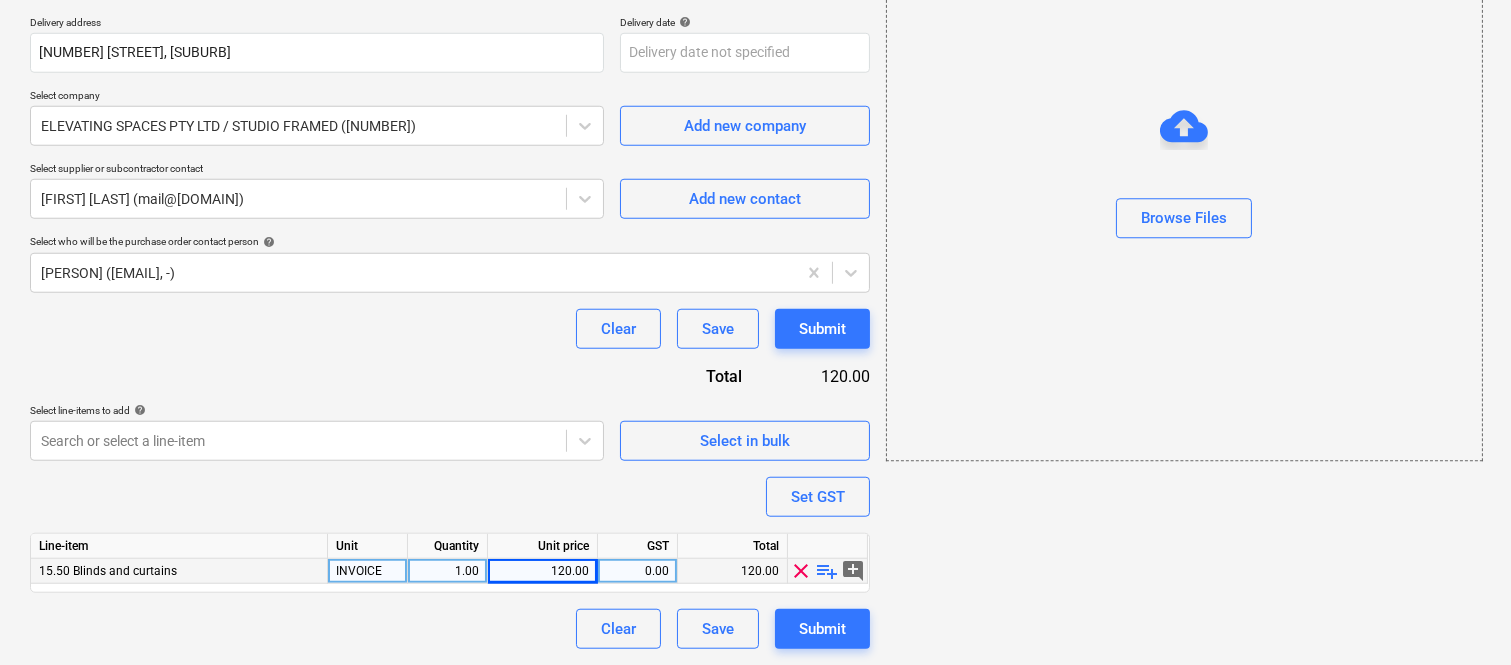 click on "120.00" at bounding box center (542, 571) 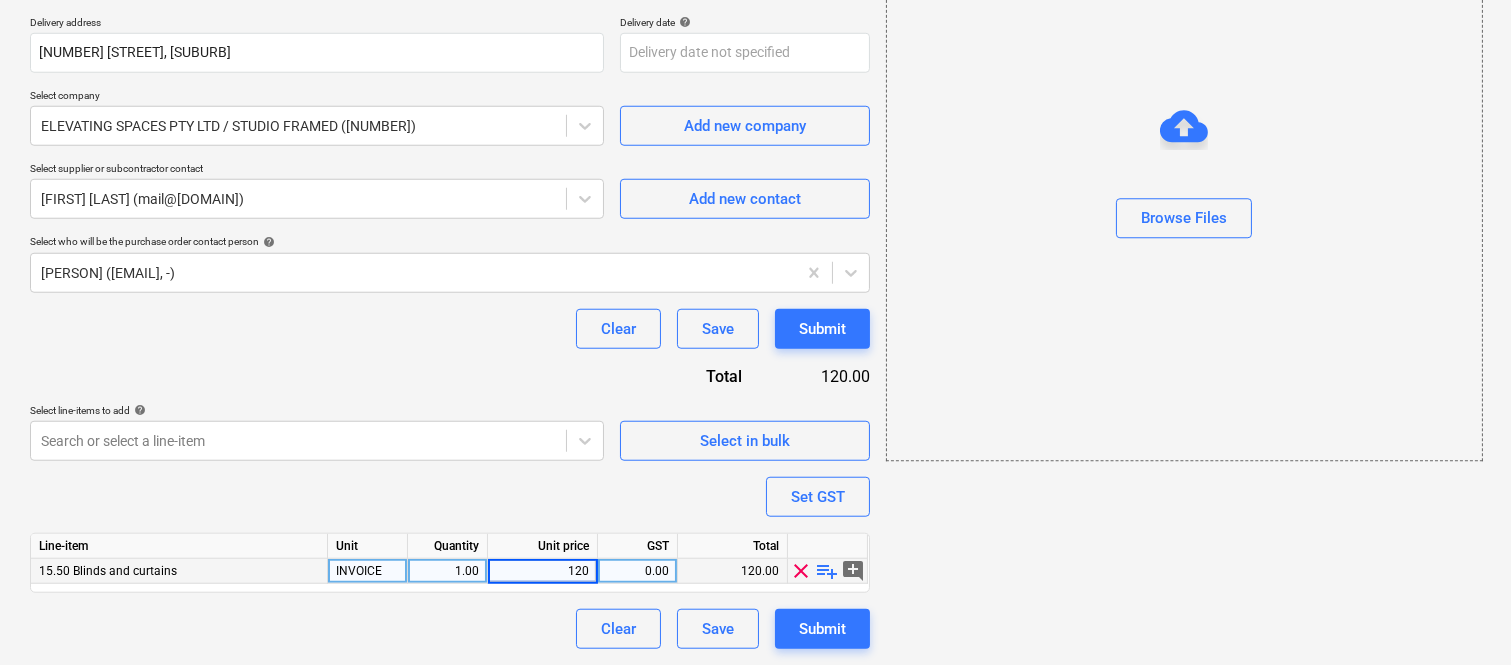 click on "120" at bounding box center [542, 571] 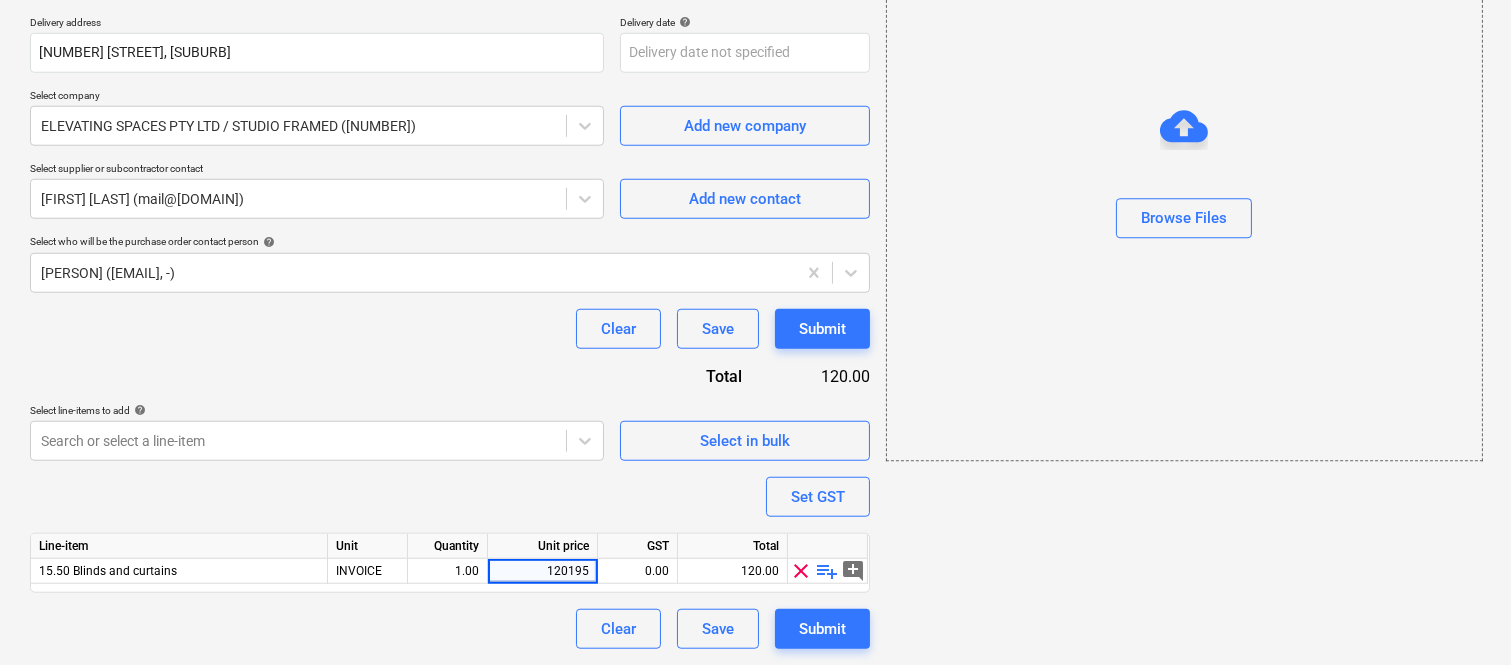 click on "Clear Save Submit" at bounding box center (450, 629) 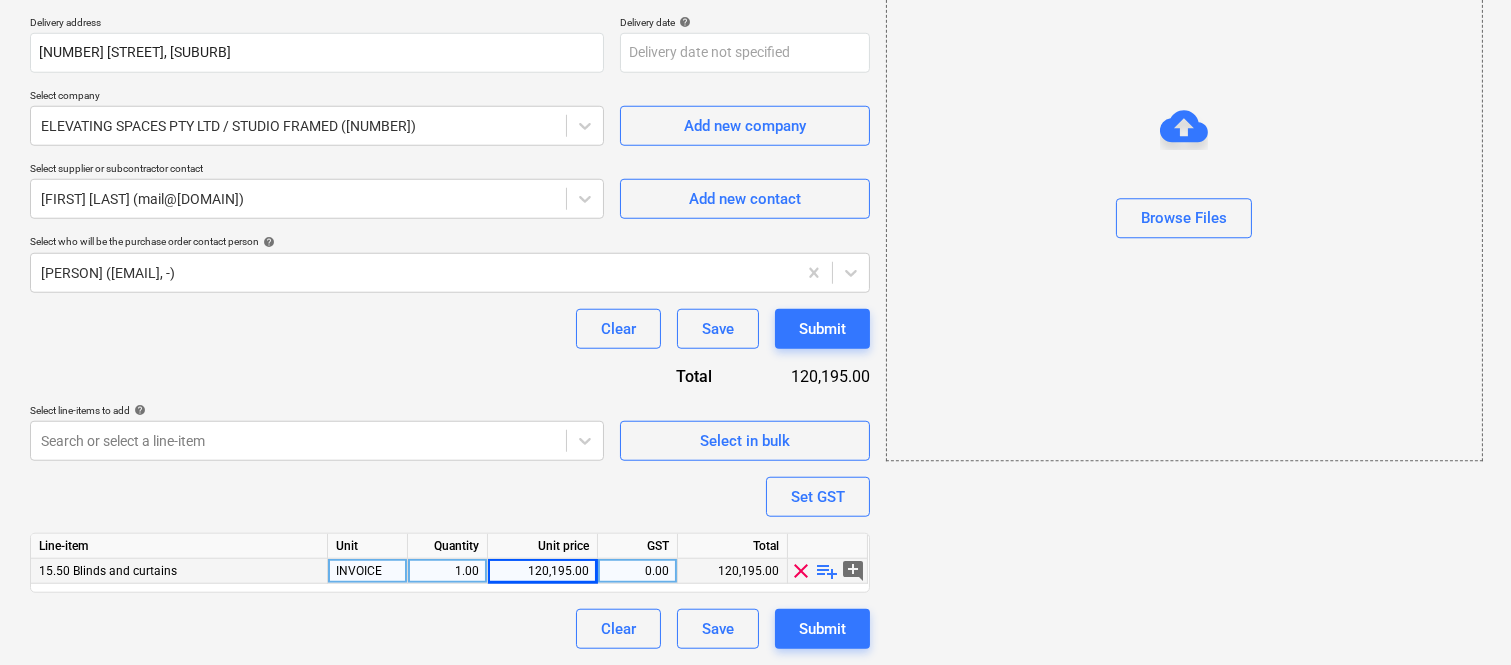 click on "0.00" at bounding box center (637, 571) 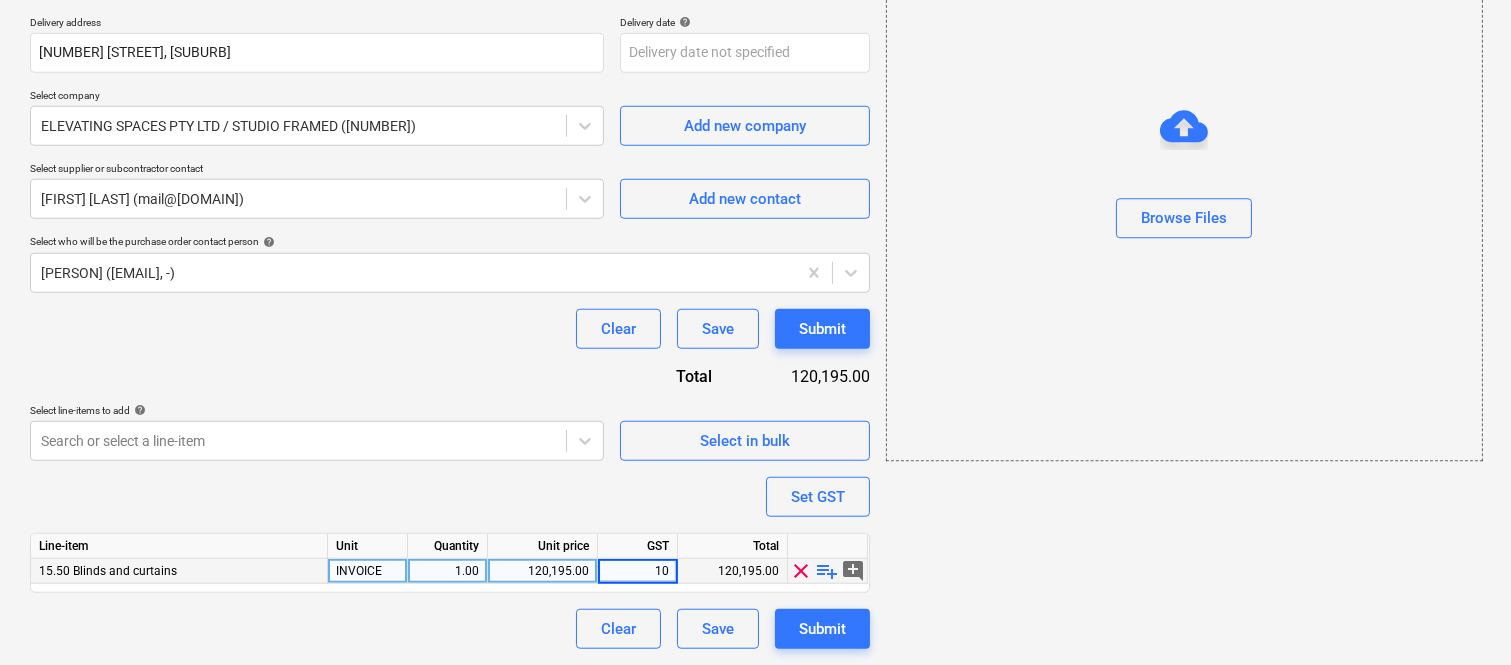 click on "Delivery address [NUMBER] [STREET], [CITY] Select company ELEVATING SPACES PTY LTD / STUDIO FRAMED ([NUMBER])  Add new company Select supplier or subcontractor contact [FIRST]  Park (mail@example.com) Add new contact Select who will be the purchase order contact person help [FIRST] [LAST] (contracts@example.com, -) Clear Save Submit Total 120,195.00 Select line-items to add help Search or select a line-item Select in bulk Set GST Line-item Unit Quantity Unit price GST Total 15.50 Blinds and curtains INVOICE 1.00 120,195.00 10 120,195.00 clear playlist_add add_comment Clear Save Submit" at bounding box center [450, -1293] 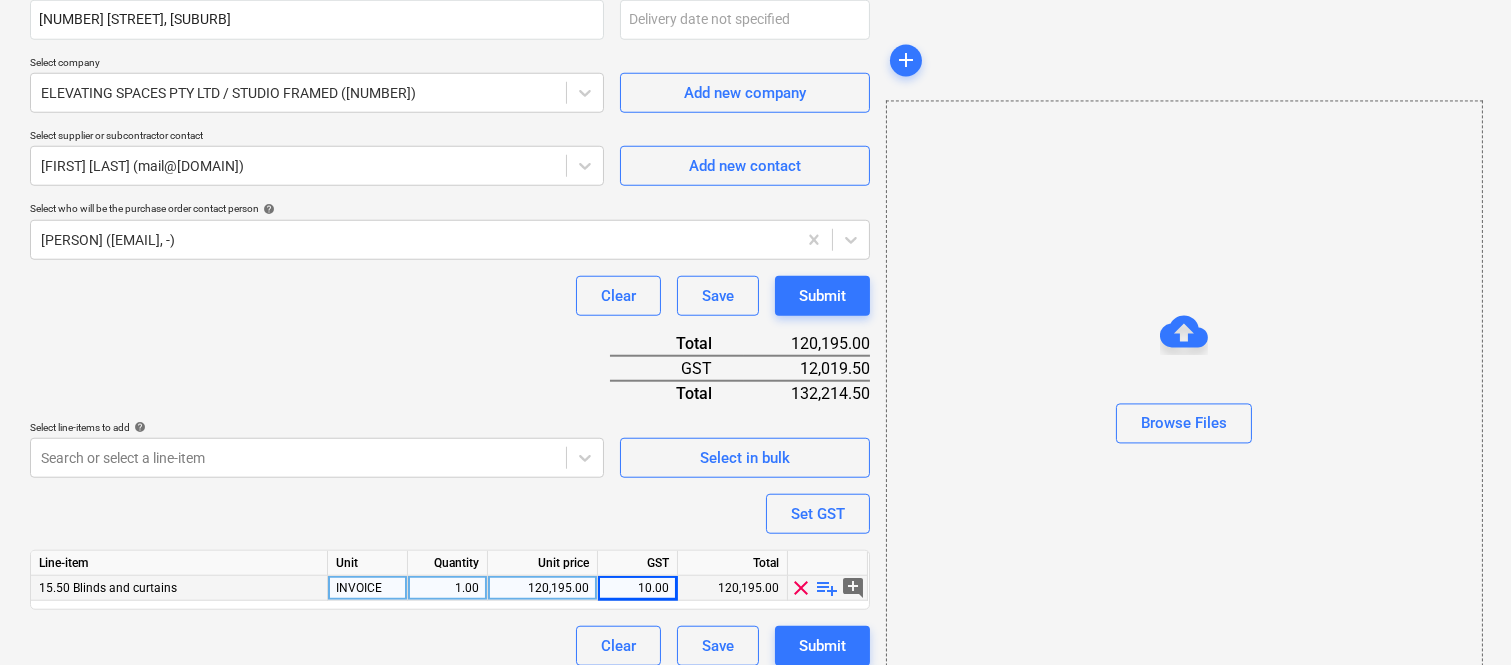 scroll, scrollTop: 3394, scrollLeft: 0, axis: vertical 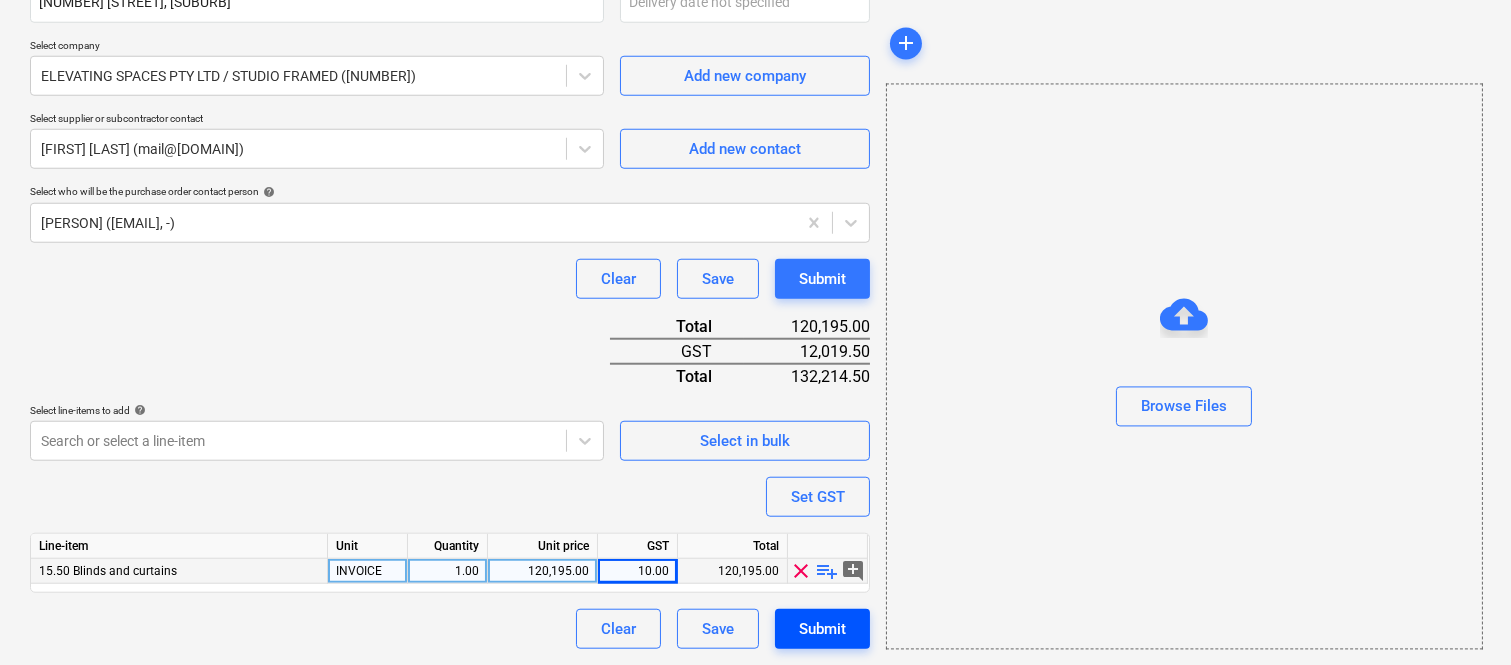 click on "Submit" at bounding box center [822, 629] 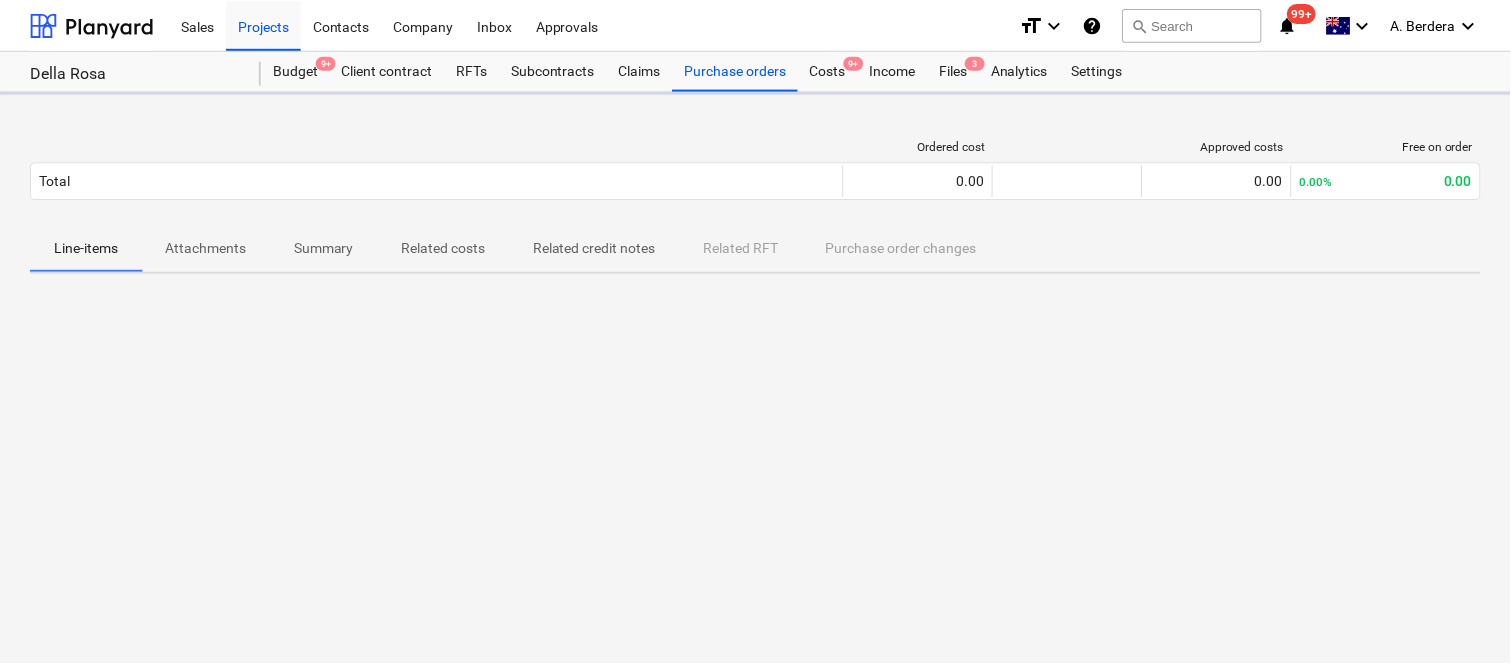 scroll, scrollTop: 0, scrollLeft: 0, axis: both 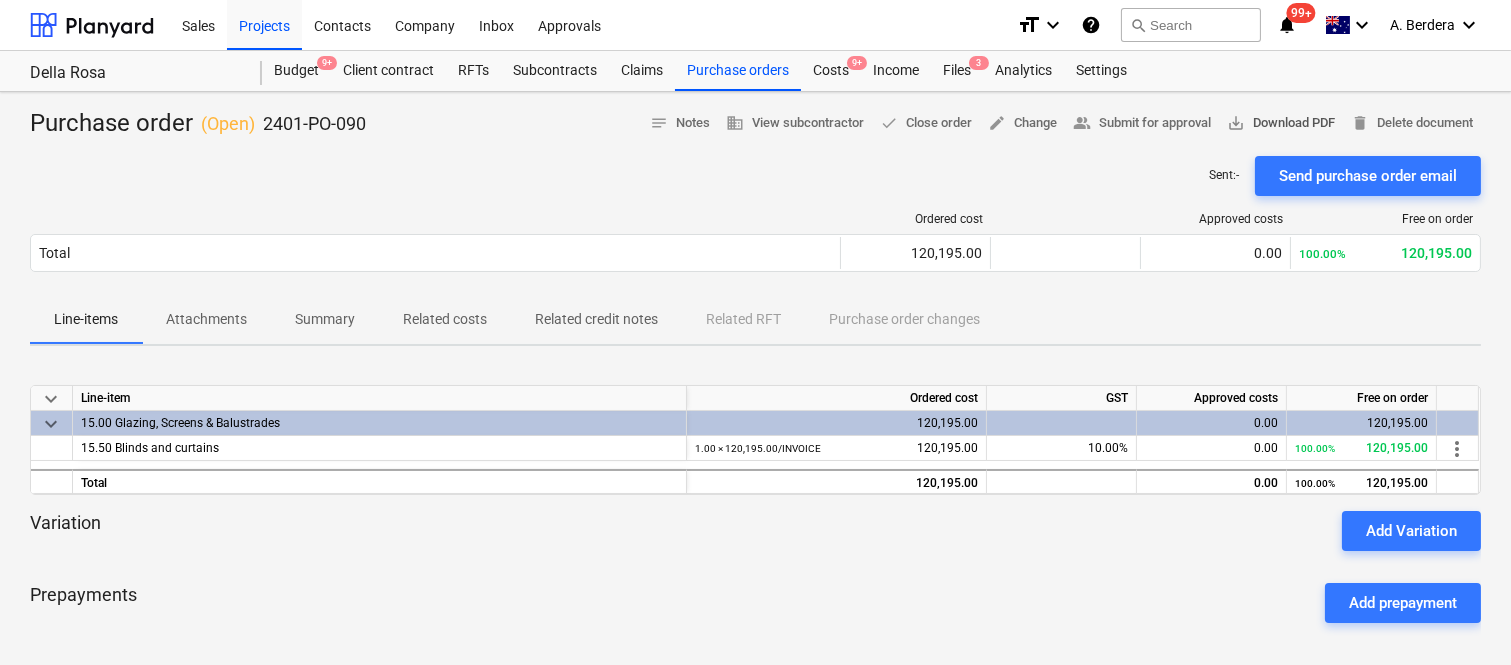 click on "save_alt" at bounding box center (1236, 123) 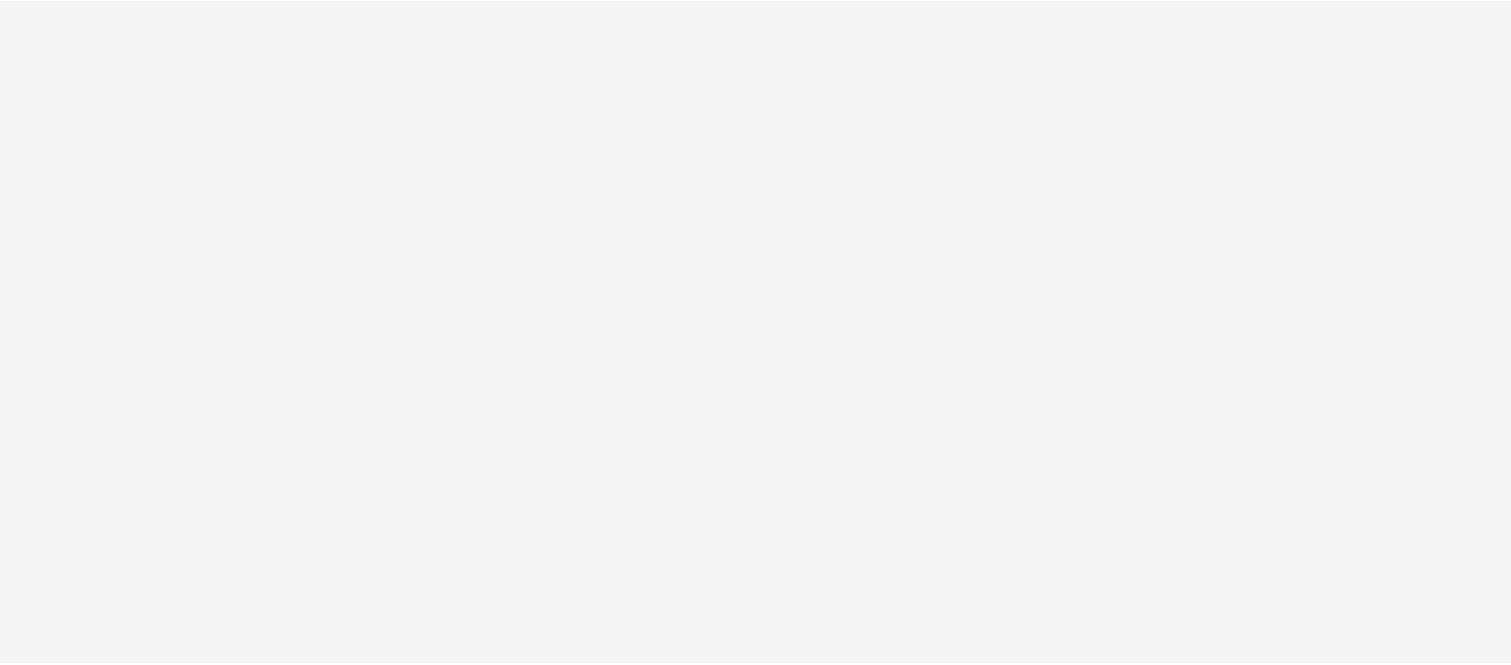 scroll, scrollTop: 0, scrollLeft: 0, axis: both 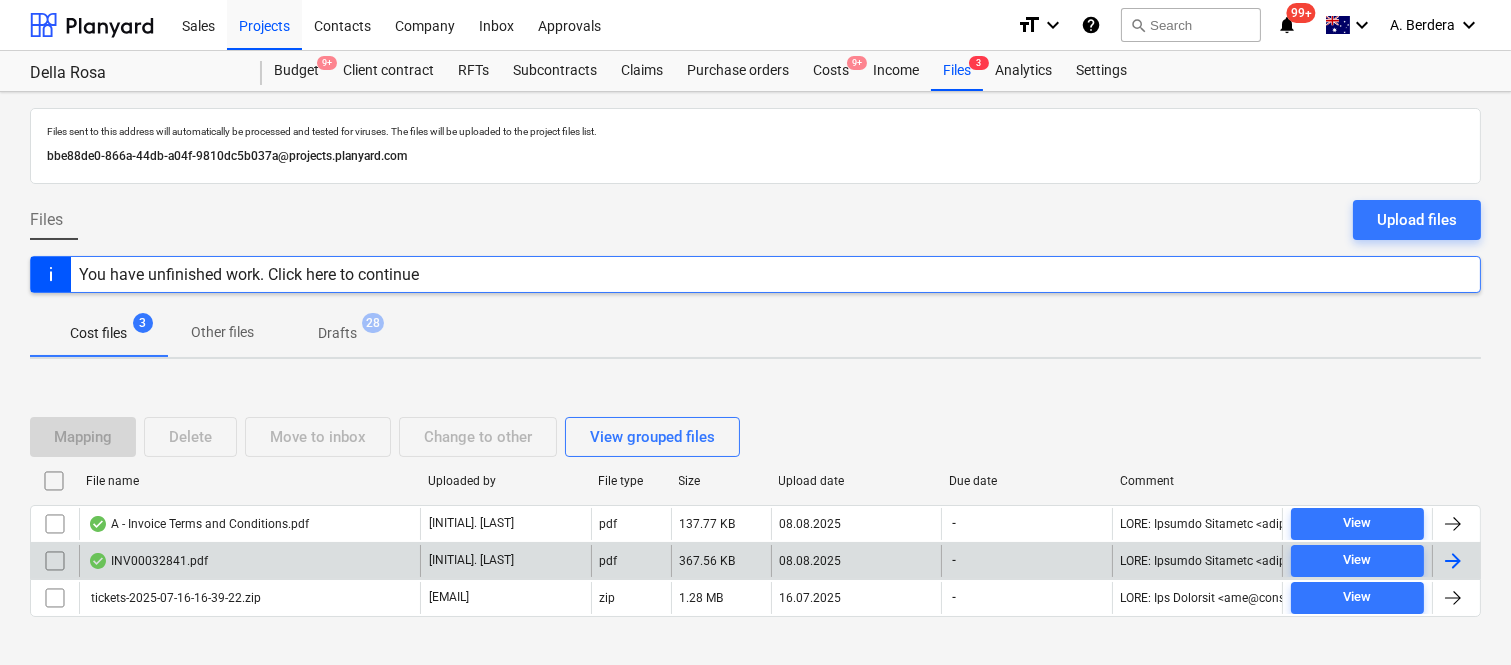 click on "INV00032841.pdf" at bounding box center (249, 561) 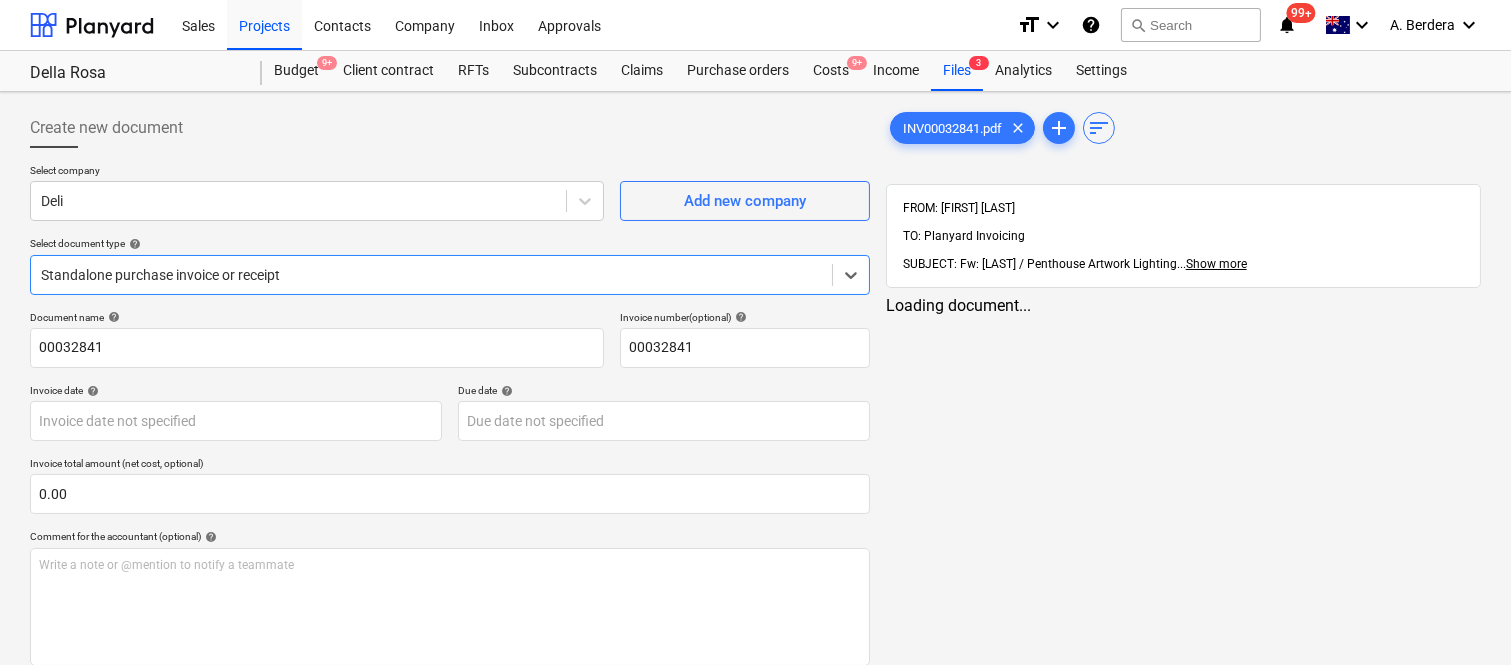 type on "00032841" 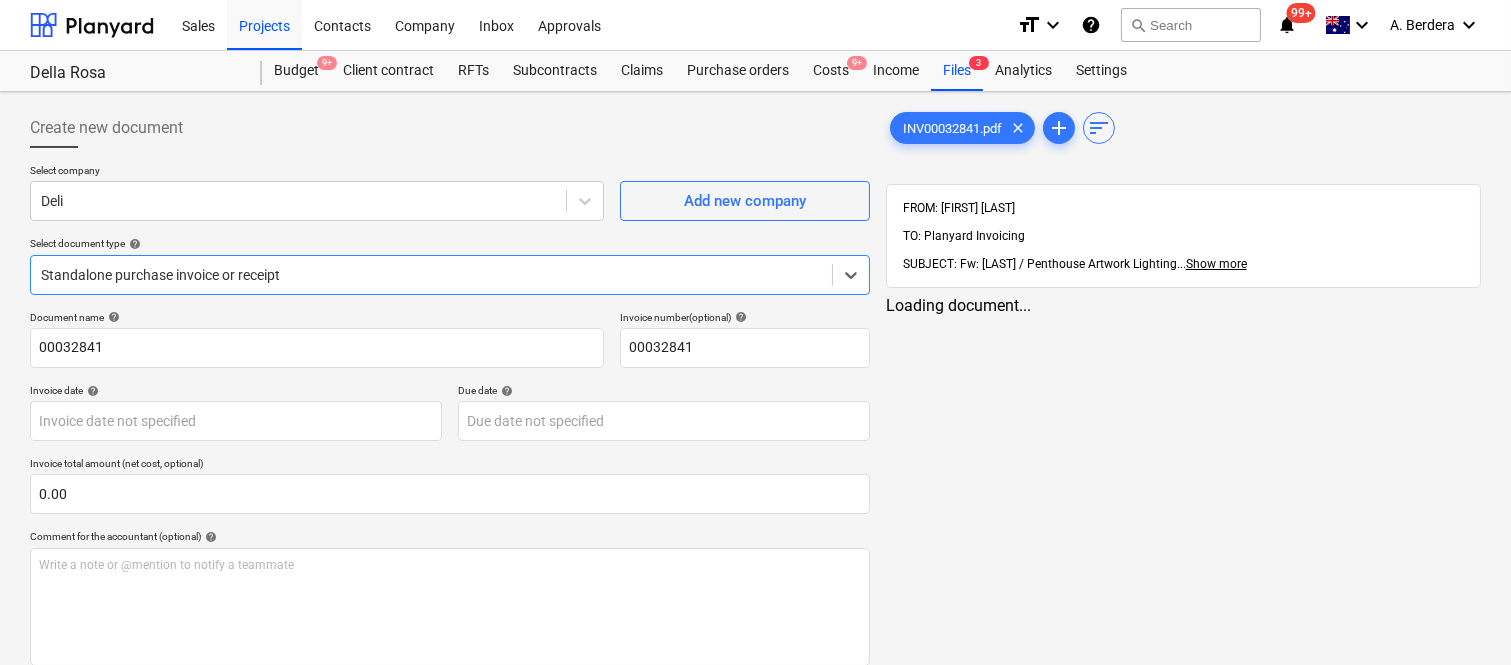 type on "00032841" 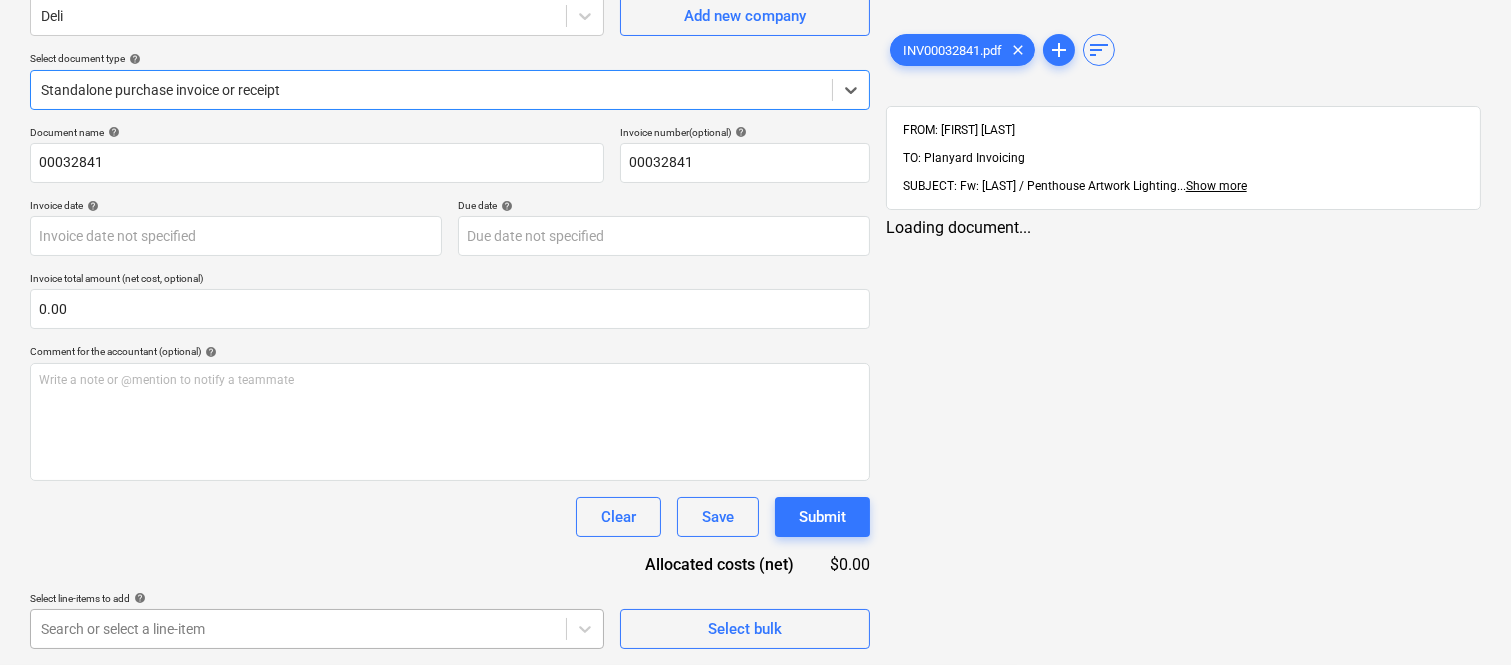 click on "Sales Projects Contacts Company Inbox Approvals format_size keyboard_arrow_down help search Search notifications 99+ keyboard_arrow_down [FIRST] [LAST] keyboard_arrow_down Della Rosa Budget 9+ Client contract RFTs Subcontracts Claims Purchase orders Costs 9+ Income Files 3 Analytics Settings Create new document Select company Deli   Add new company Select document type help   Select is focused ,type to refine list, press Down to open the menu,  Standalone purchase invoice or receipt Document name help 00032841 Invoice number  (optional) help 00032841 Invoice date help Press the down arrow key to interact with the calendar and
select a date. Press the question mark key to get the keyboard shortcuts for changing dates. Due date help Press the down arrow key to interact with the calendar and
select a date. Press the question mark key to get the keyboard shortcuts for changing dates. Invoice total amount (net cost, optional) 0.00 Comment for the accountant (optional) help ﻿ Clear Save Submit $0.00 help" at bounding box center [755, 147] 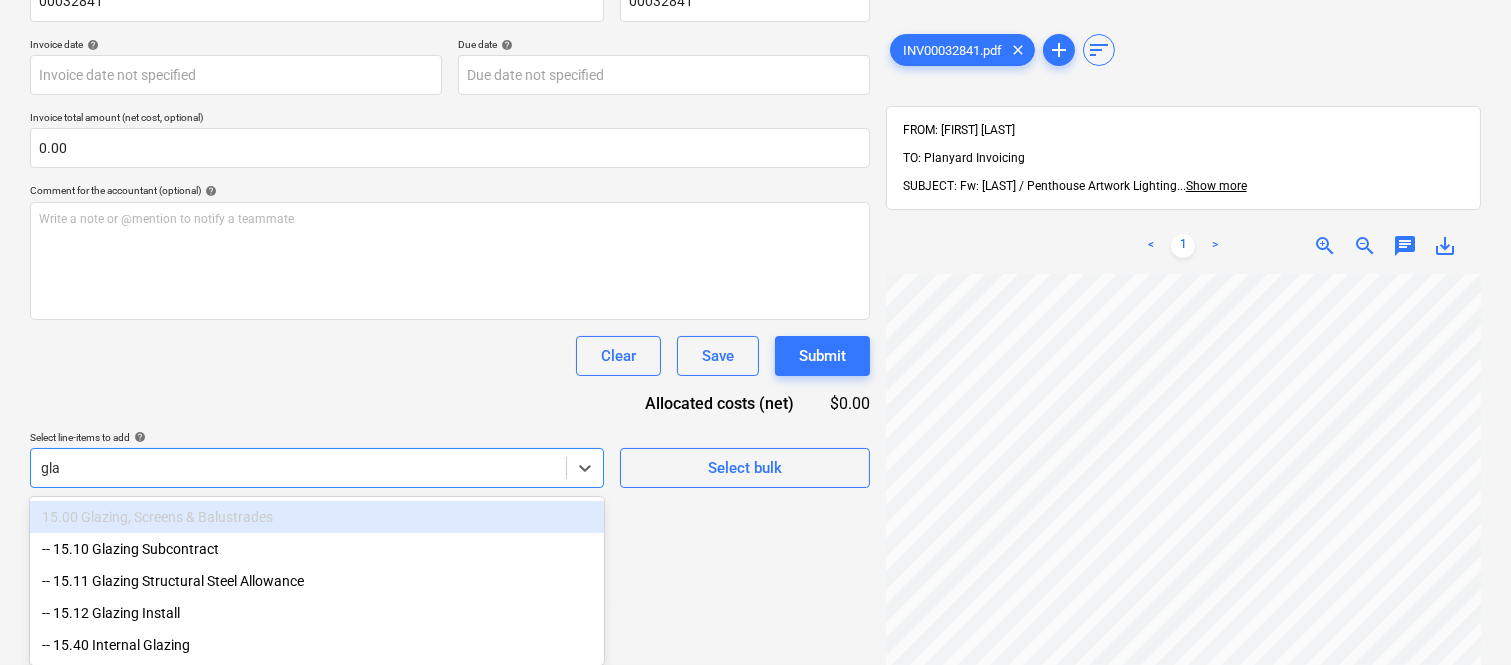 scroll, scrollTop: 348, scrollLeft: 0, axis: vertical 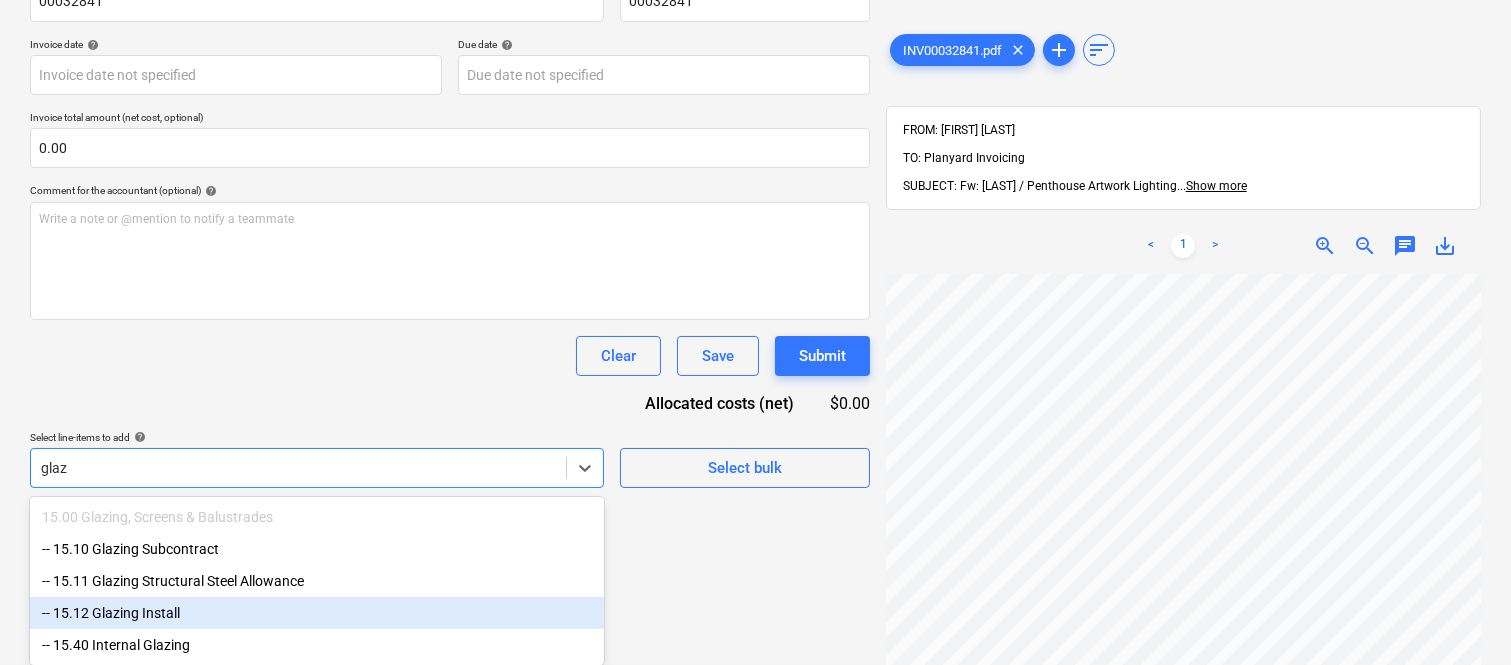 type on "glaz" 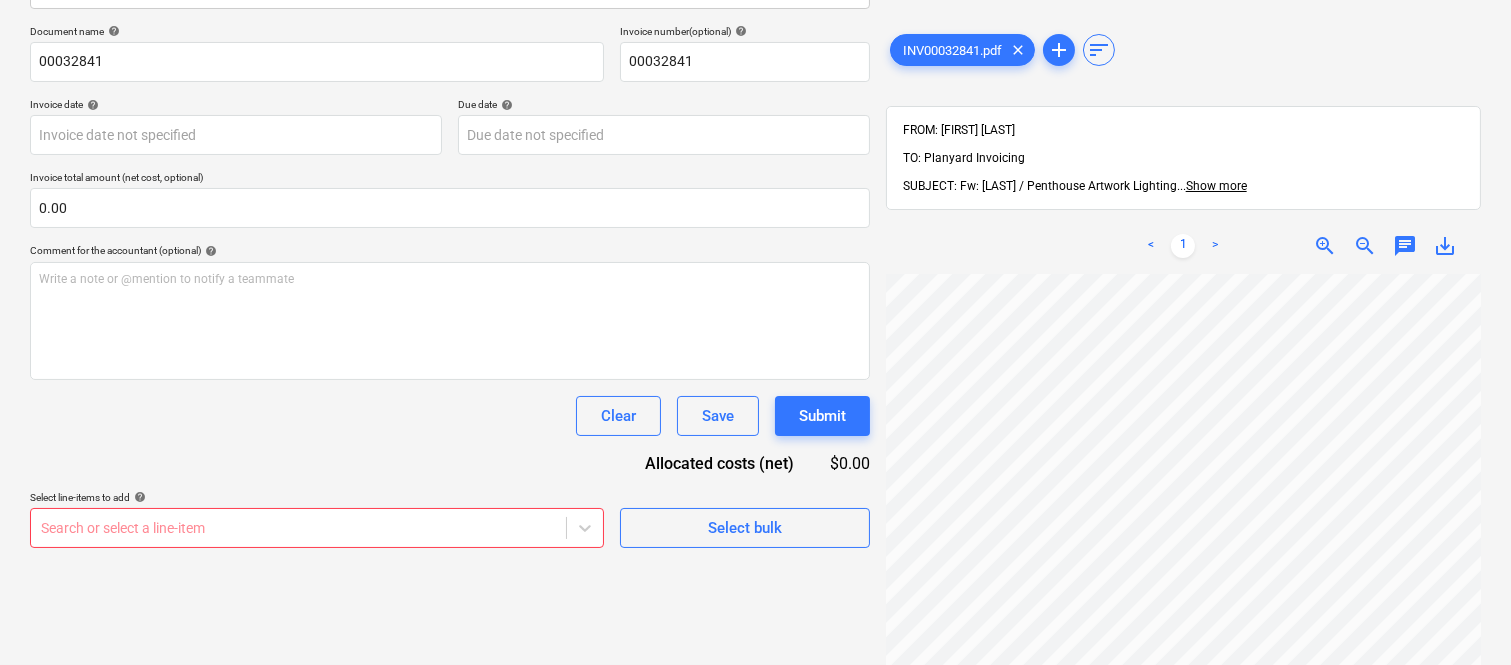 scroll, scrollTop: 285, scrollLeft: 0, axis: vertical 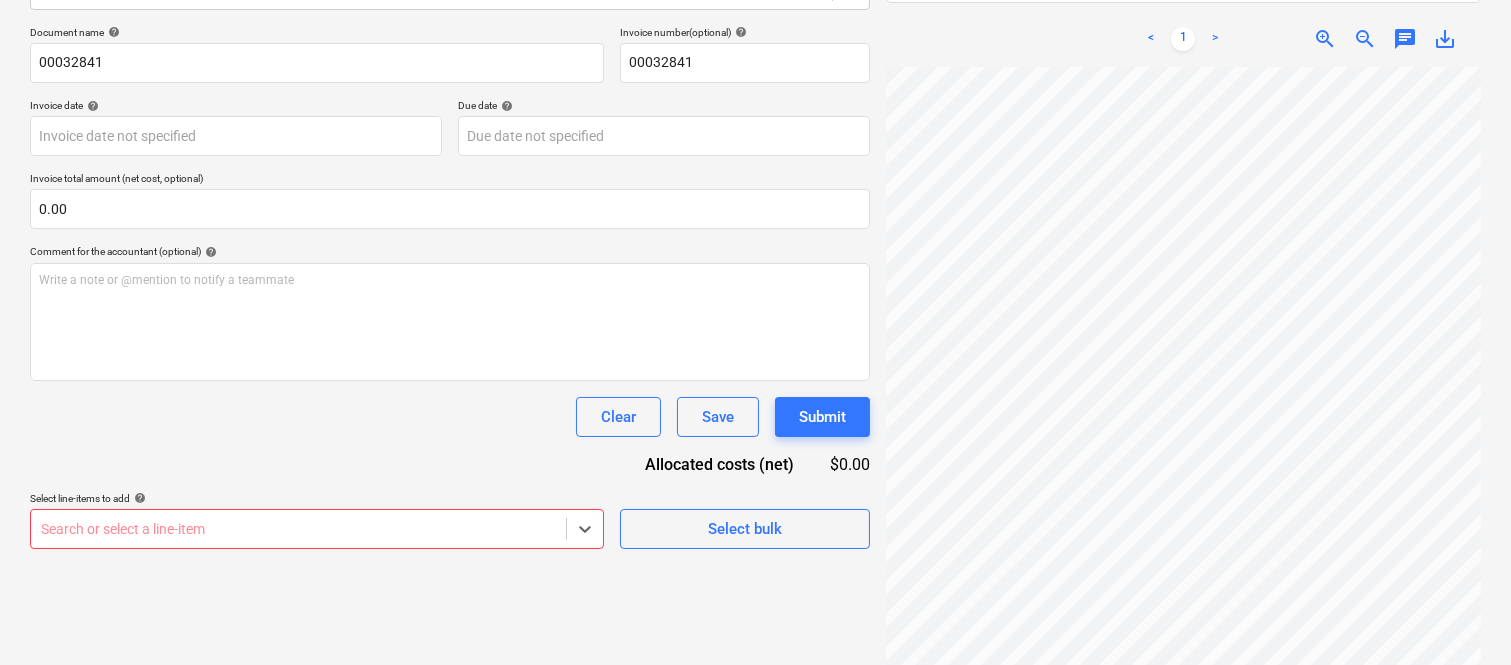 click on "Sales Projects Contacts Company Inbox Approvals format_size keyboard_arrow_down help search Search notifications 99+ keyboard_arrow_down [FIRST] [LAST] keyboard_arrow_down Della Rosa Budget 9+ Client contract RFTs Subcontracts Claims Purchase orders Costs 9+ Income Files 3 Analytics Settings Create new document Select company Deli   Add new company Select document type help Standalone purchase invoice or receipt Document name help 00032841 Invoice number  (optional) help 00032841 Invoice date help Press the down arrow key to interact with the calendar and
select a date. Press the question mark key to get the keyboard shortcuts for changing dates. Due date help Press the down arrow key to interact with the calendar and
select a date. Press the question mark key to get the keyboard shortcuts for changing dates. Invoice total amount (net cost, optional) 0.00 Comment for the accountant (optional) help Write a note or @mention to notify a teammate ﻿ Clear Save Submit Allocated costs (net) $0.00 help clear" at bounding box center [755, 47] 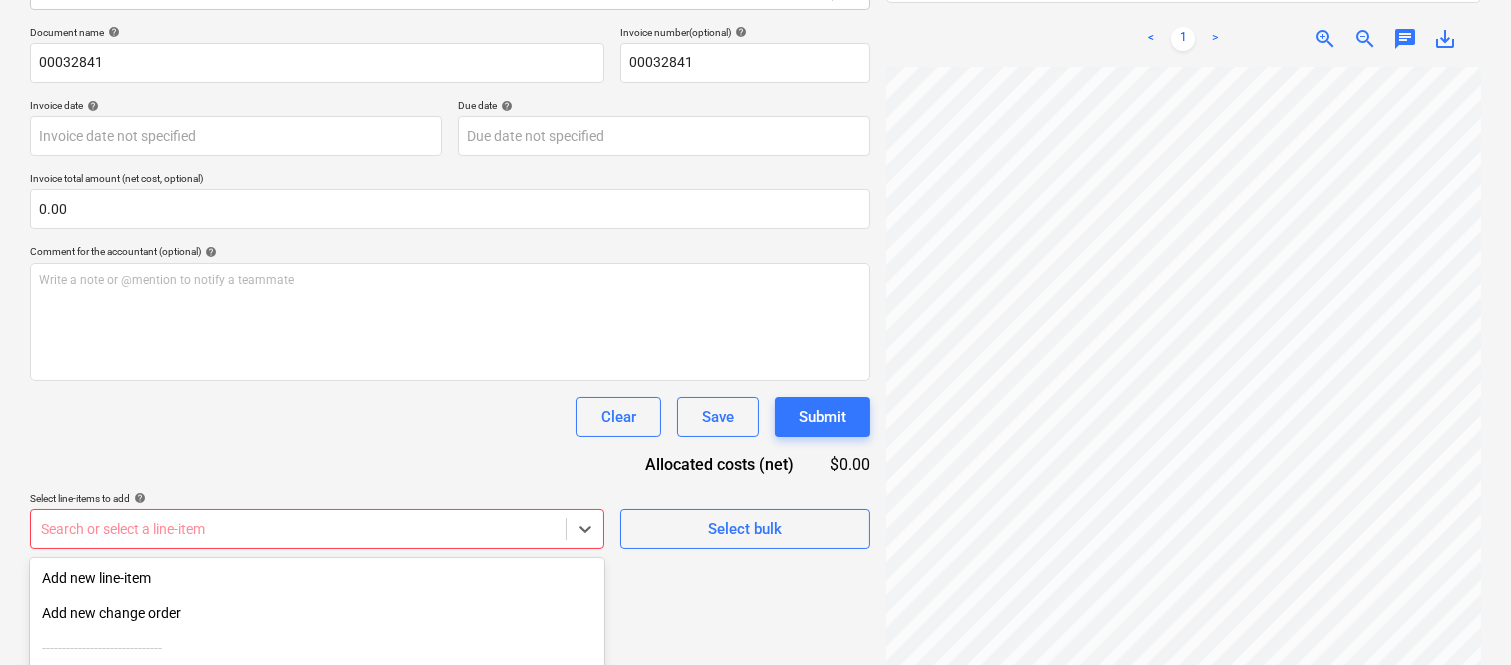 scroll, scrollTop: 482, scrollLeft: 0, axis: vertical 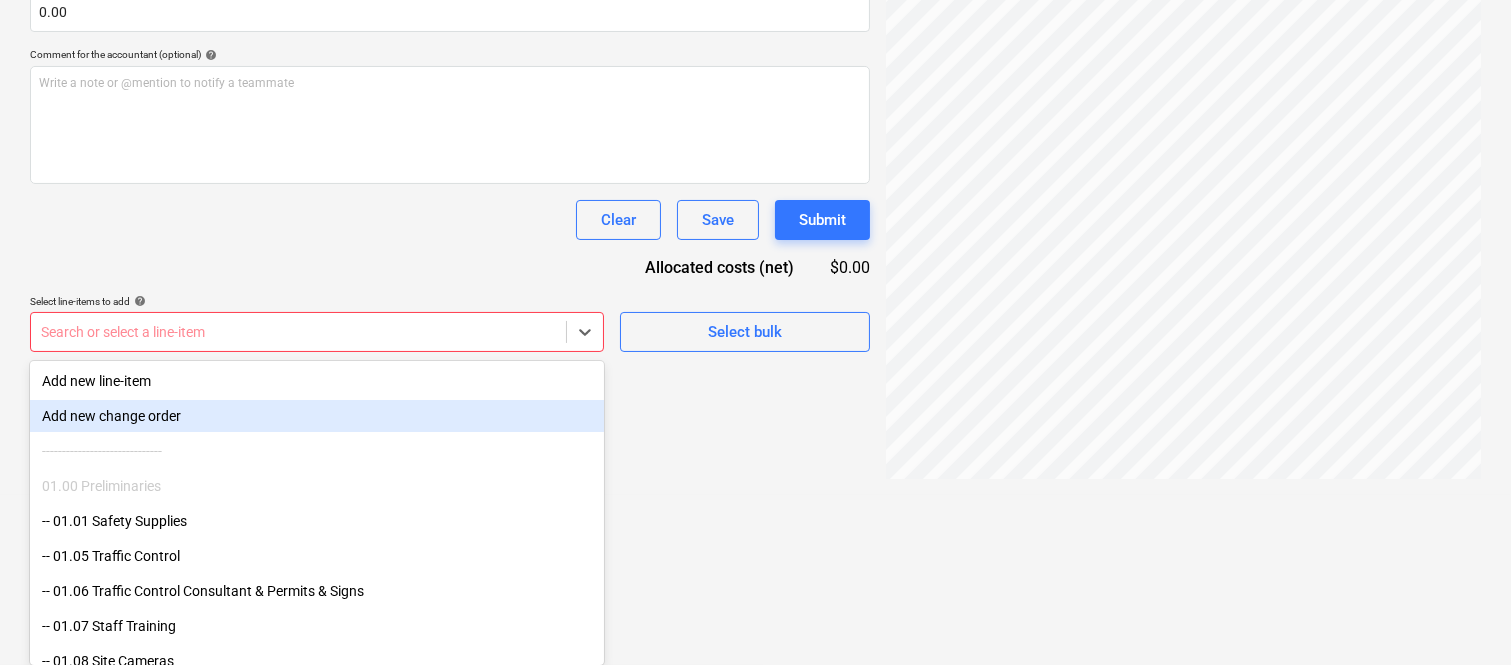 type on "g" 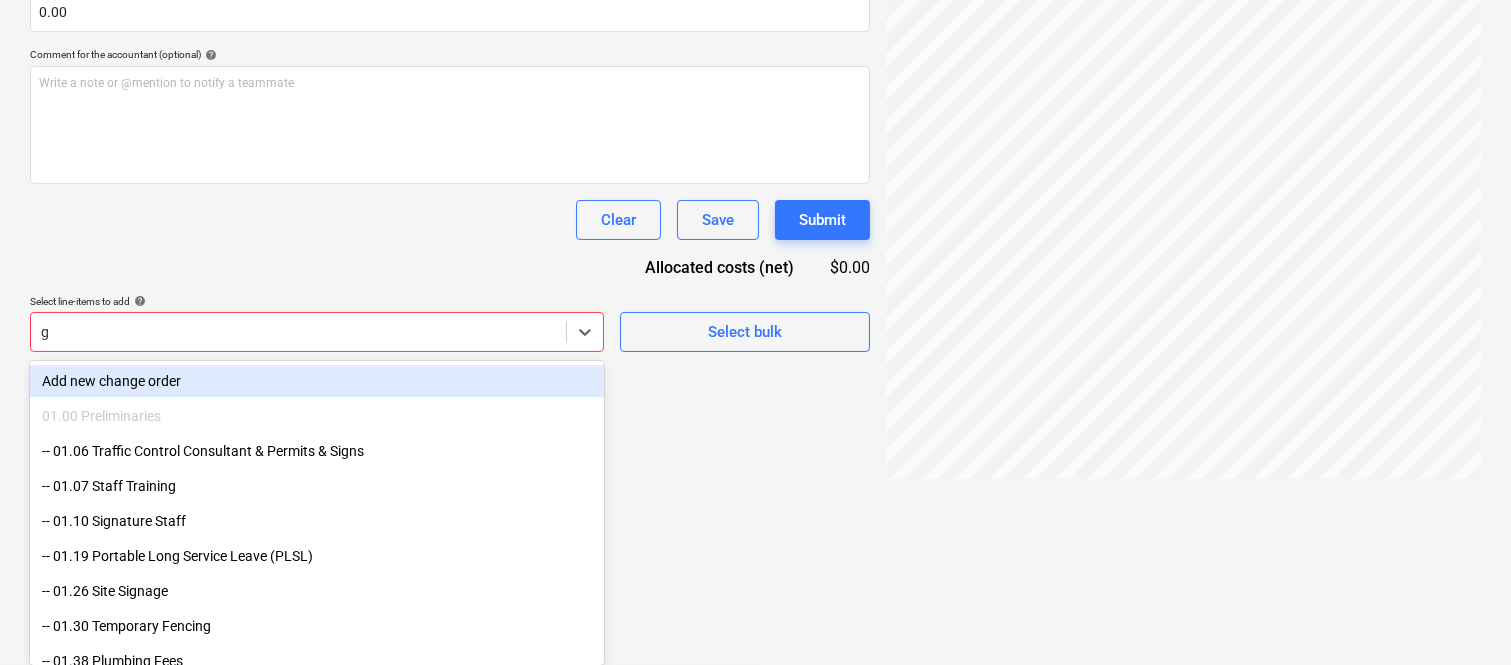type 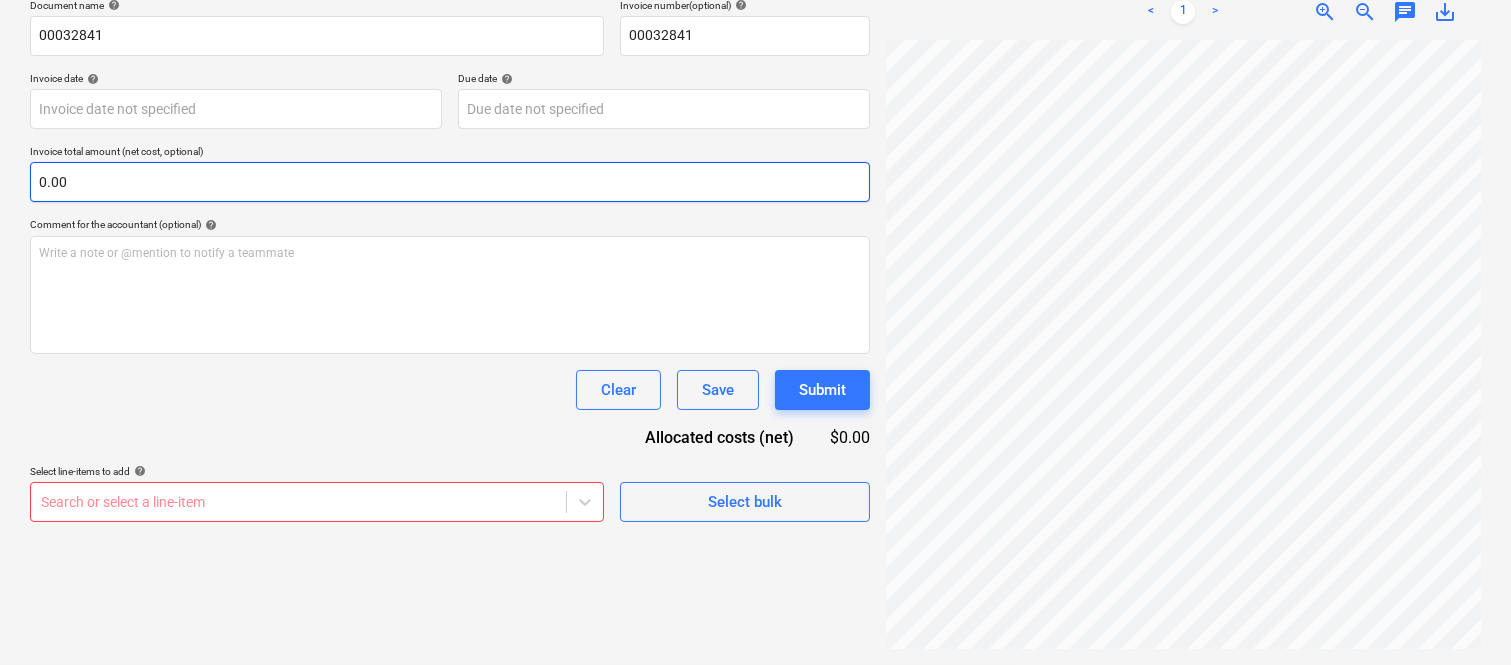scroll, scrollTop: 285, scrollLeft: 0, axis: vertical 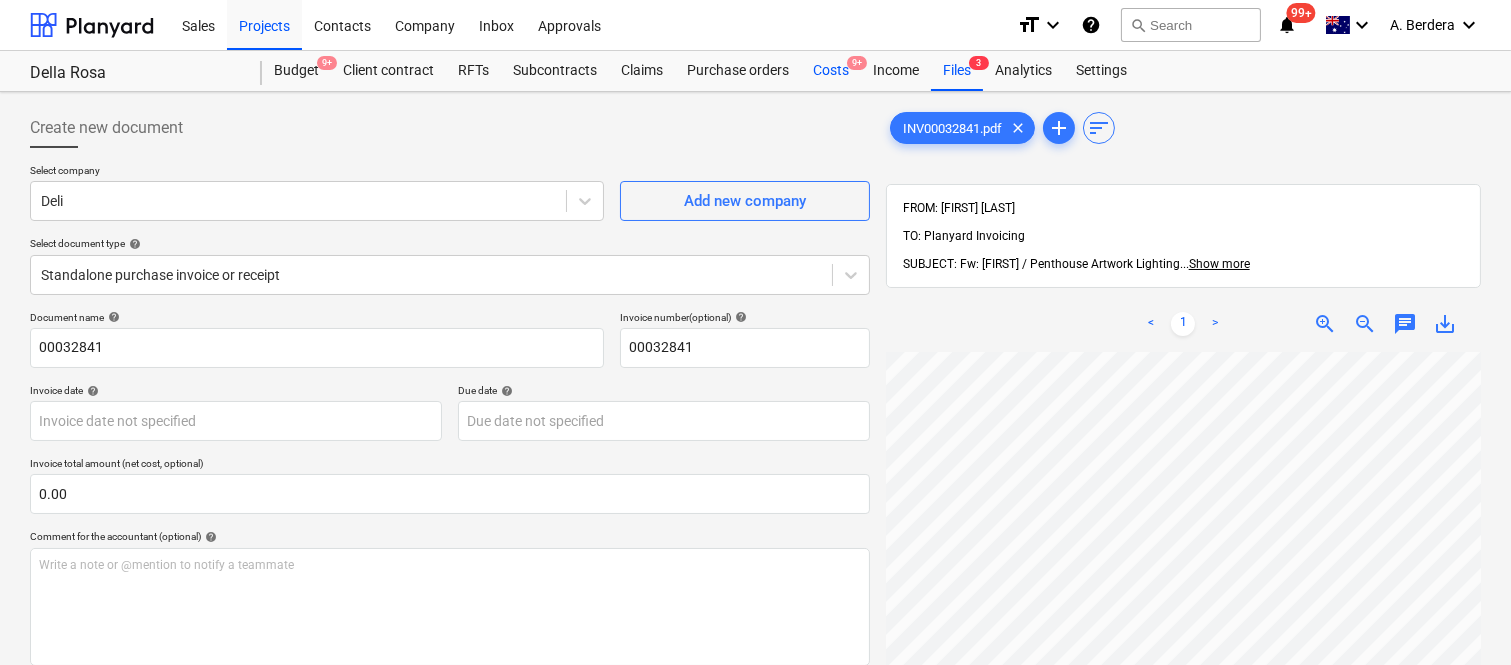 click on "Costs 9+" at bounding box center (831, 71) 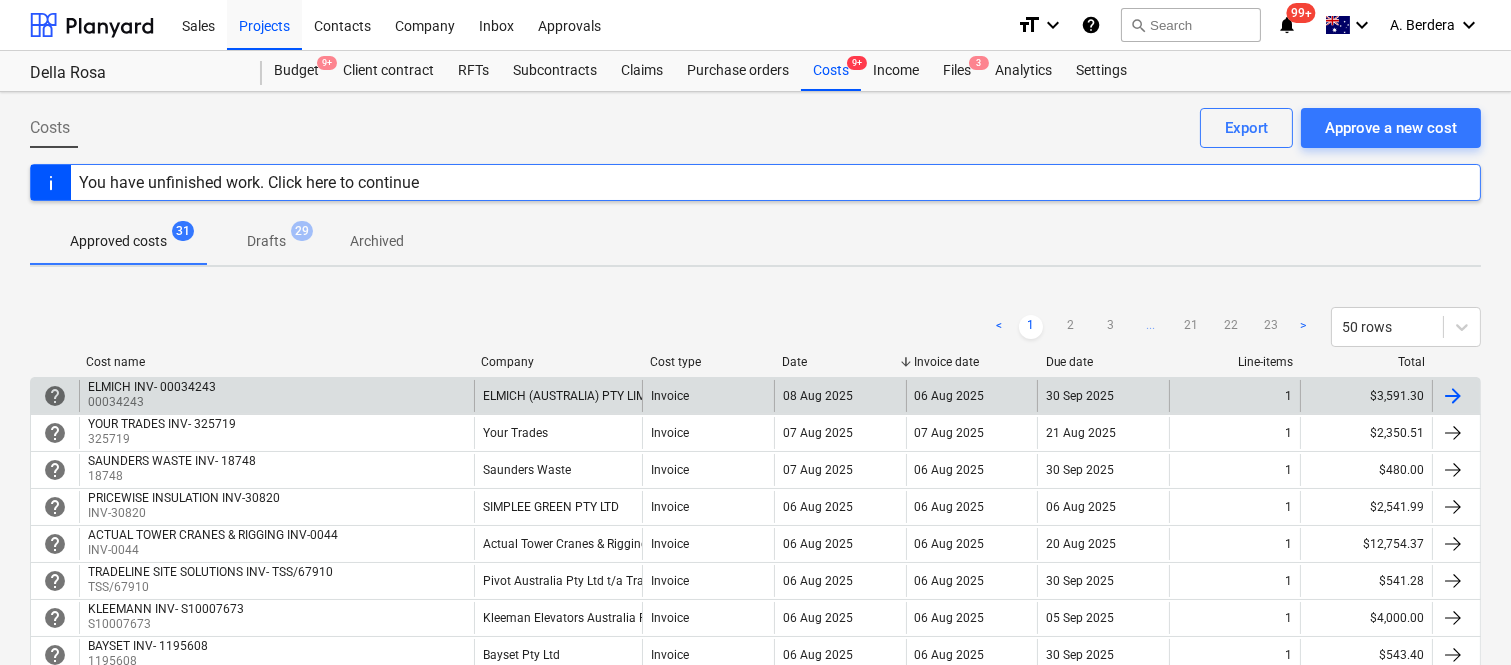 scroll, scrollTop: 582, scrollLeft: 0, axis: vertical 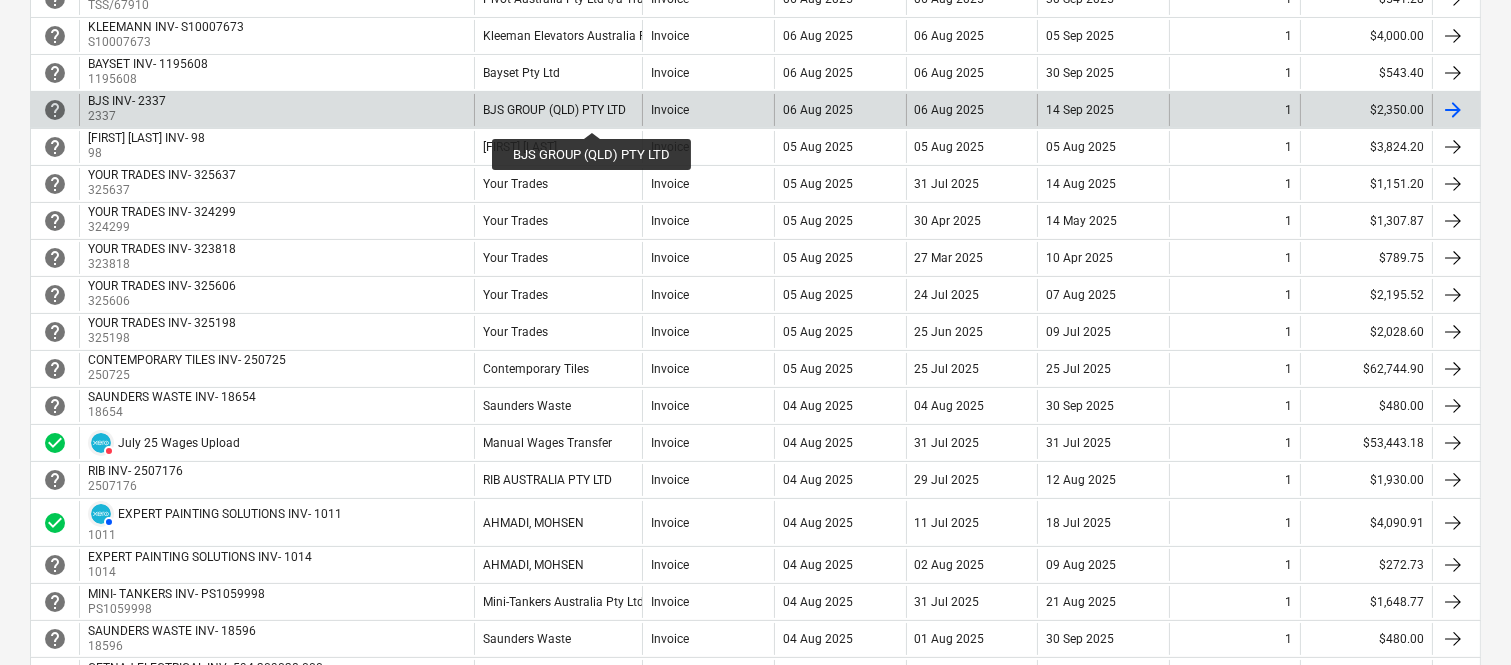 click on "BJS GROUP (QLD) PTY LTD" at bounding box center (554, 110) 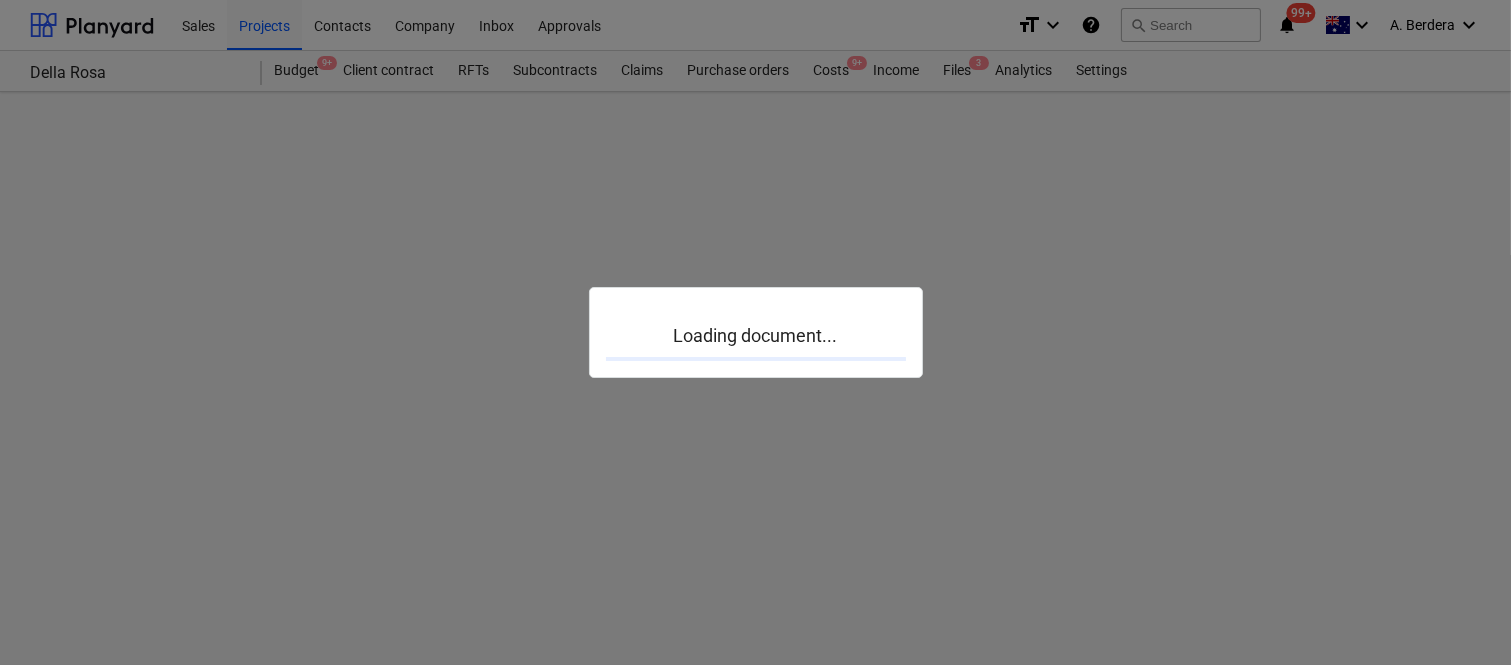 scroll, scrollTop: 0, scrollLeft: 0, axis: both 